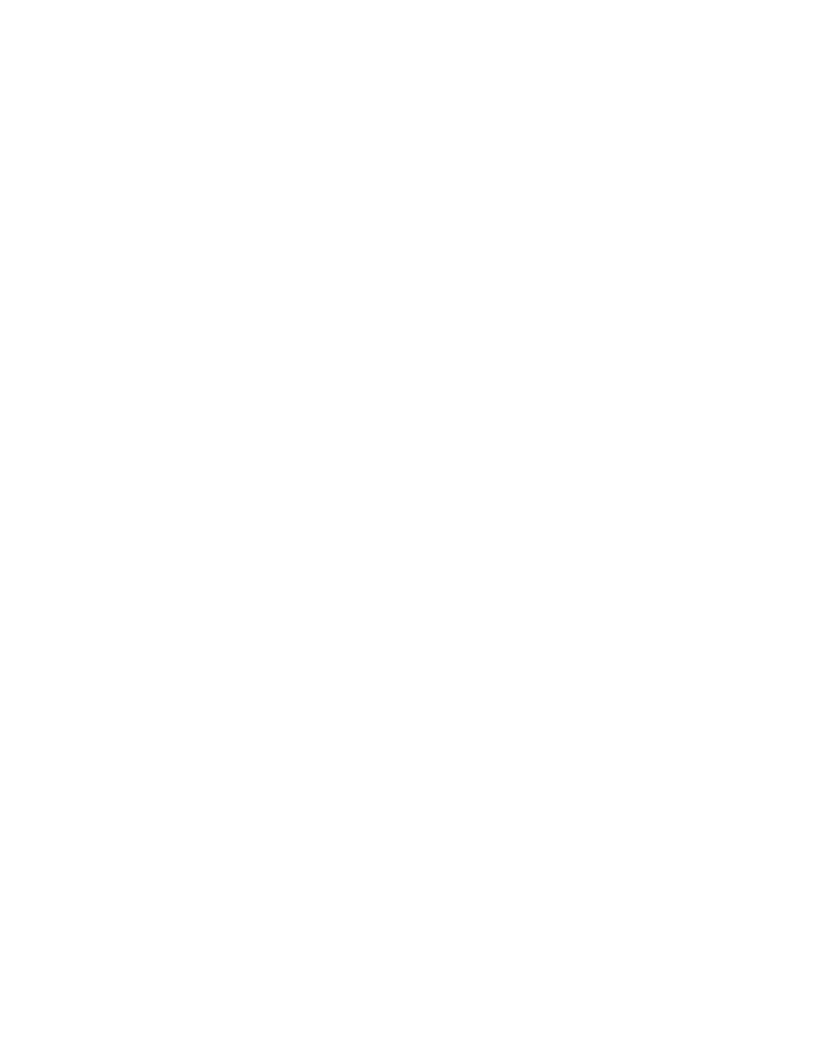 scroll, scrollTop: 0, scrollLeft: 0, axis: both 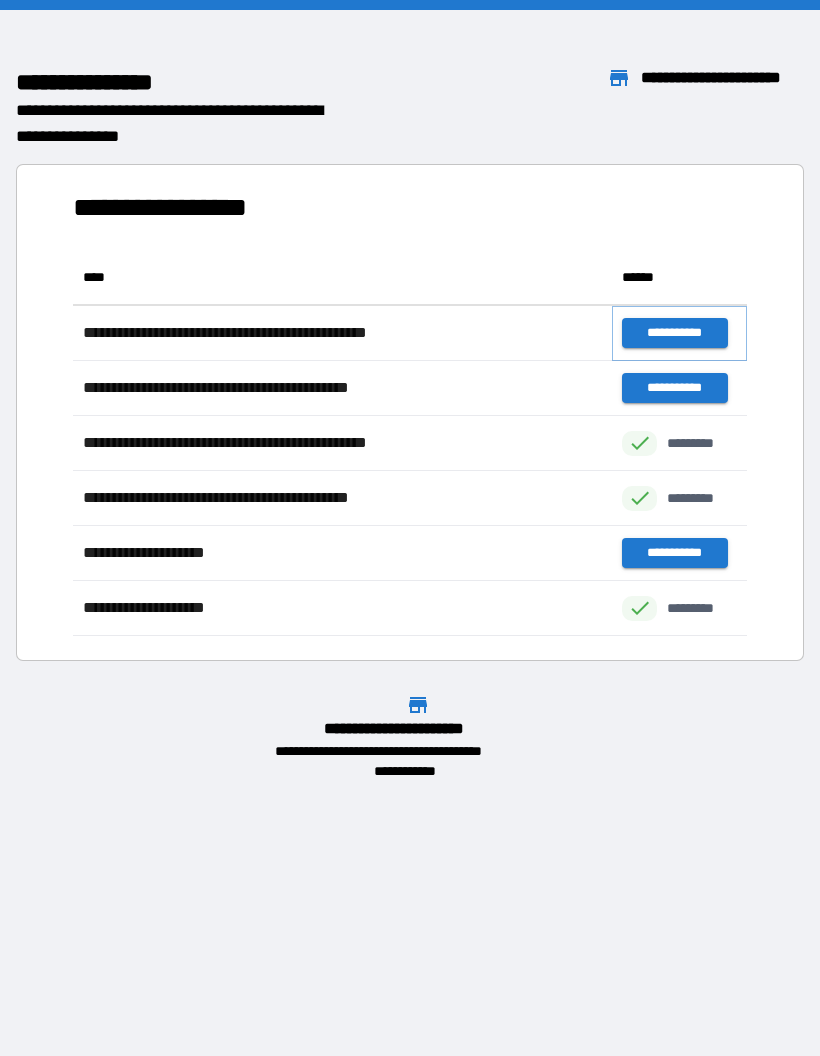click on "**********" at bounding box center (674, 333) 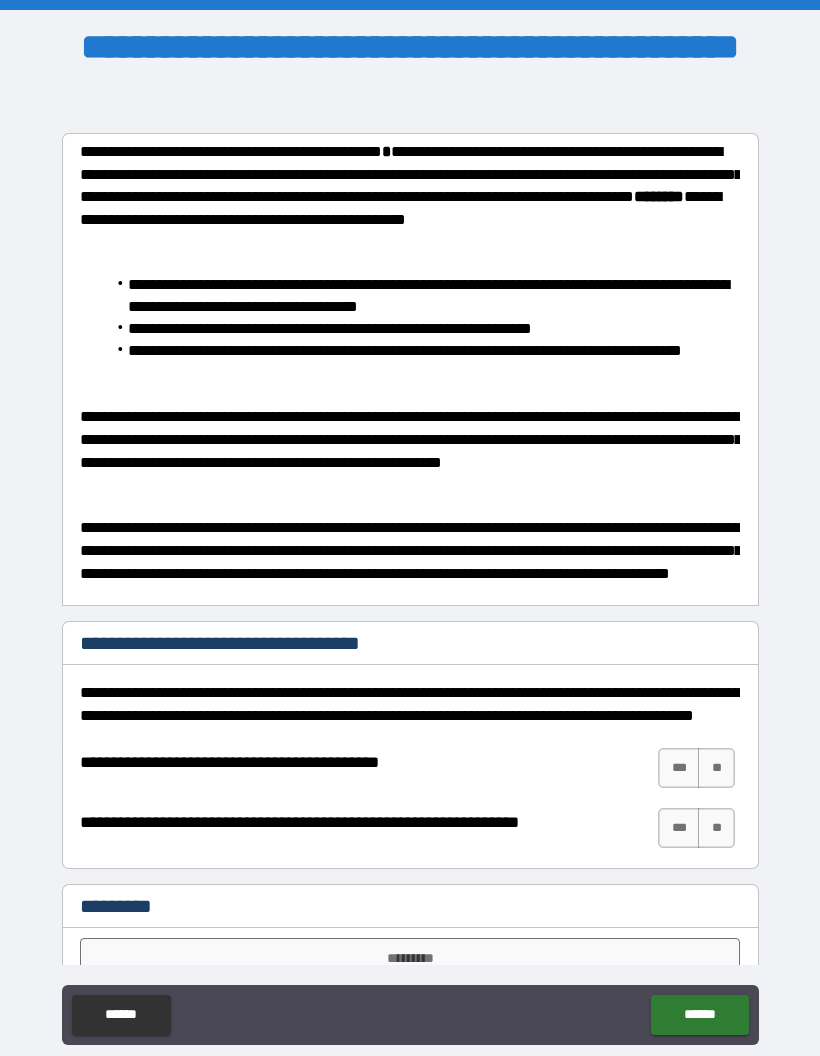 click on "***" at bounding box center [679, 768] 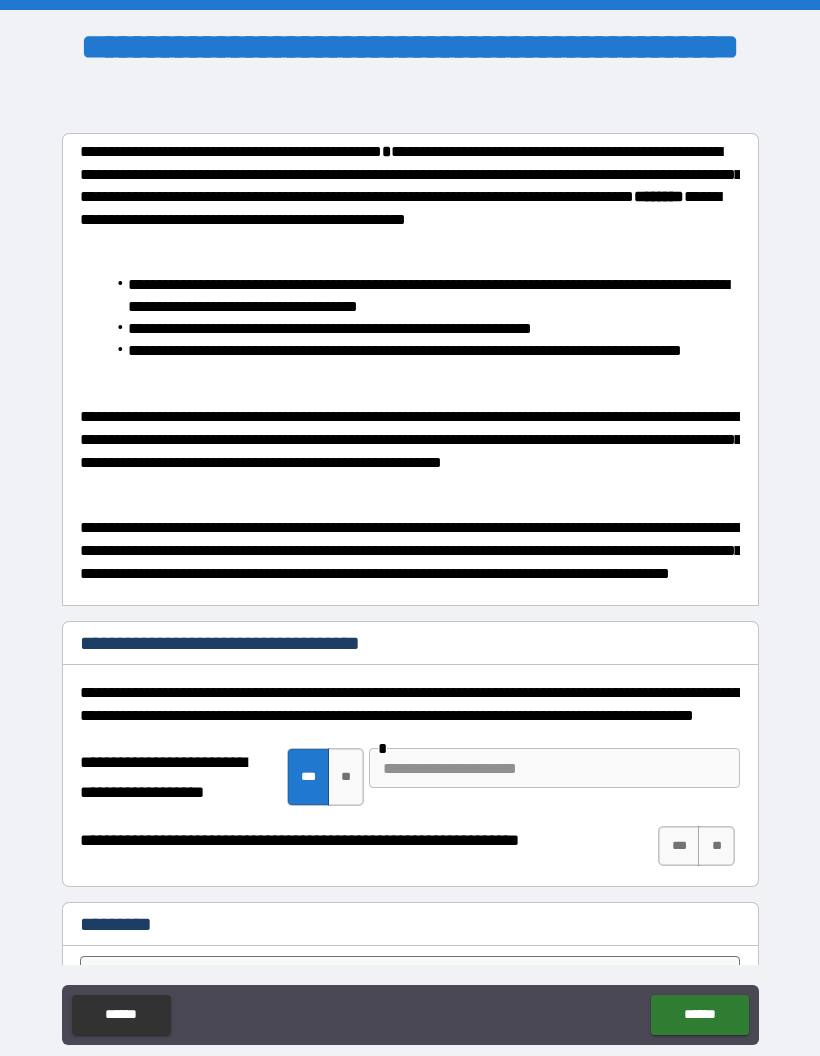 click at bounding box center (554, 768) 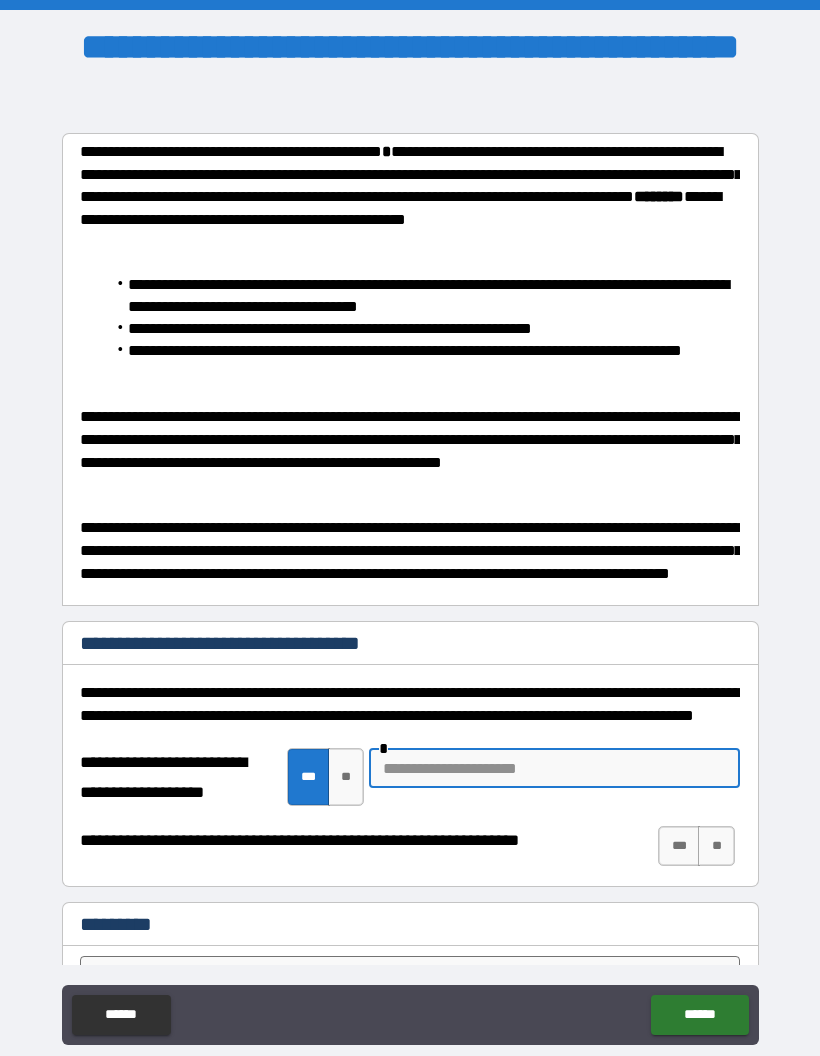 scroll, scrollTop: 49, scrollLeft: 0, axis: vertical 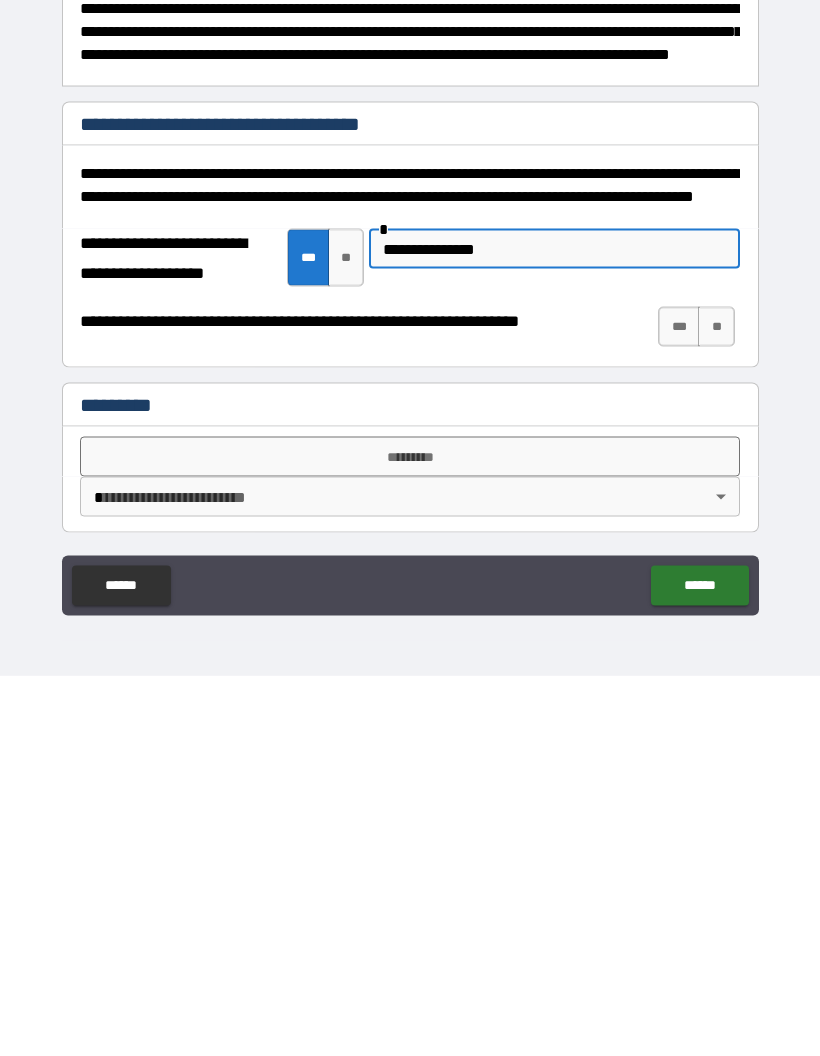type on "**********" 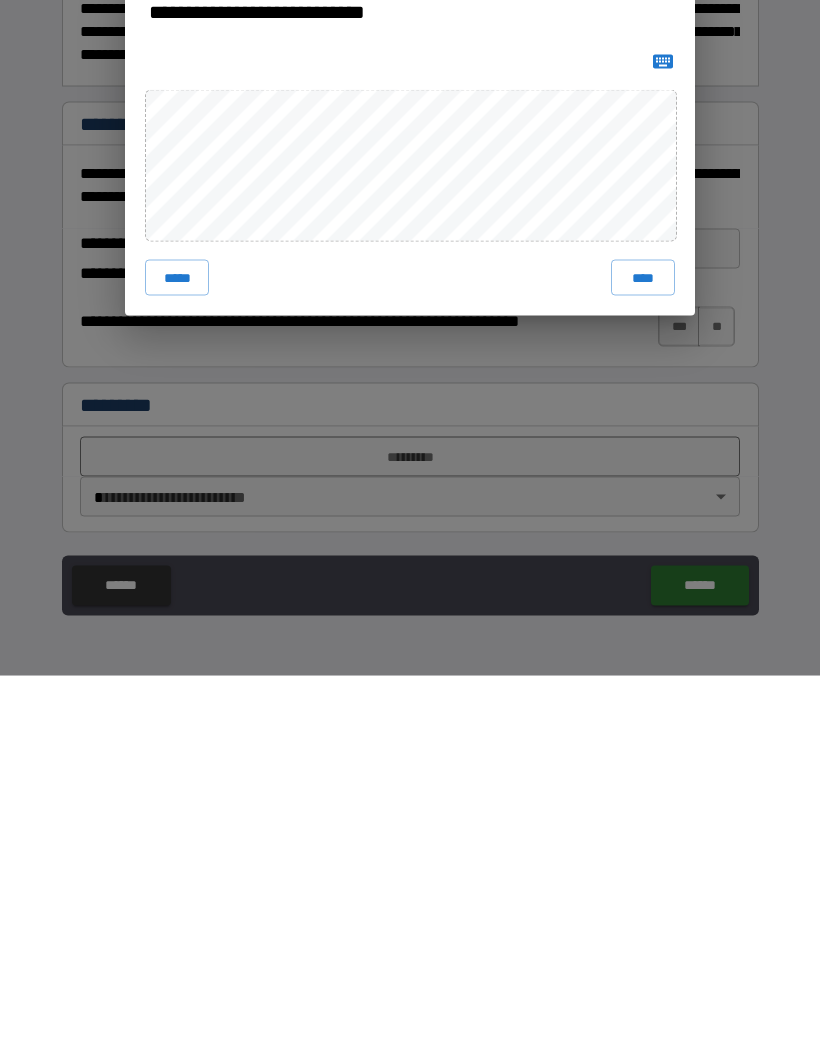 scroll, scrollTop: 80, scrollLeft: 0, axis: vertical 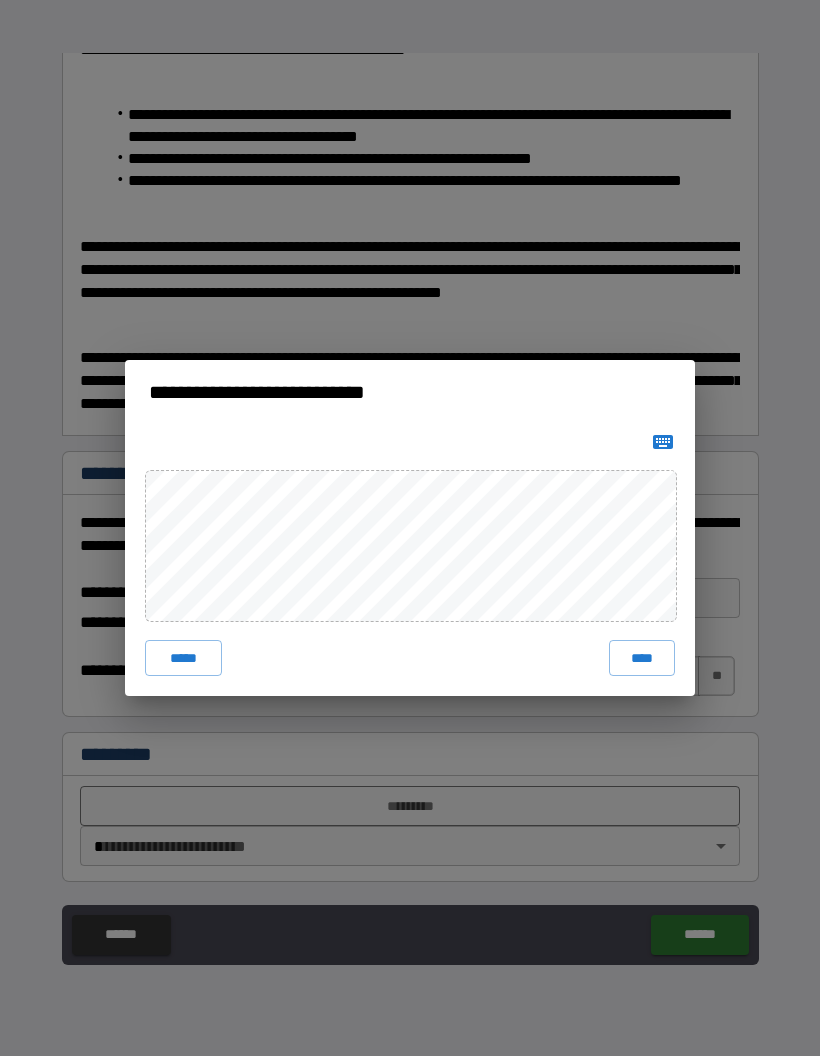 click on "****" at bounding box center [642, 658] 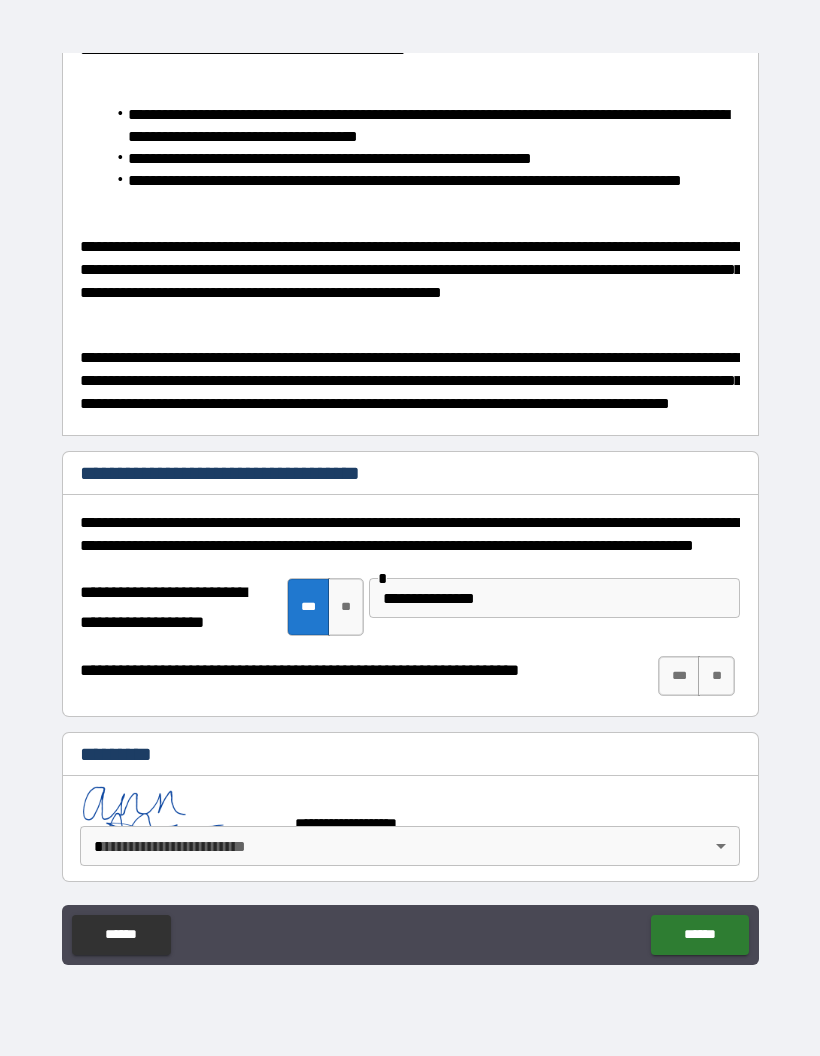scroll, scrollTop: 80, scrollLeft: 0, axis: vertical 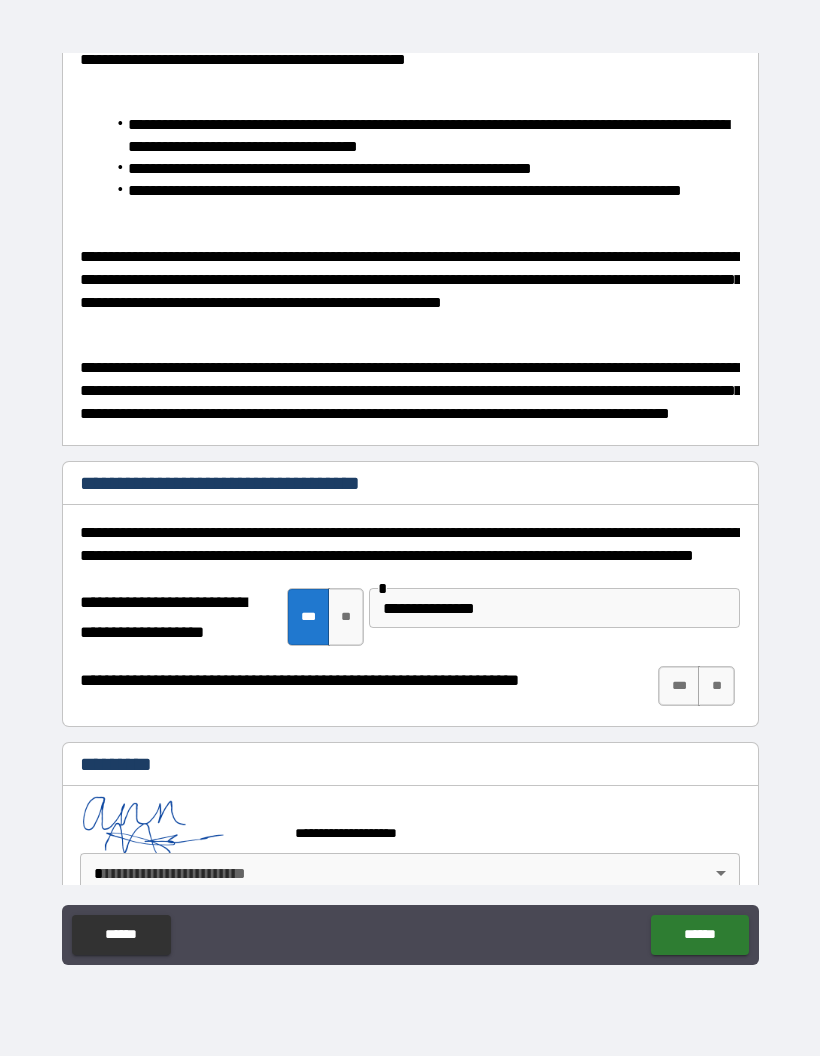 click on "[ADDRESS] [ADDRESS]   [ADDRESS] ******** [ADDRESS] [ADDRESS] [ADDRESS] [ADDRESS] [ADDRESS] *** ** [ADDRESS] **" at bounding box center (410, 488) 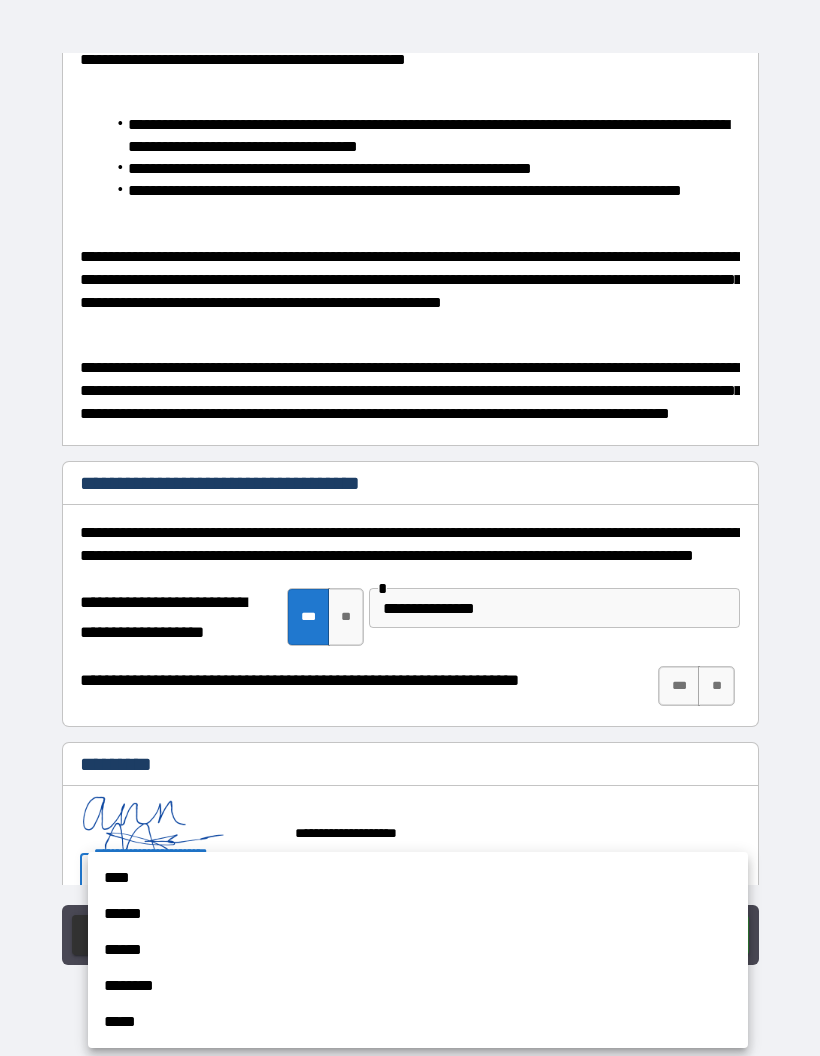 click on "*****" at bounding box center (418, 1022) 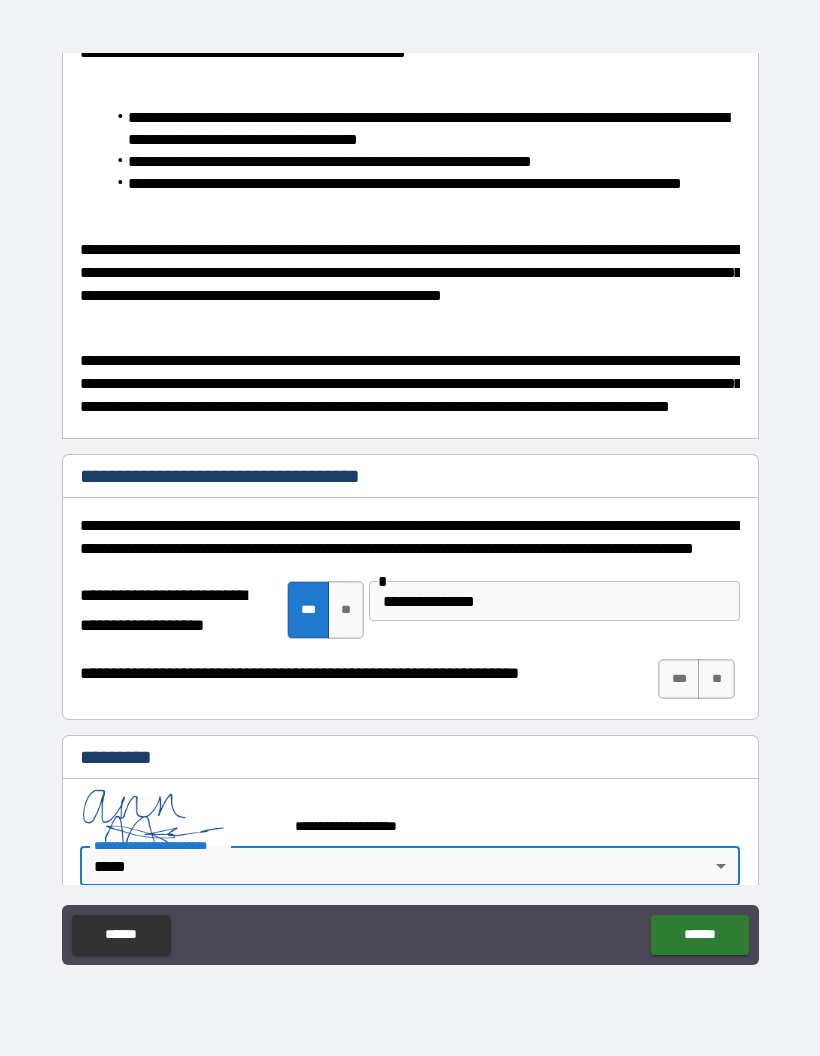 click on "******" at bounding box center (699, 935) 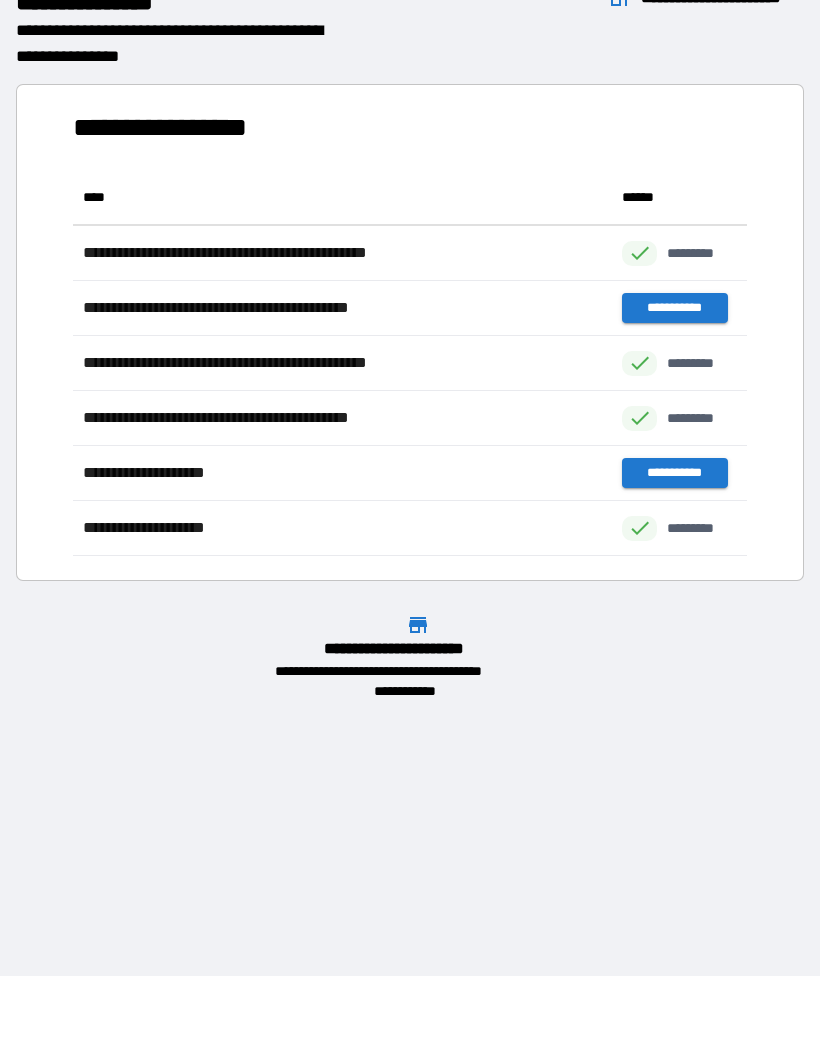 scroll, scrollTop: 1, scrollLeft: 1, axis: both 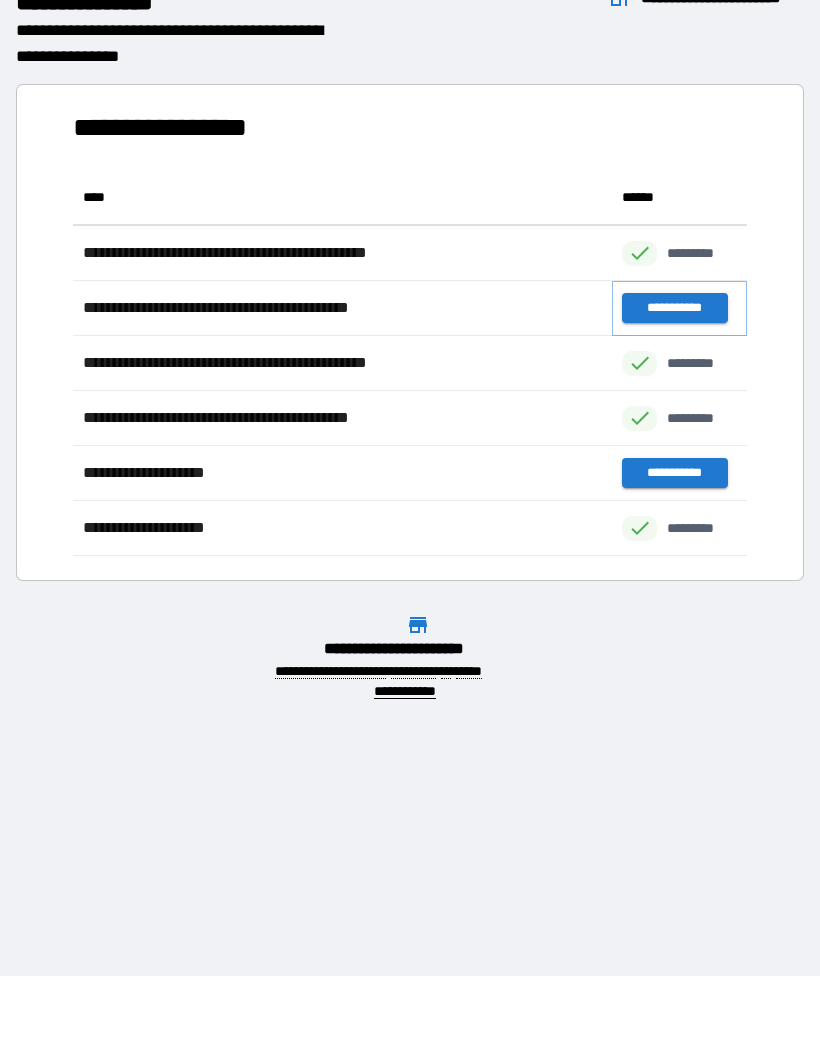 click on "**********" at bounding box center [674, 308] 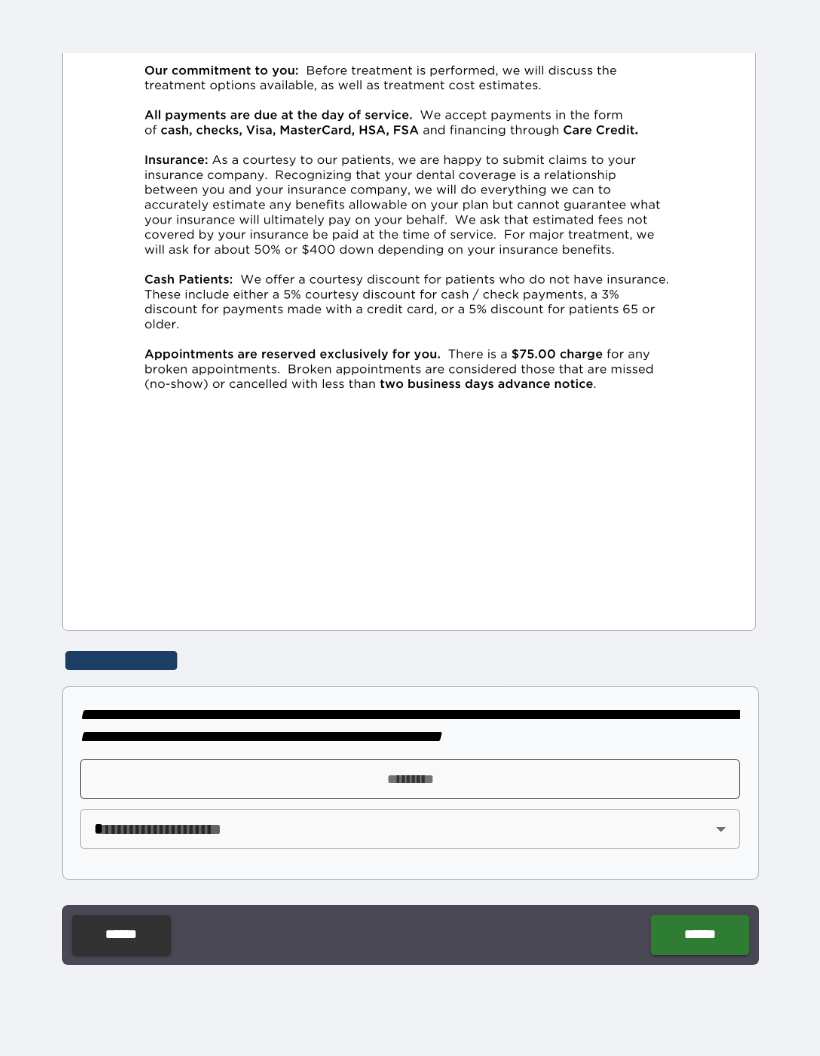 scroll, scrollTop: 349, scrollLeft: 0, axis: vertical 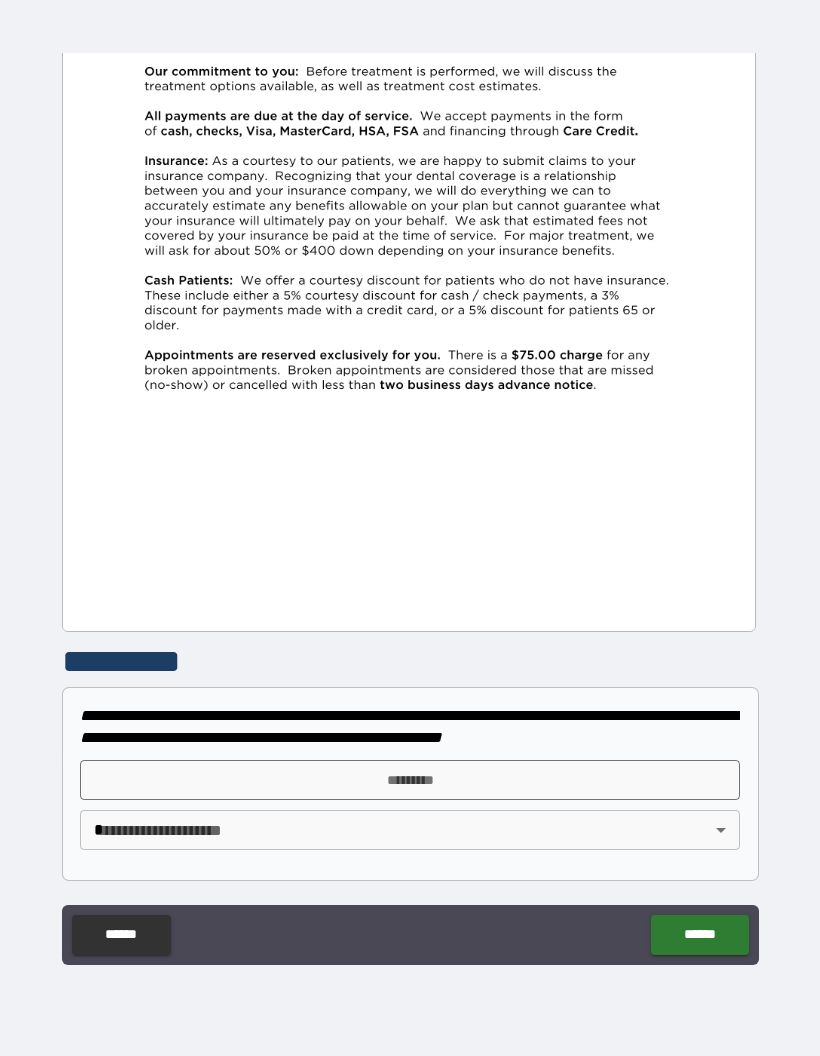 click on "*********" at bounding box center (410, 780) 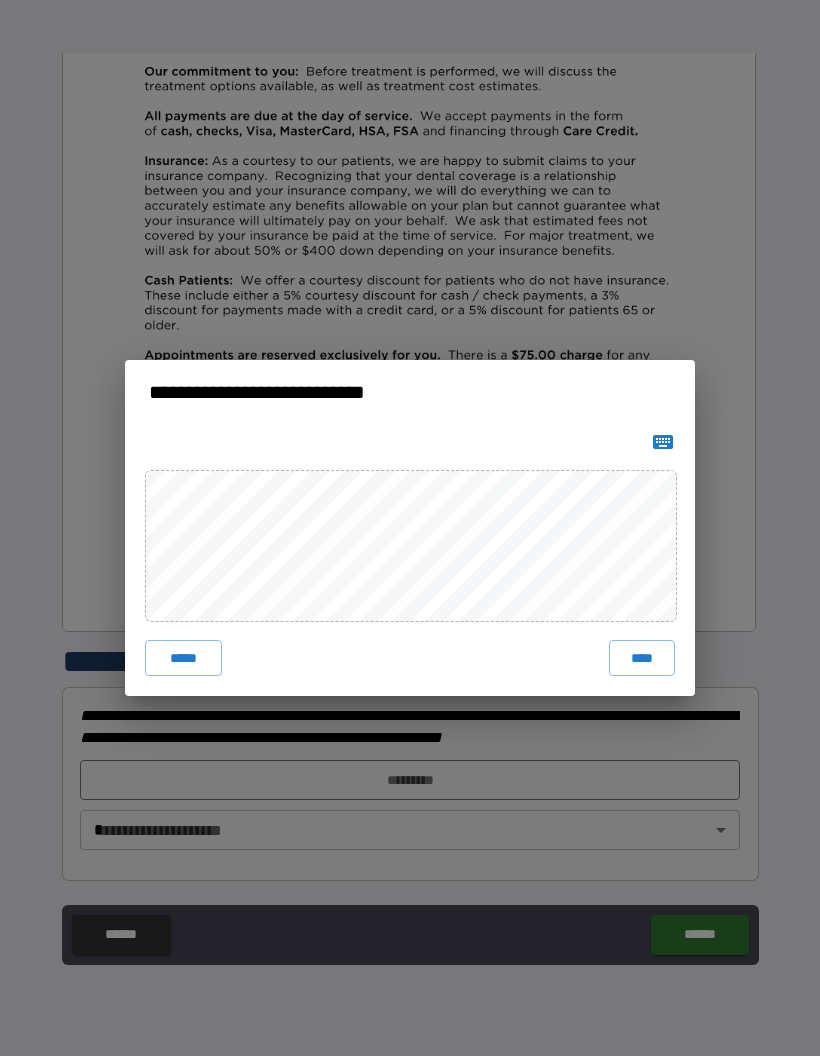 click on "****" at bounding box center (642, 658) 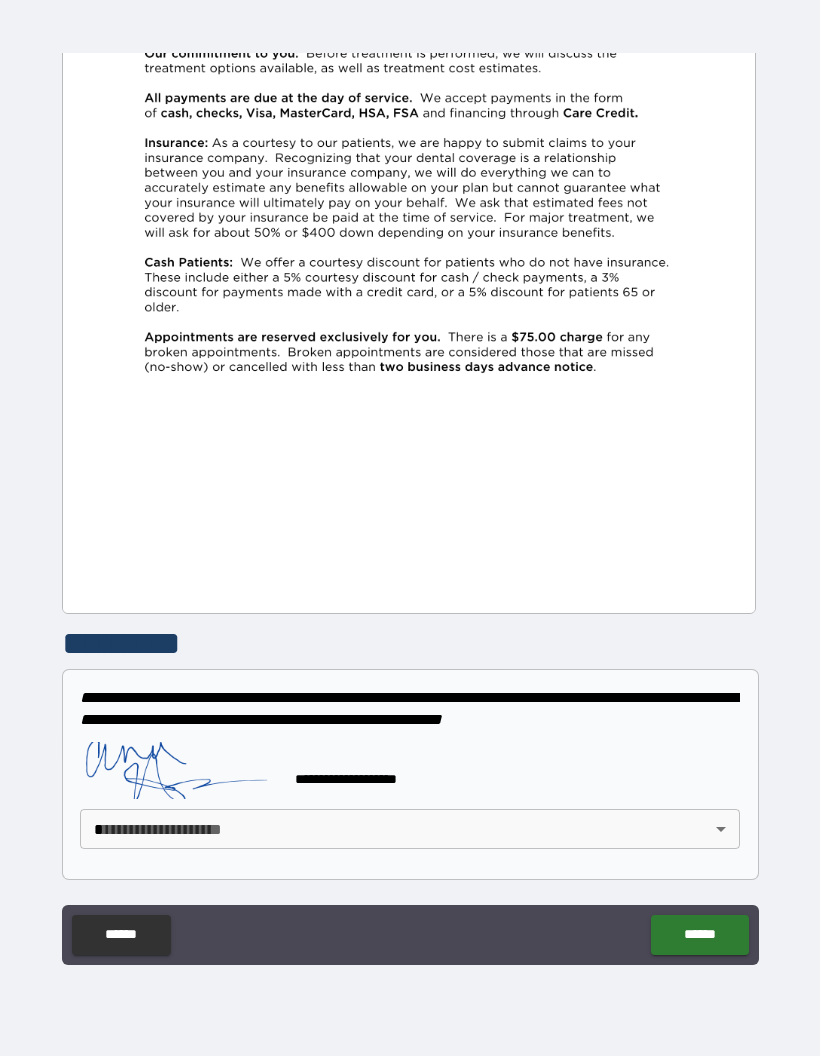 scroll, scrollTop: 366, scrollLeft: 0, axis: vertical 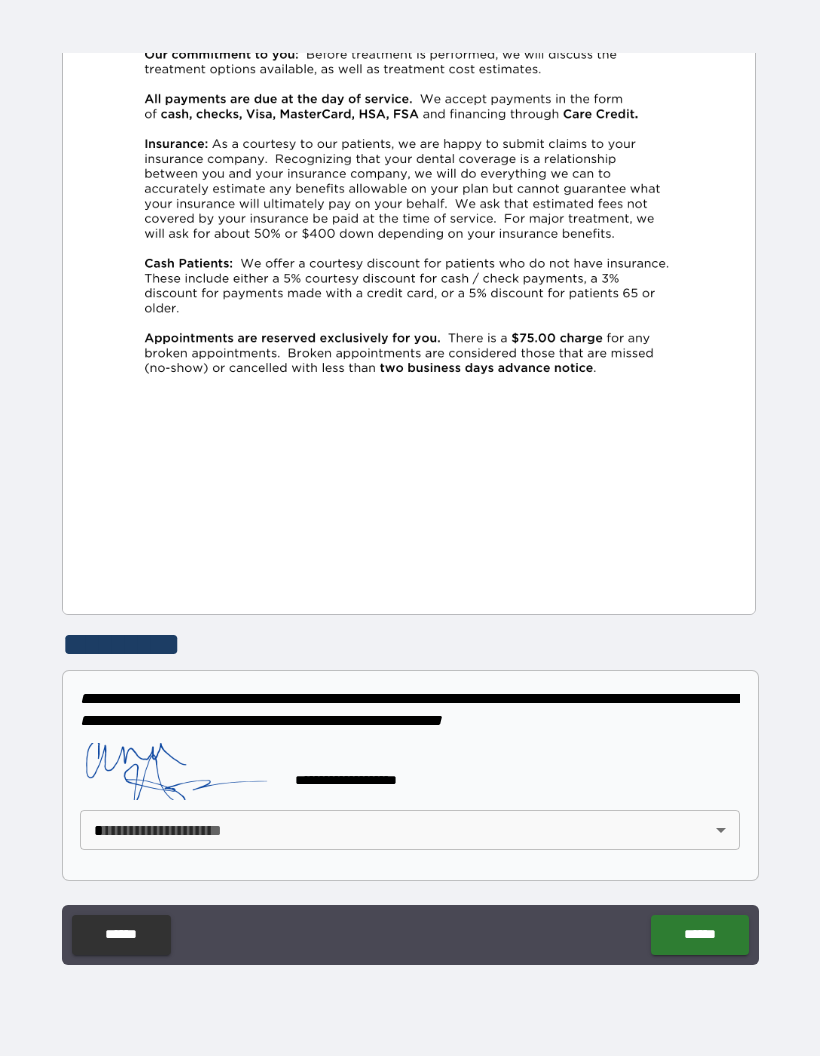 click on "******" at bounding box center [699, 935] 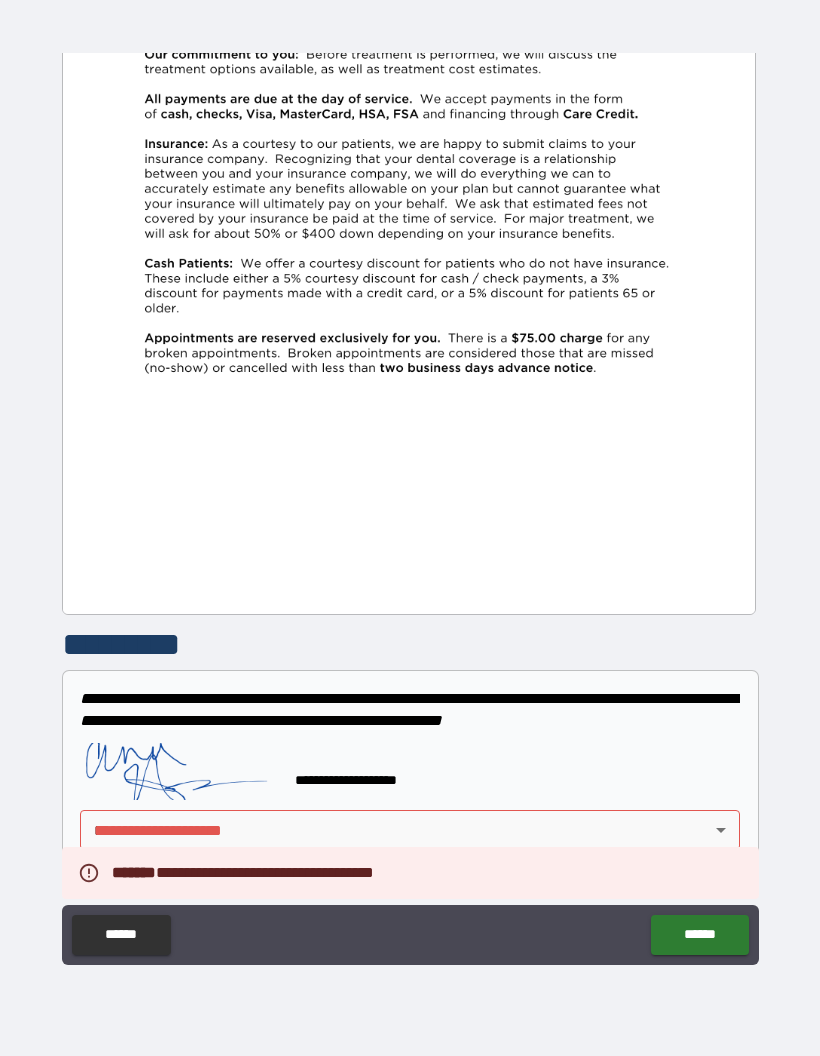 click on "[ADDRESS] [ADDRESS] [ADDRESS] [ADDRESS] [ADDRESS] [ADDRESS]   [ADDRESS] [ADDRESS]   [ADDRESS]" at bounding box center (410, 488) 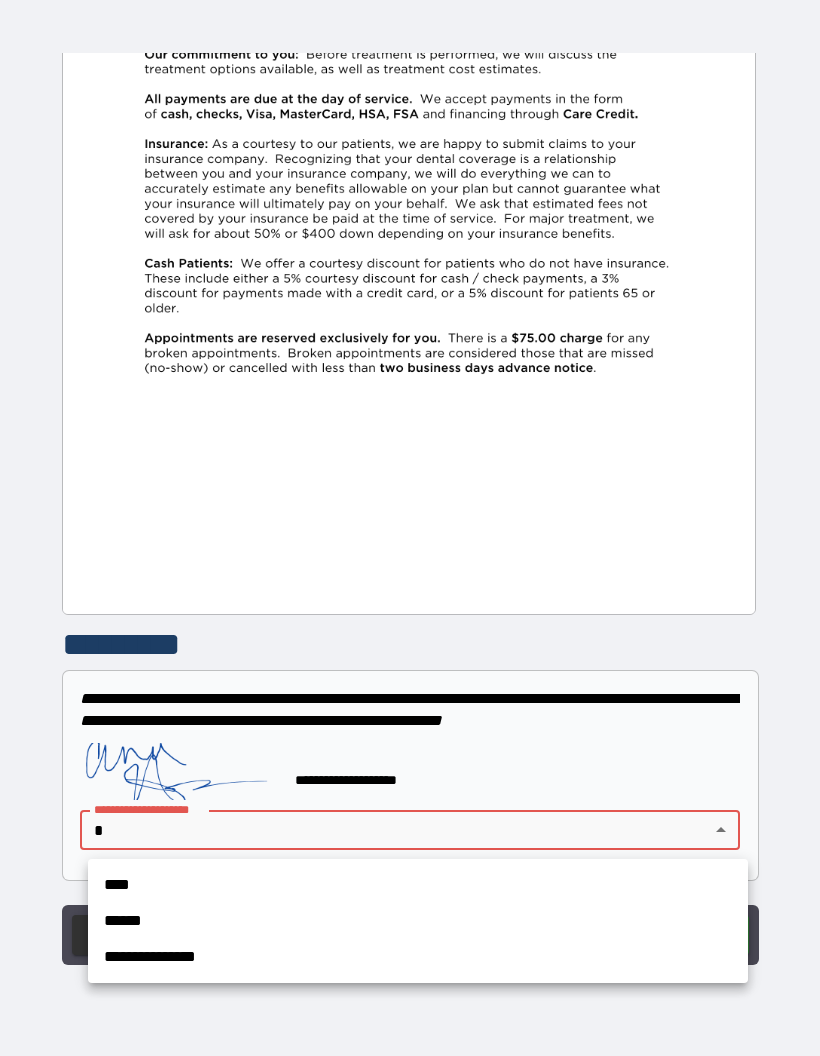 click on "****" at bounding box center [418, 885] 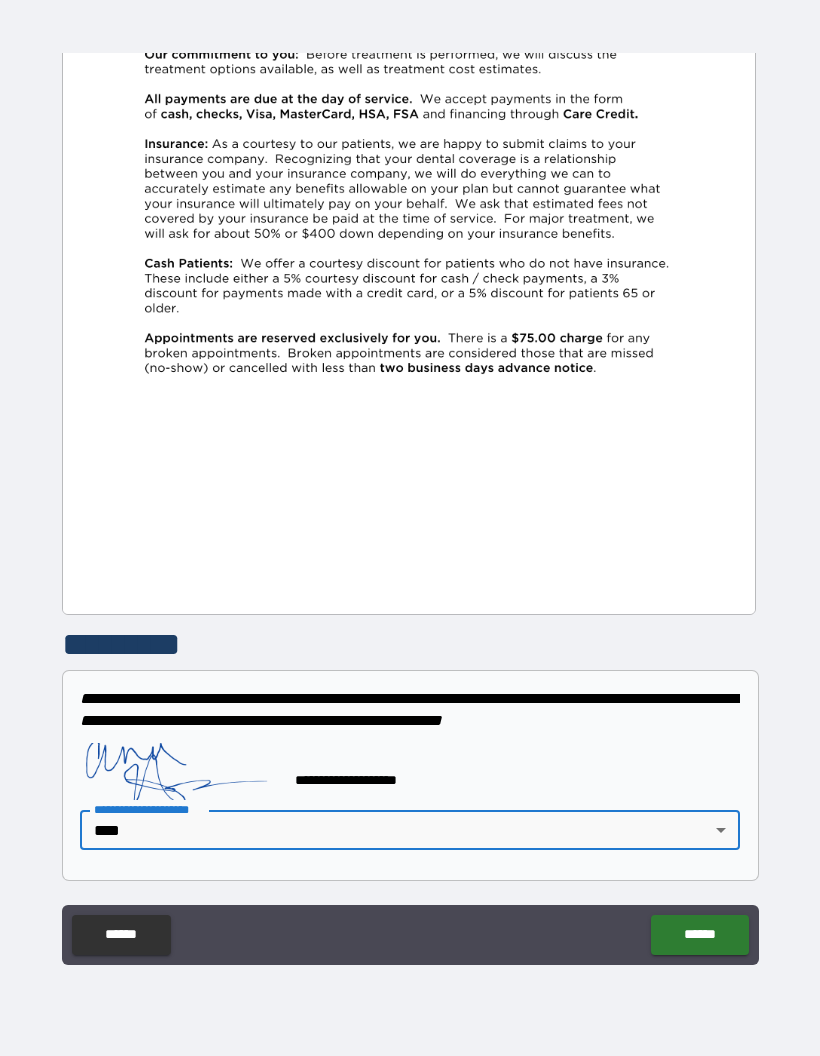 click on "******" at bounding box center (699, 935) 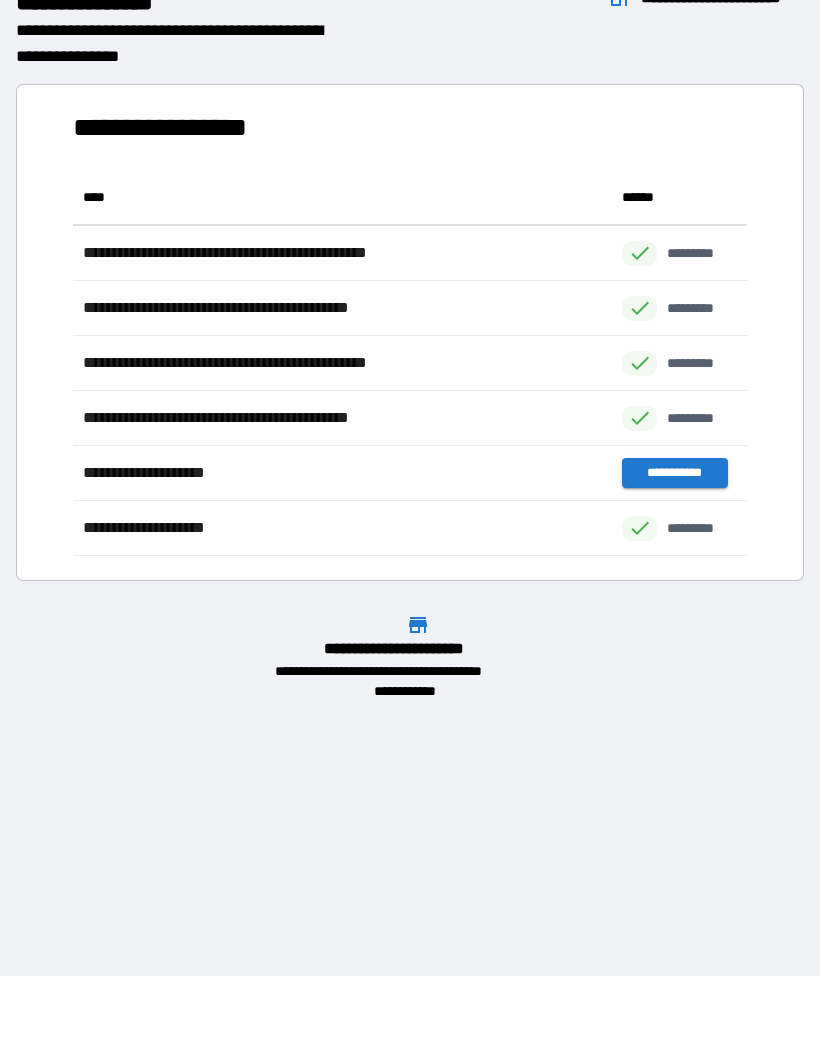 scroll, scrollTop: 1, scrollLeft: 1, axis: both 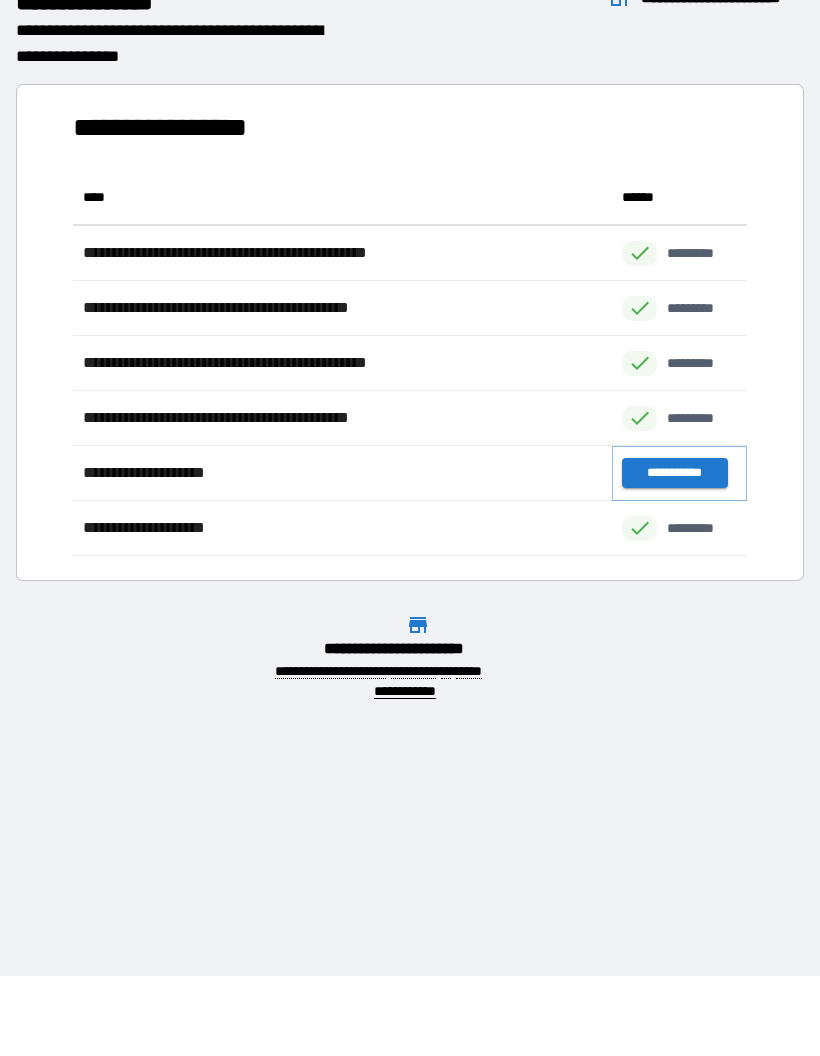 click on "**********" at bounding box center [674, 473] 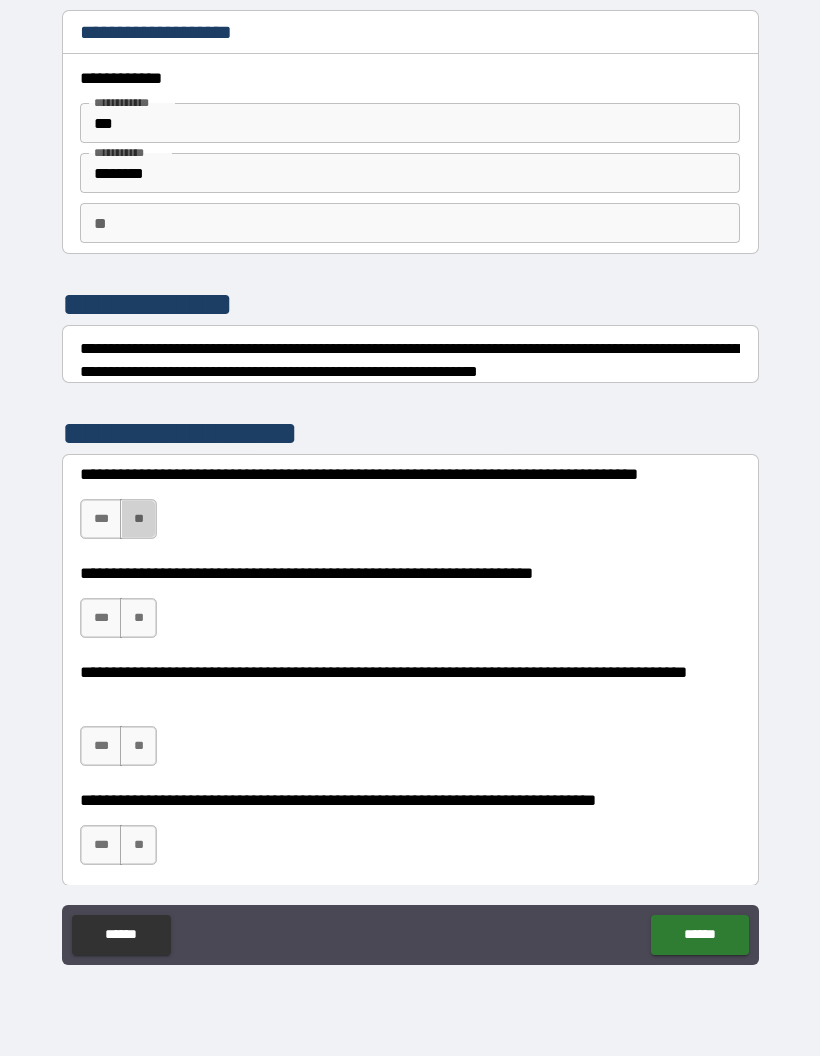 click on "**" at bounding box center (138, 519) 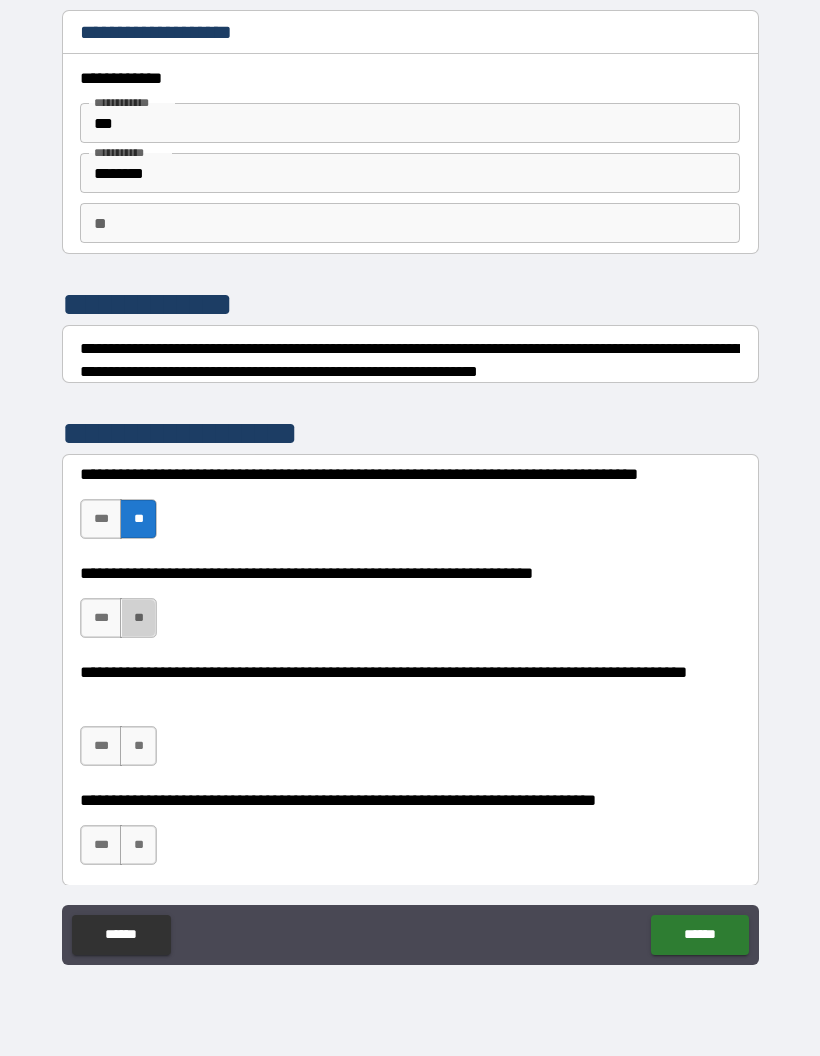click on "**" at bounding box center [138, 618] 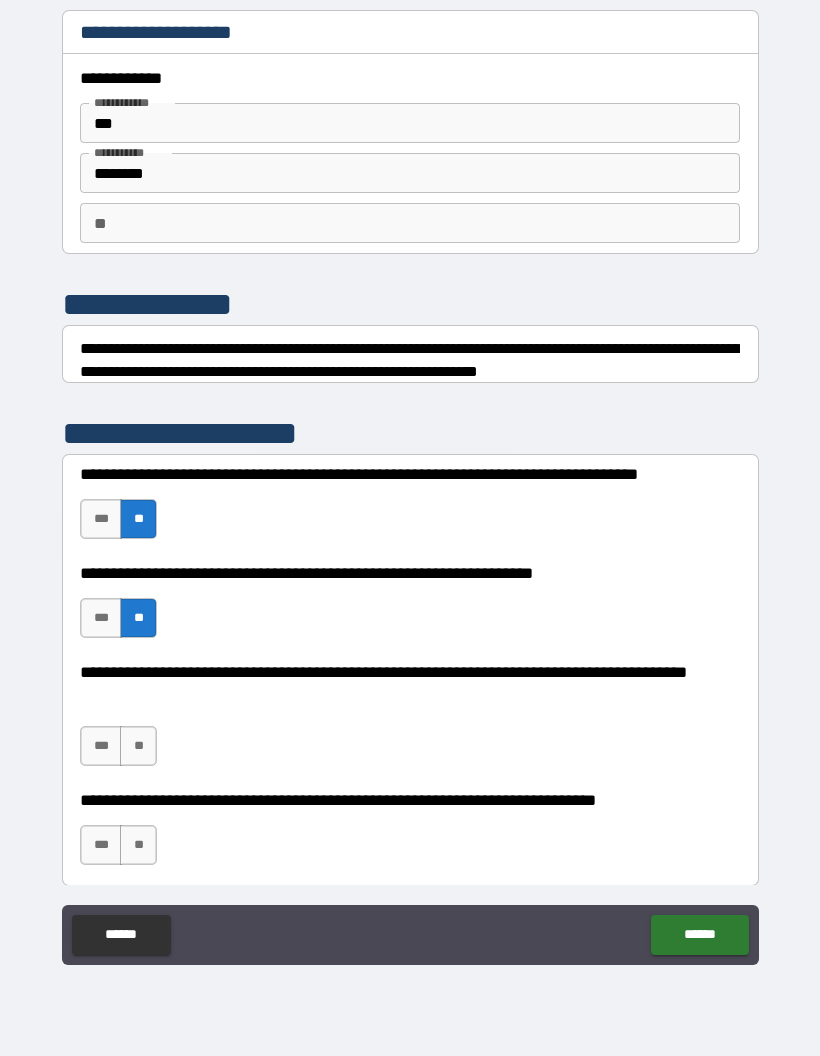 click on "**" at bounding box center [138, 746] 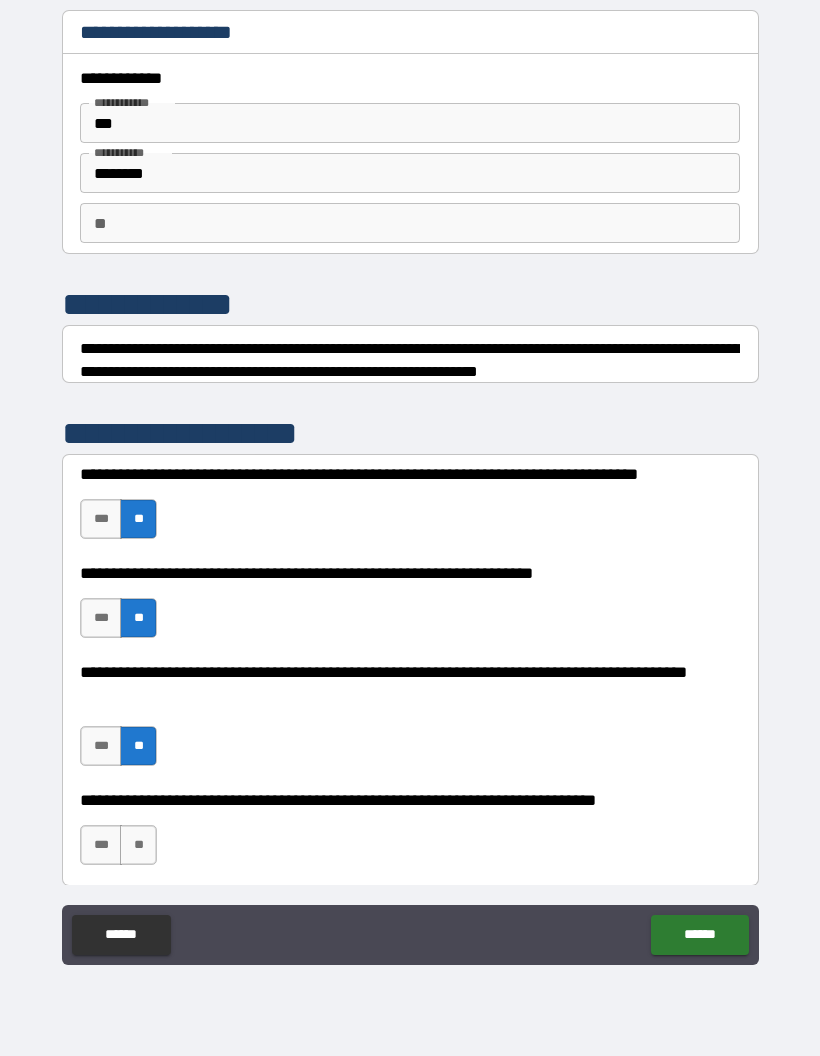 click on "**" at bounding box center [138, 845] 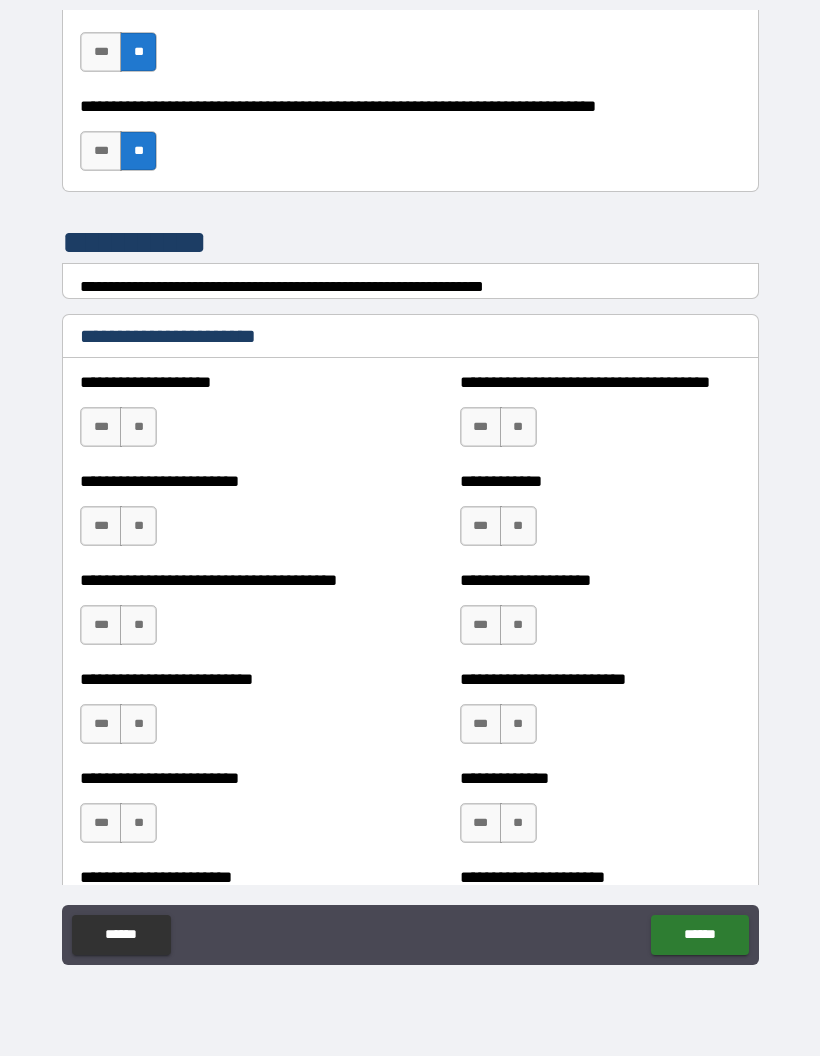 scroll, scrollTop: 695, scrollLeft: 0, axis: vertical 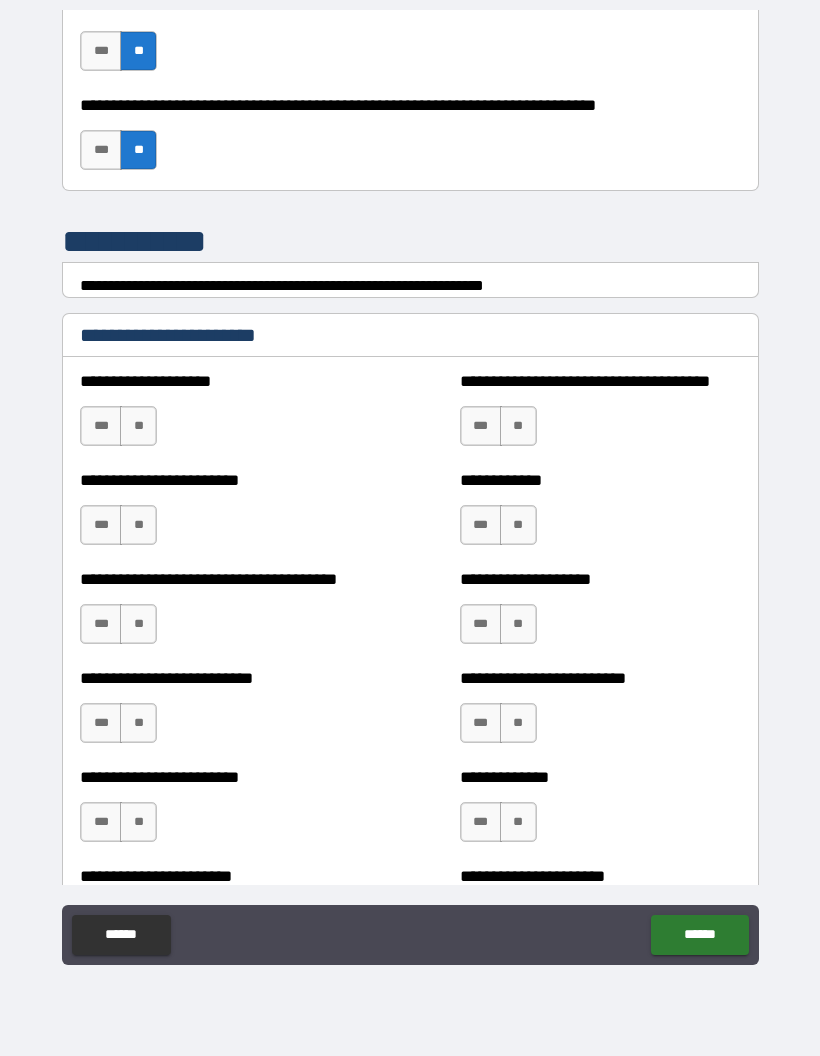 click on "**" at bounding box center (138, 426) 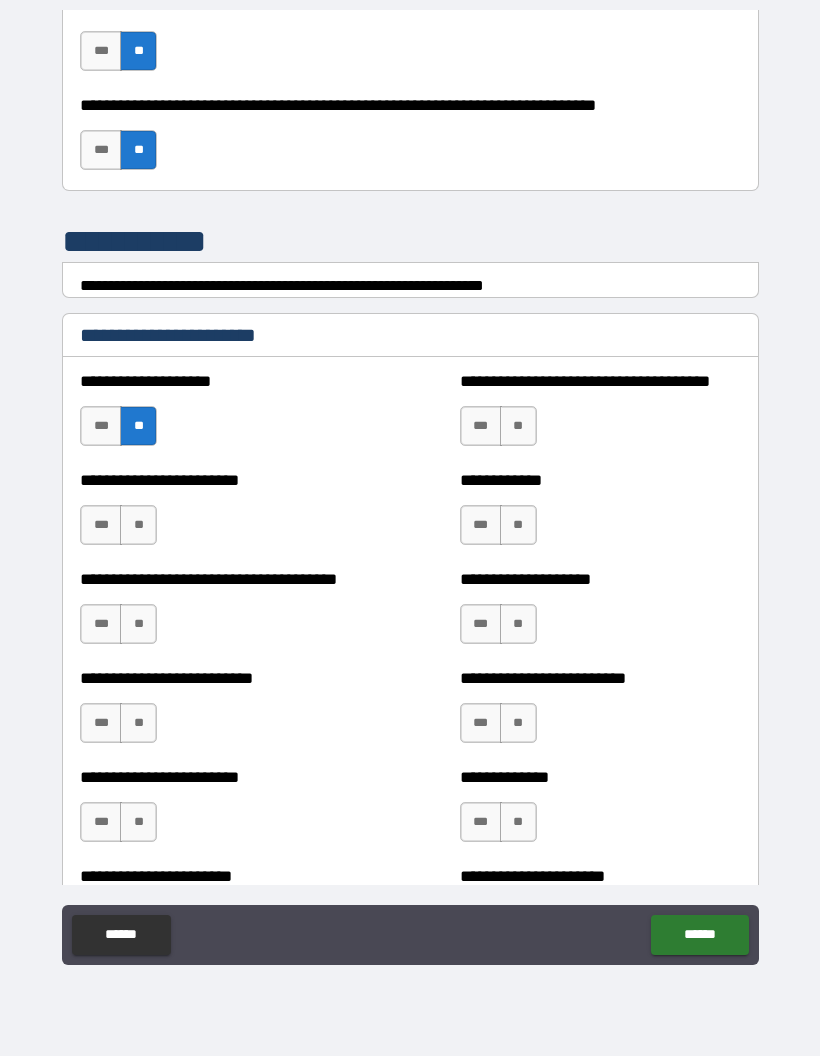 click on "**" at bounding box center [138, 525] 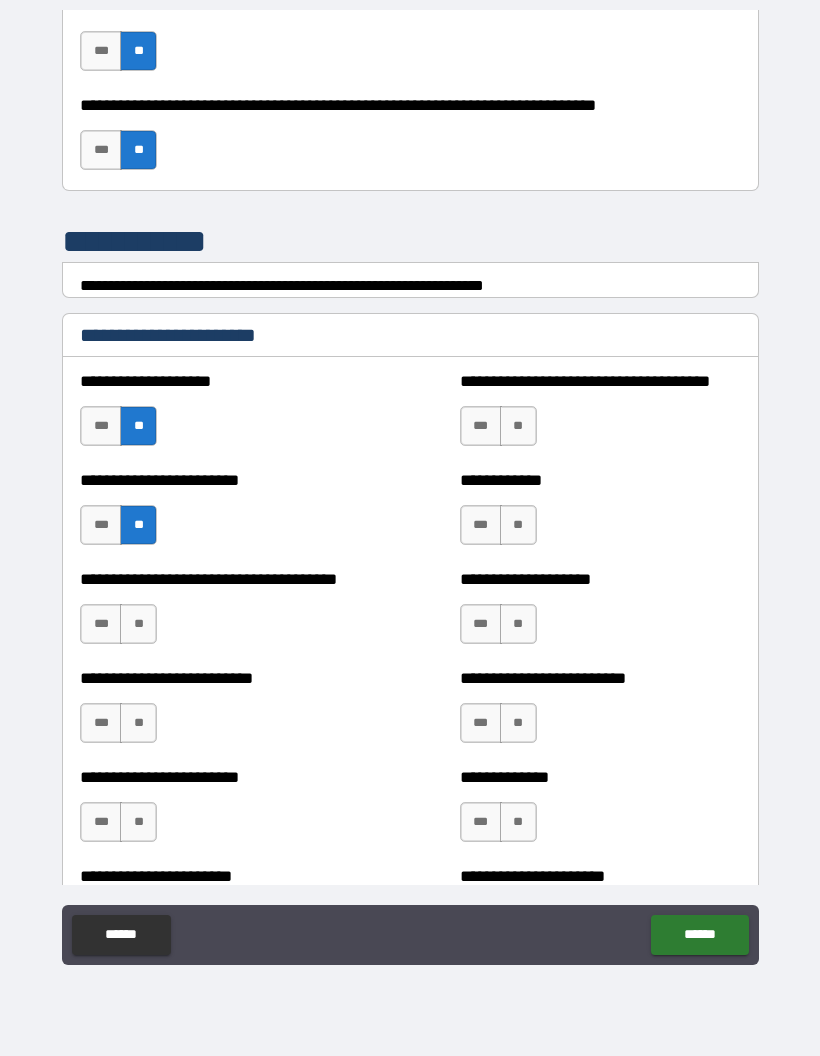 click on "**" at bounding box center (138, 624) 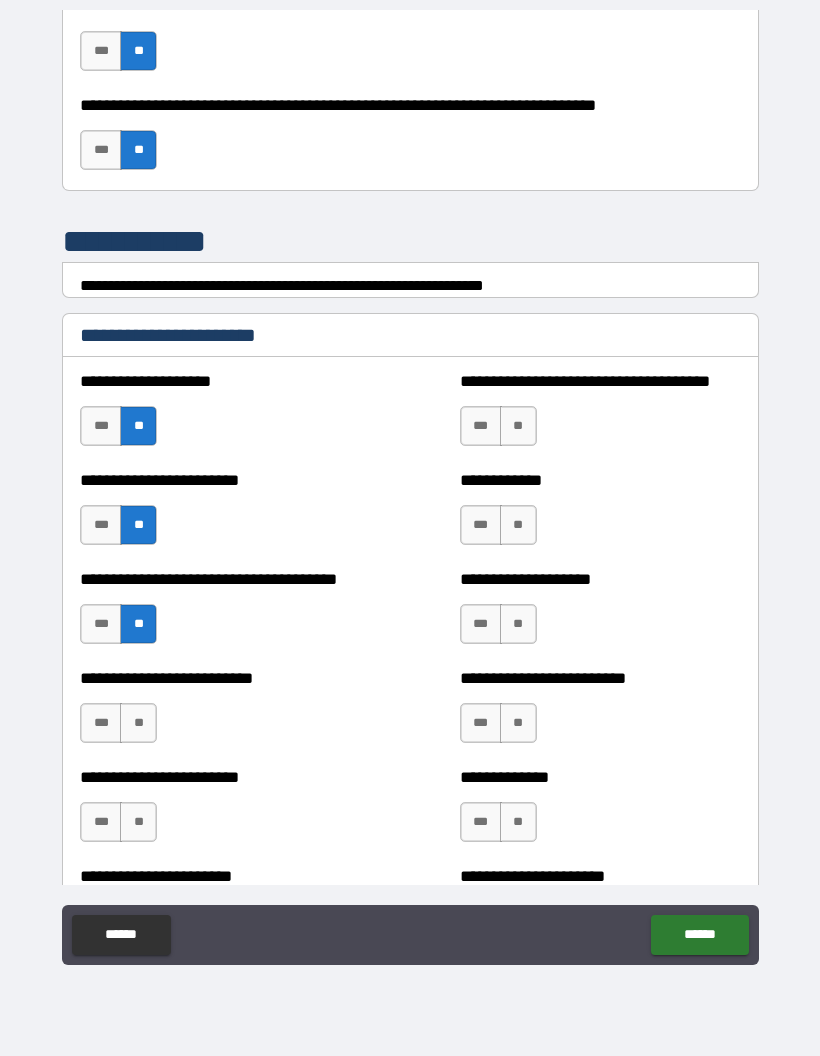 click on "**" at bounding box center [138, 723] 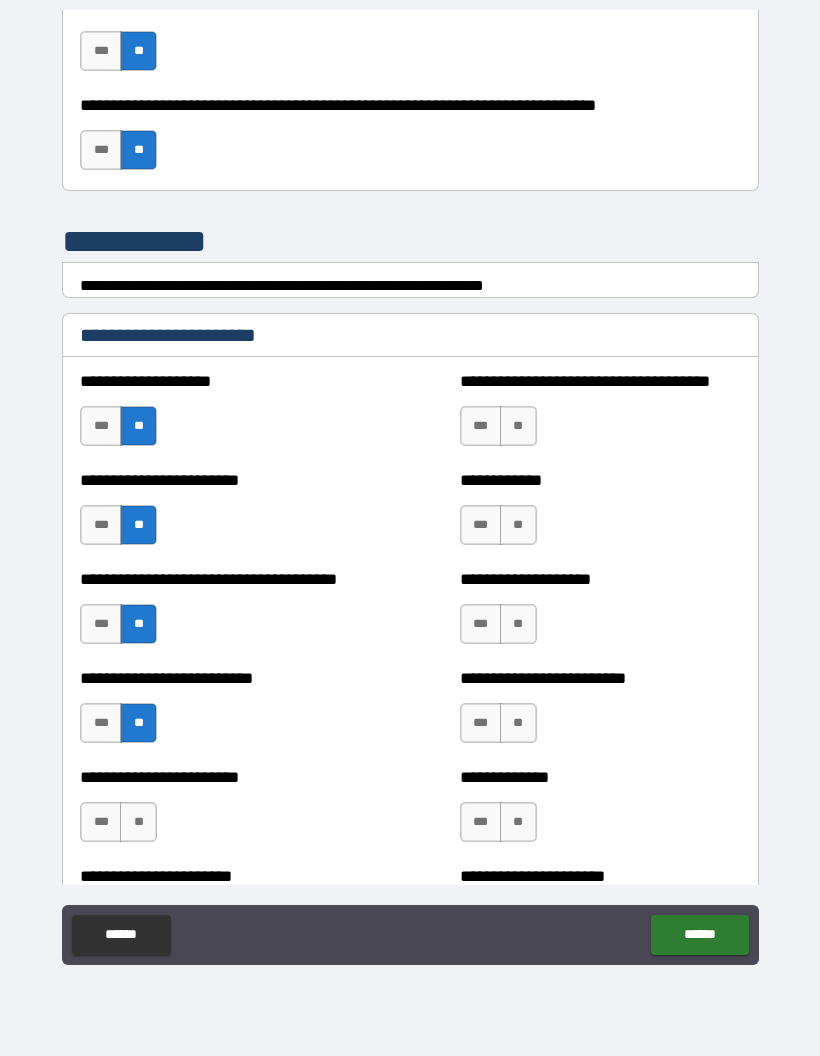 click on "**" at bounding box center [138, 822] 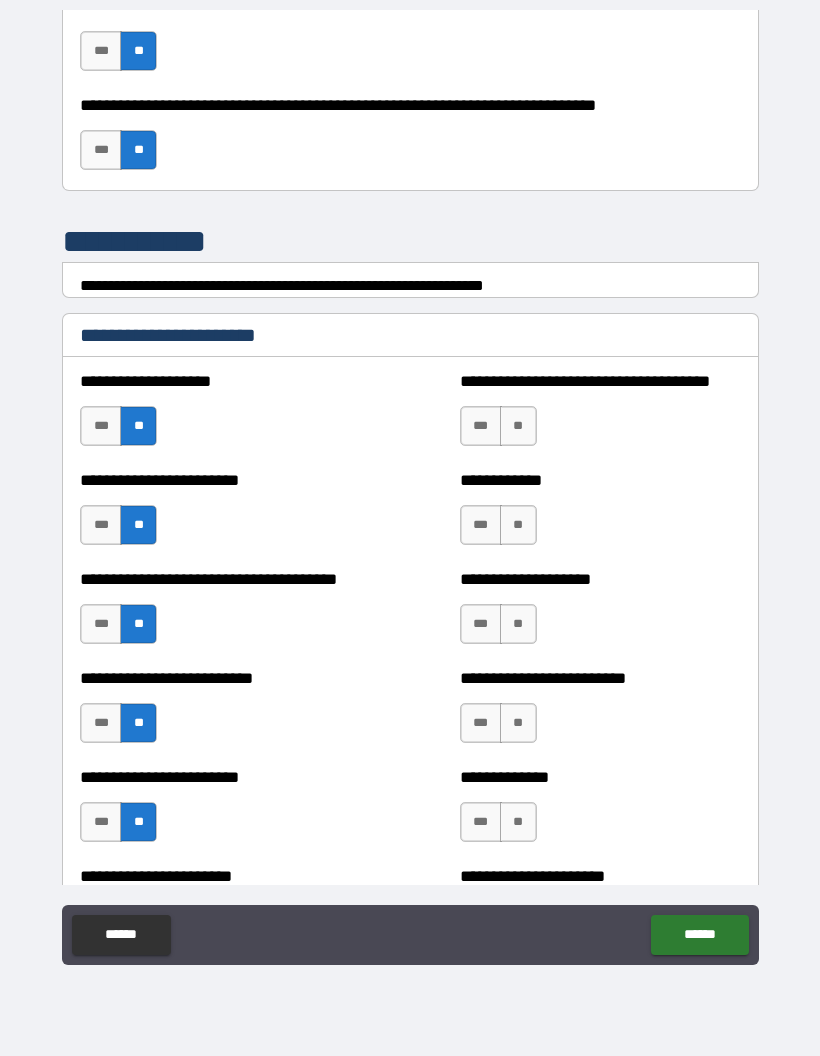 click on "**" at bounding box center (518, 426) 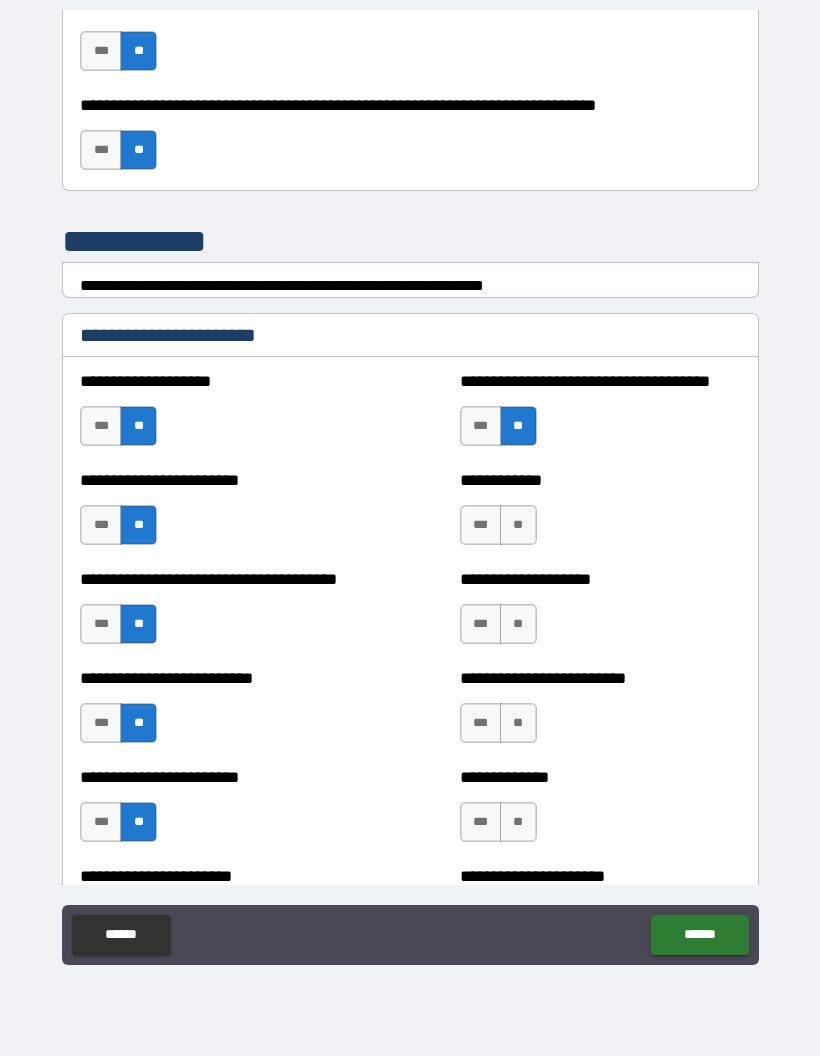 click on "**" at bounding box center [518, 525] 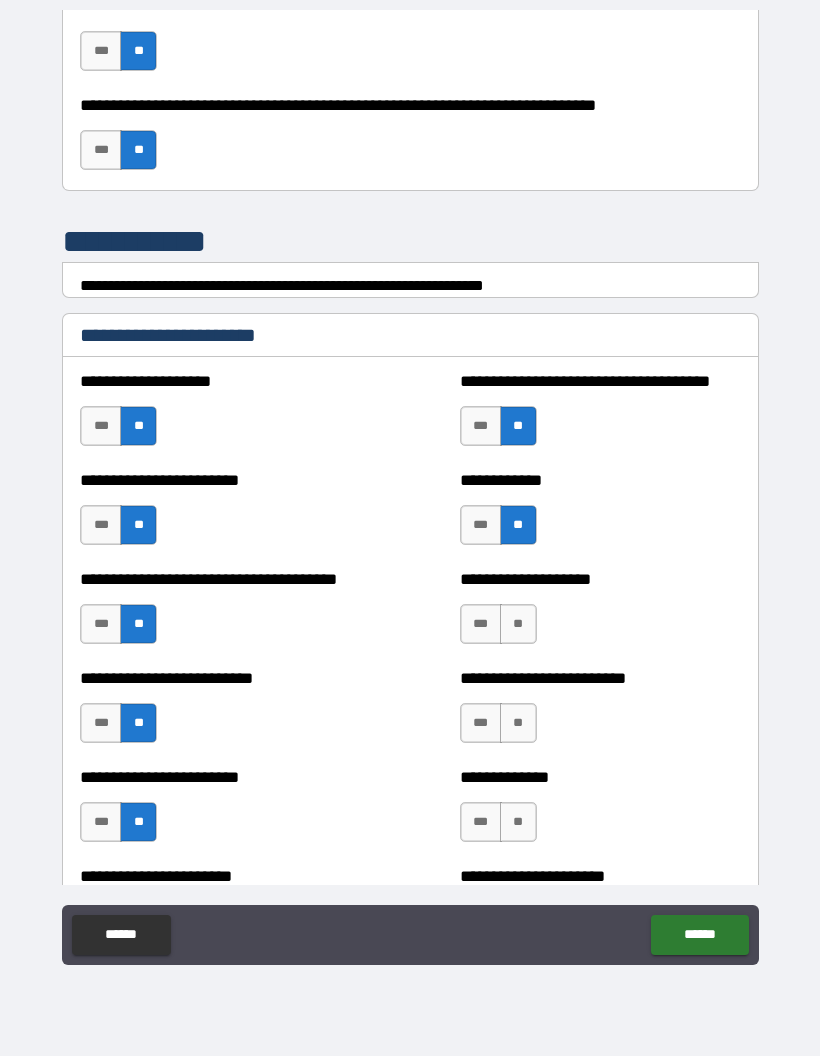 click on "**" at bounding box center [518, 624] 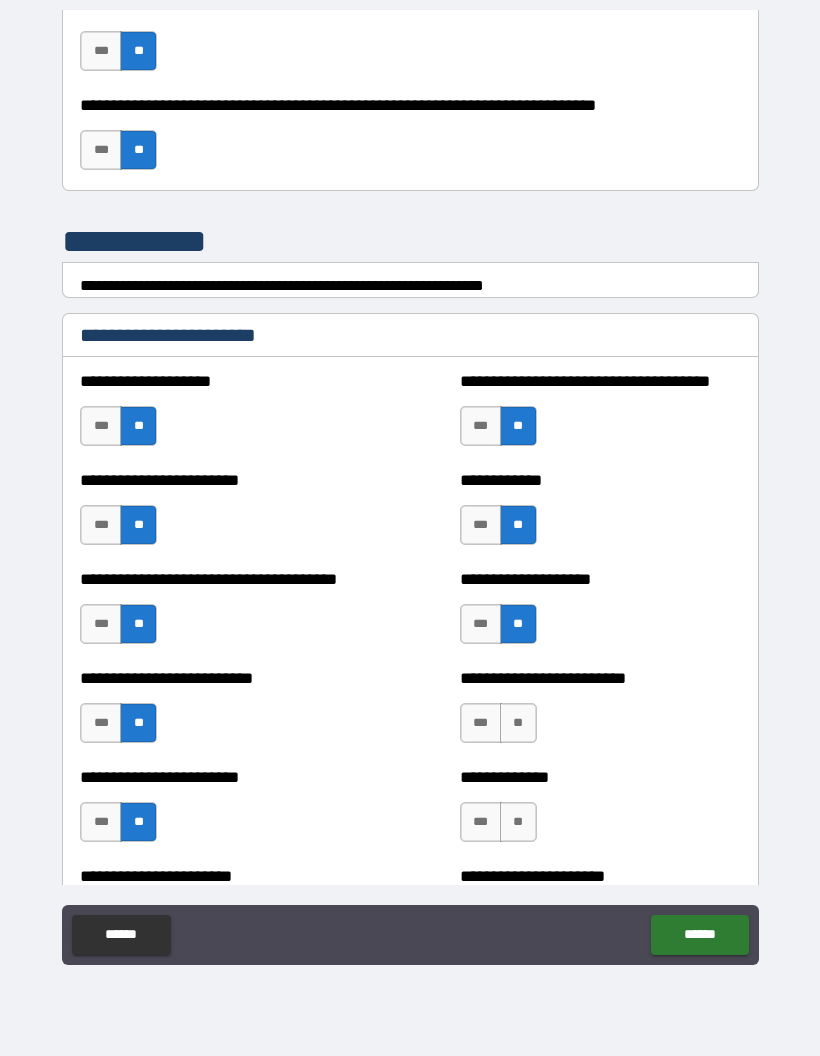 click on "**" at bounding box center (518, 723) 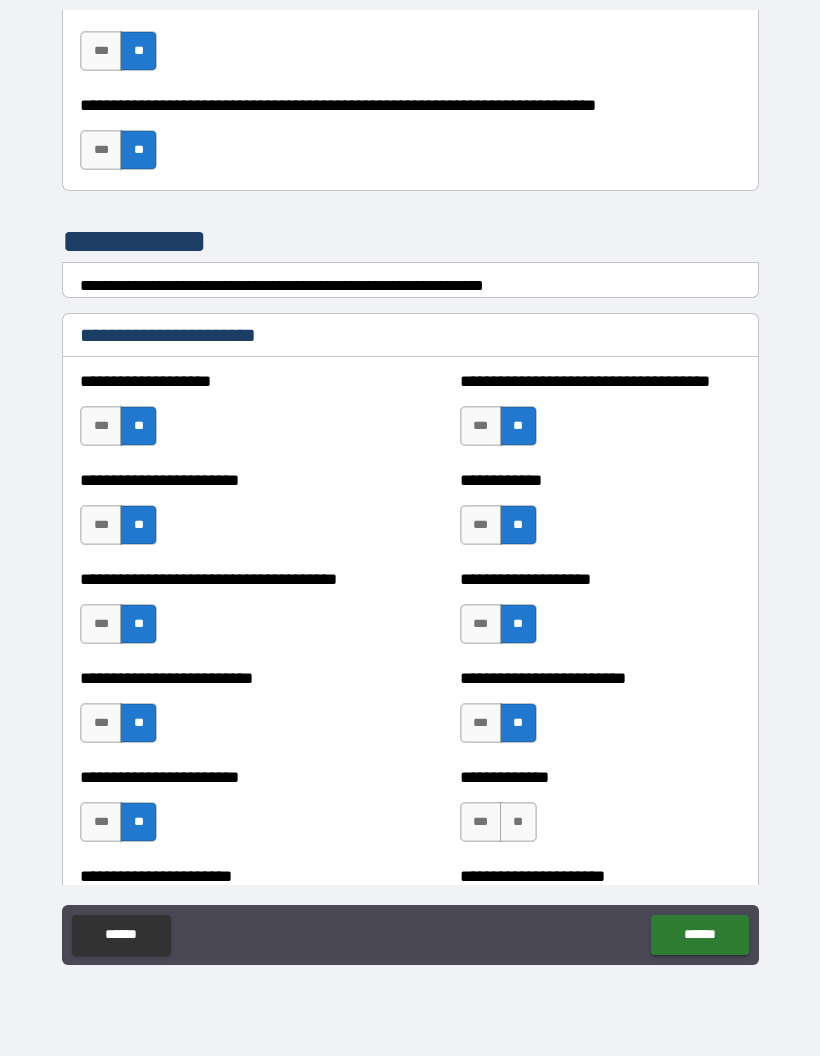 click on "**" at bounding box center [518, 822] 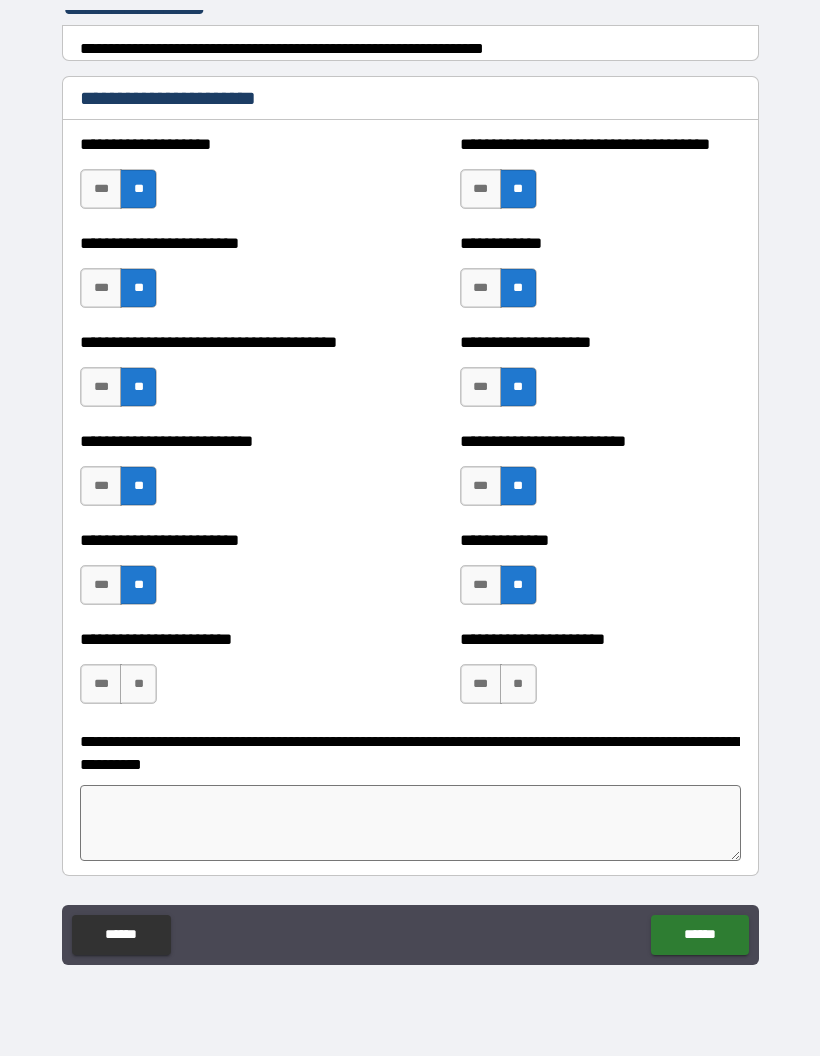 scroll, scrollTop: 933, scrollLeft: 0, axis: vertical 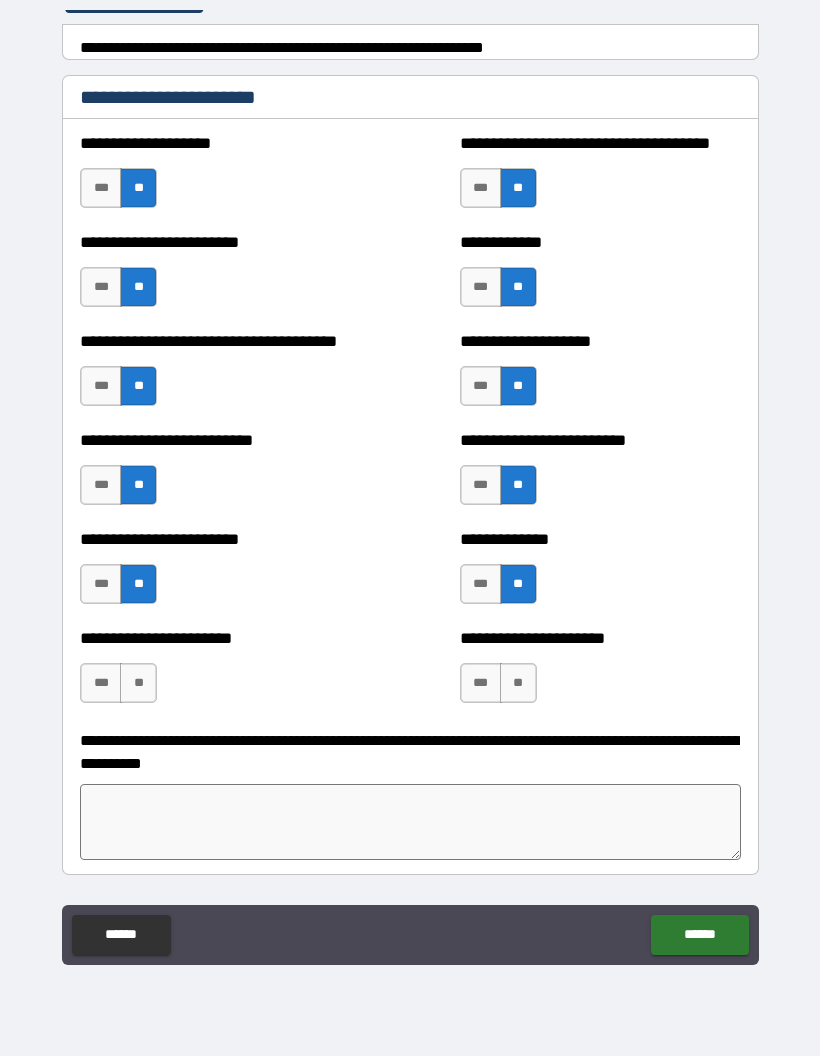 click on "**" at bounding box center [138, 683] 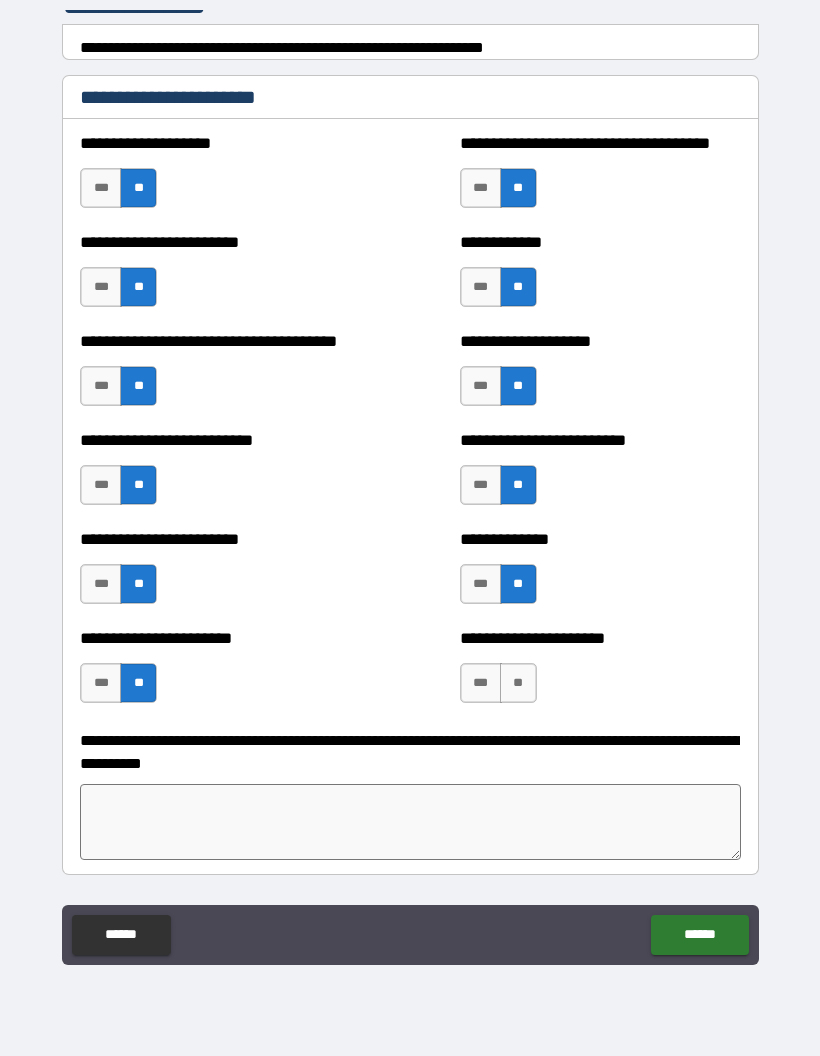 click on "**" at bounding box center (518, 683) 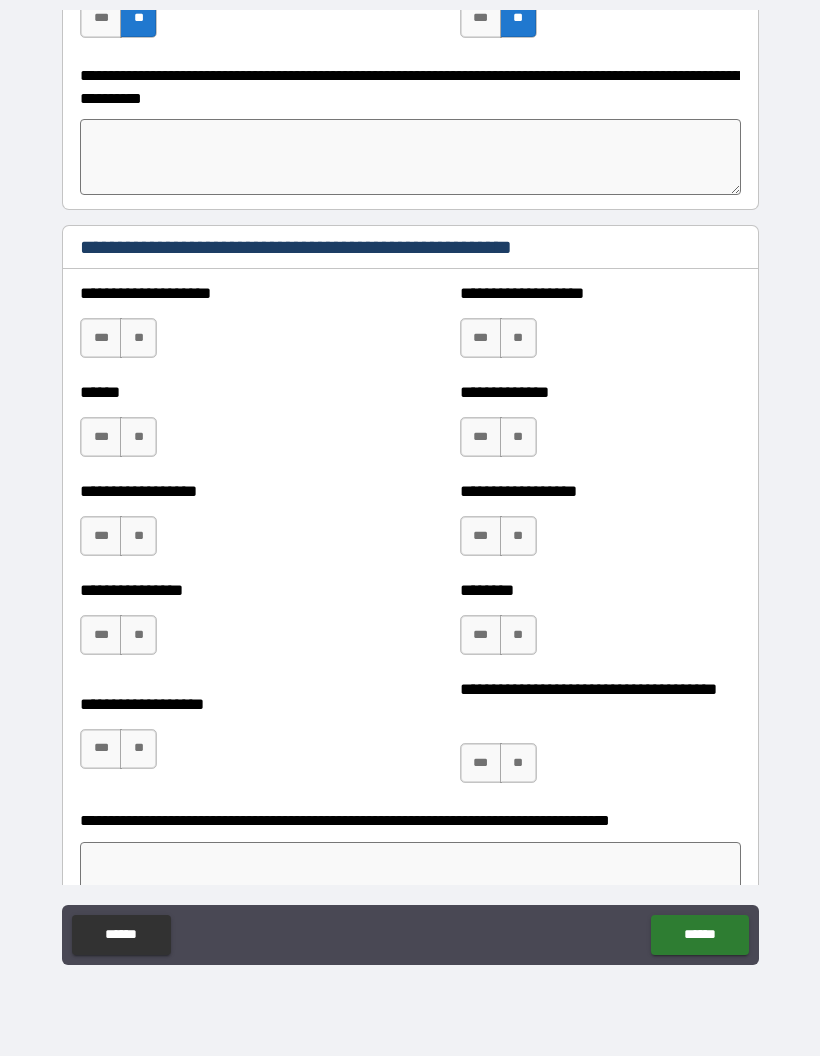 scroll, scrollTop: 1601, scrollLeft: 0, axis: vertical 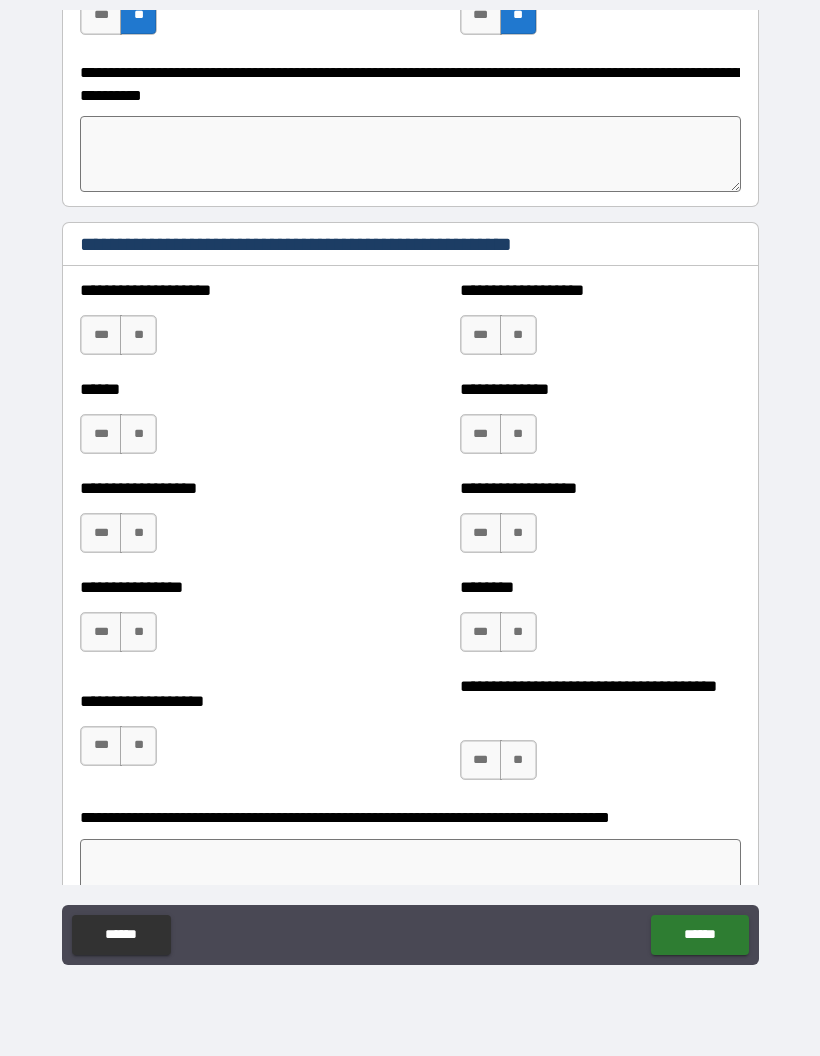click on "***" at bounding box center (101, 335) 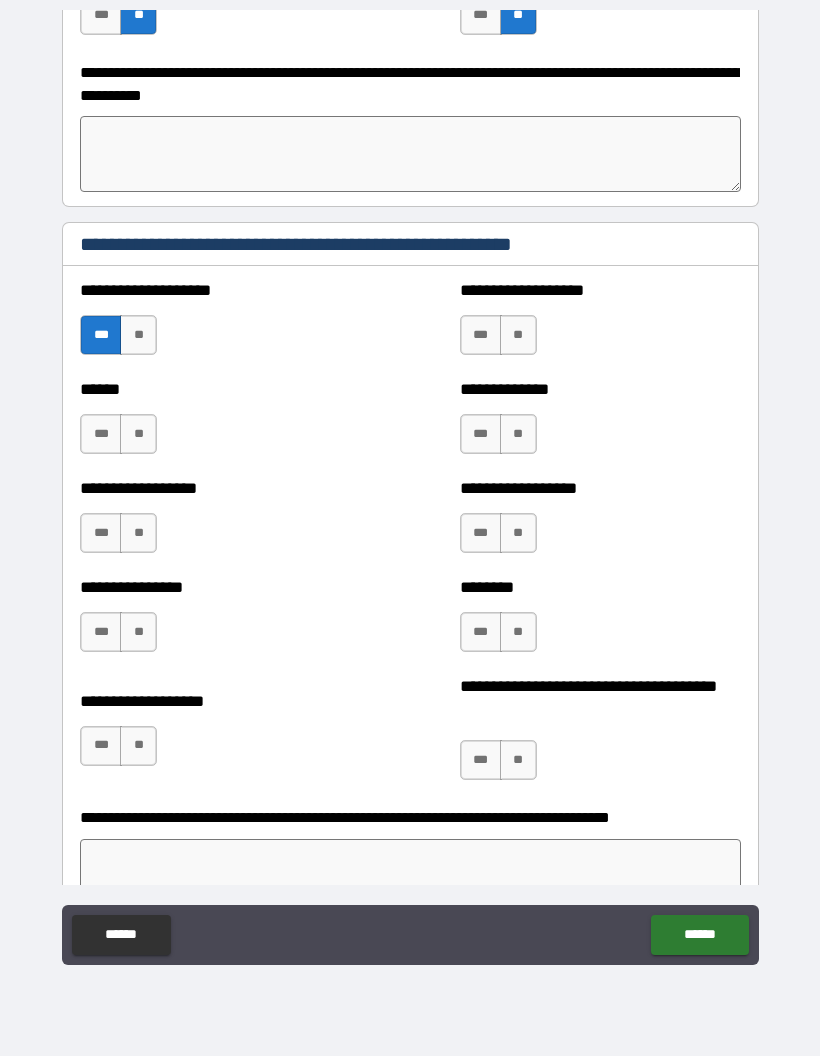 click on "**" at bounding box center (138, 434) 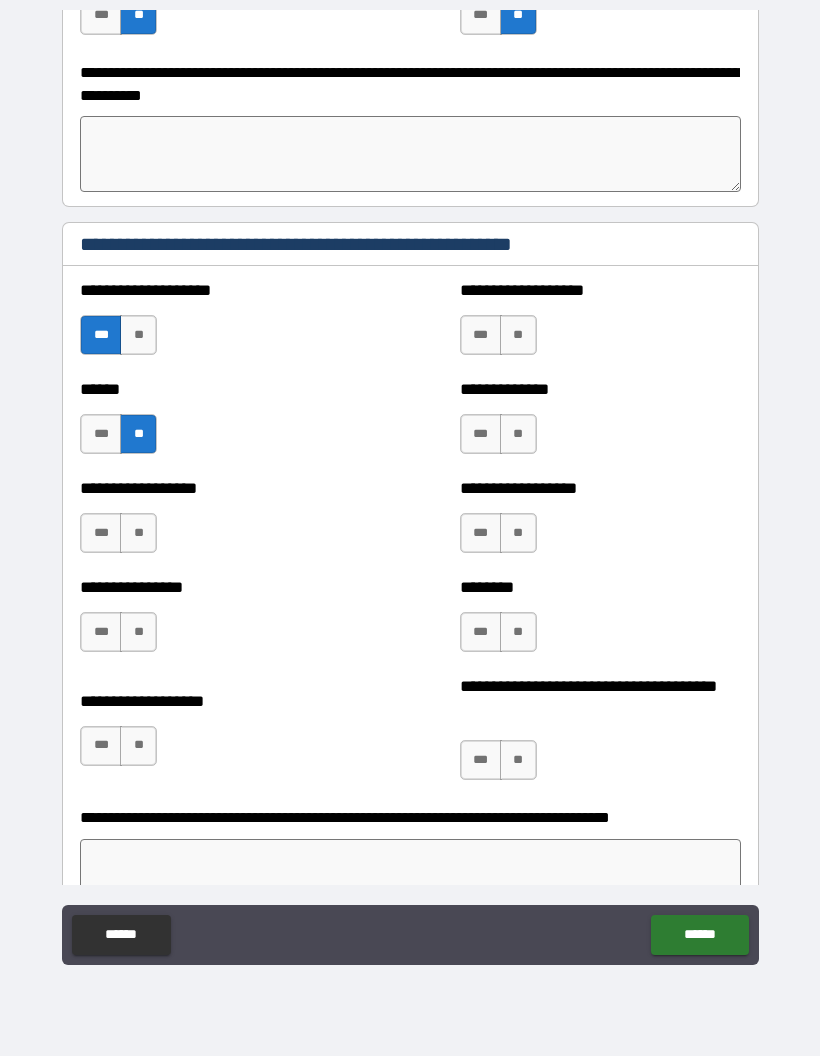 click on "**" at bounding box center (138, 533) 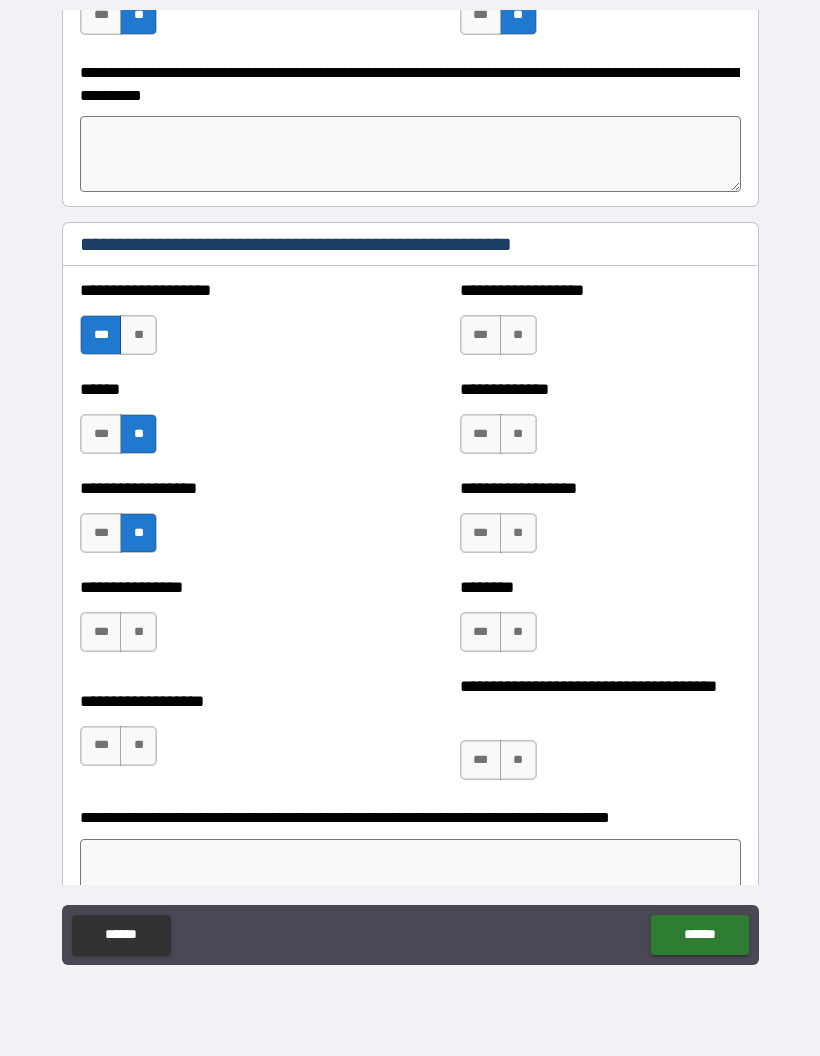 click on "**" at bounding box center (138, 632) 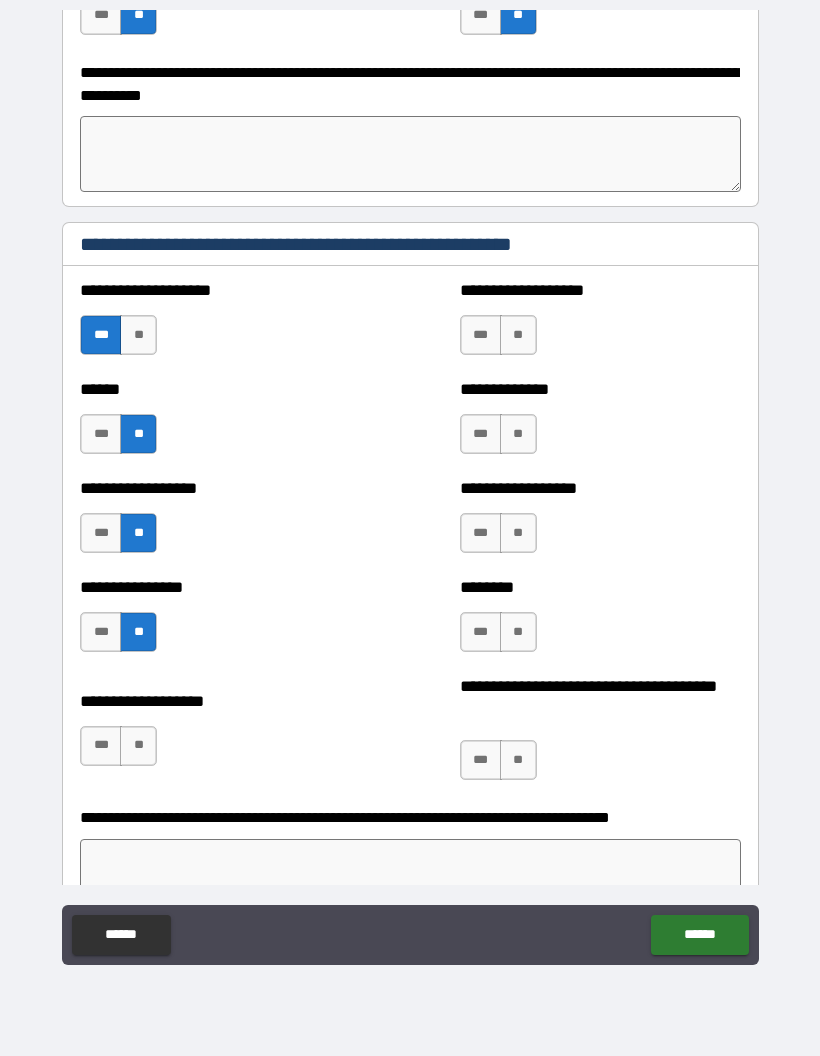 click on "**" at bounding box center [138, 746] 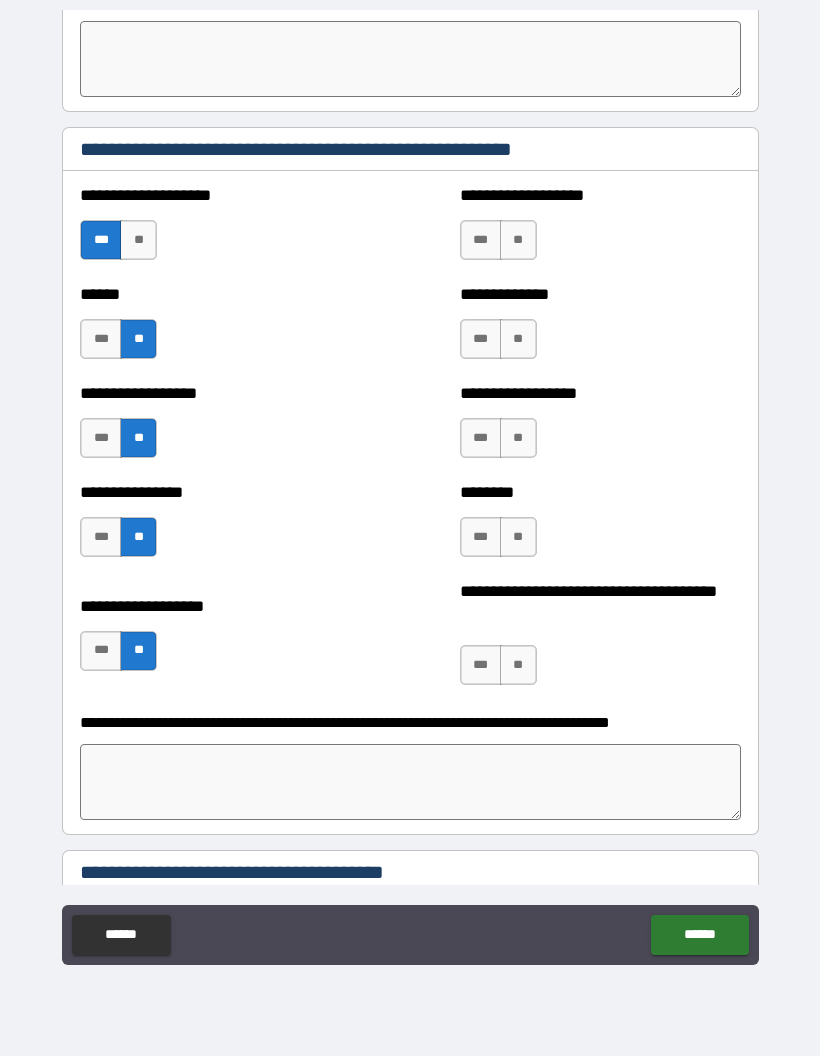 scroll, scrollTop: 1687, scrollLeft: 0, axis: vertical 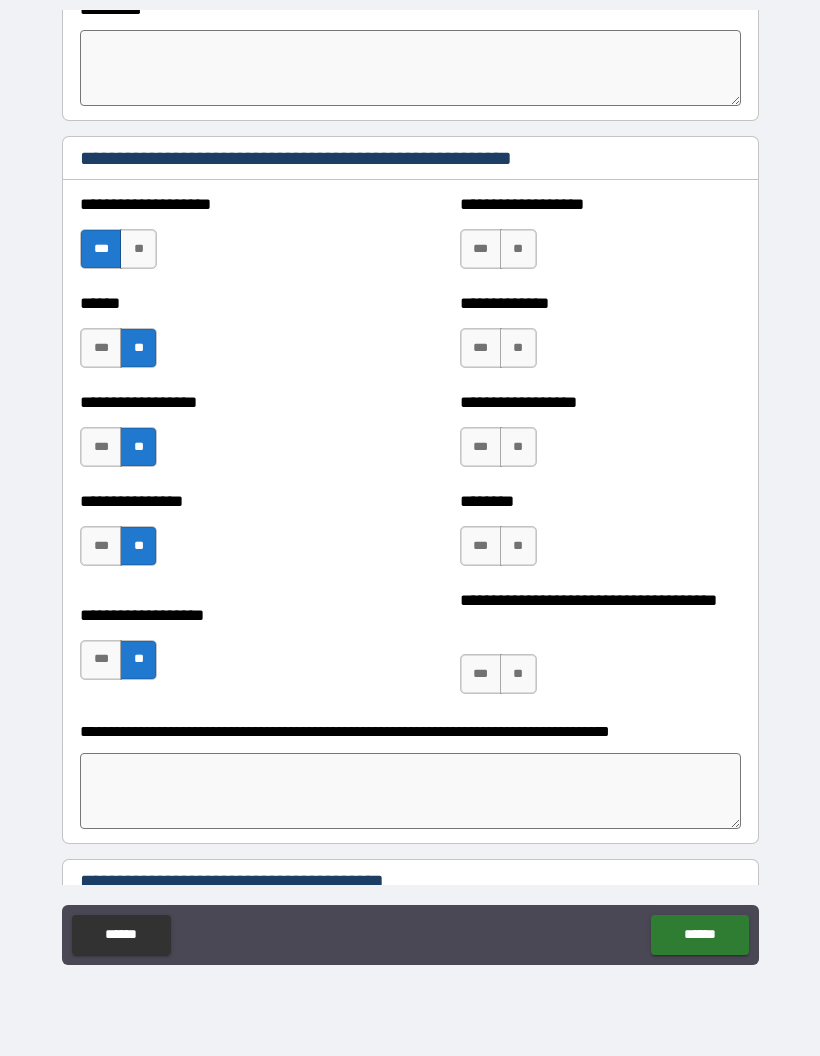click on "**" at bounding box center (518, 249) 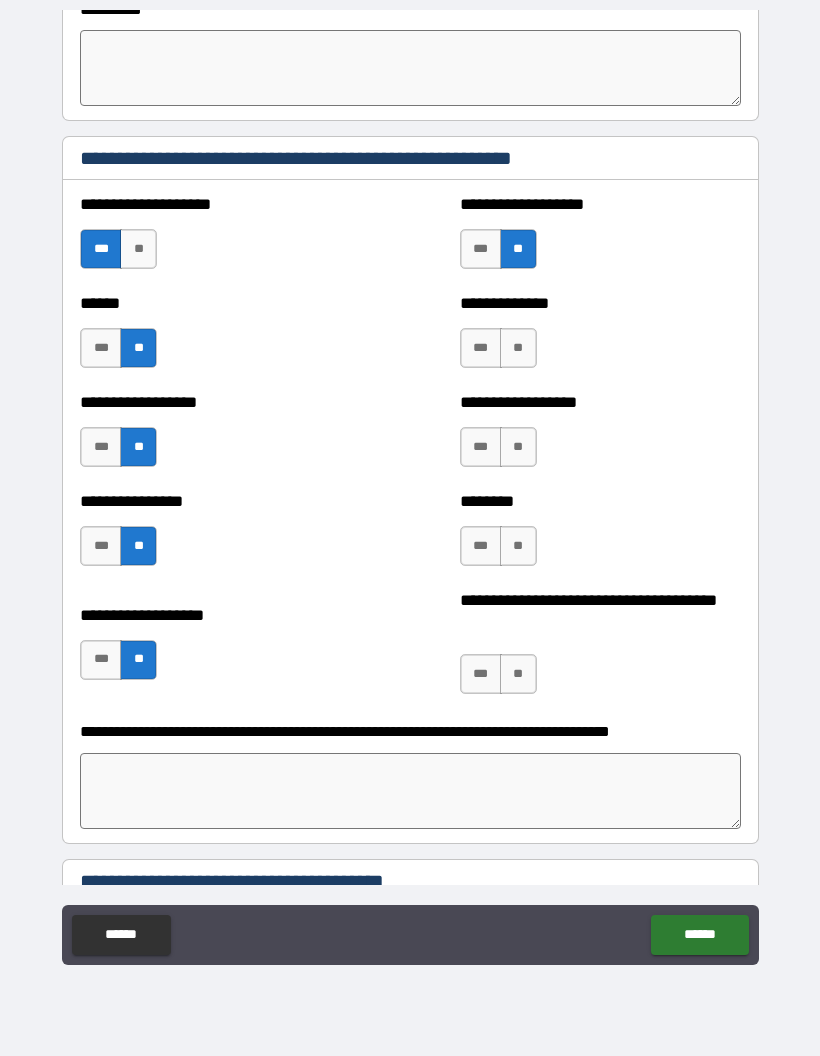 click on "**" at bounding box center (518, 447) 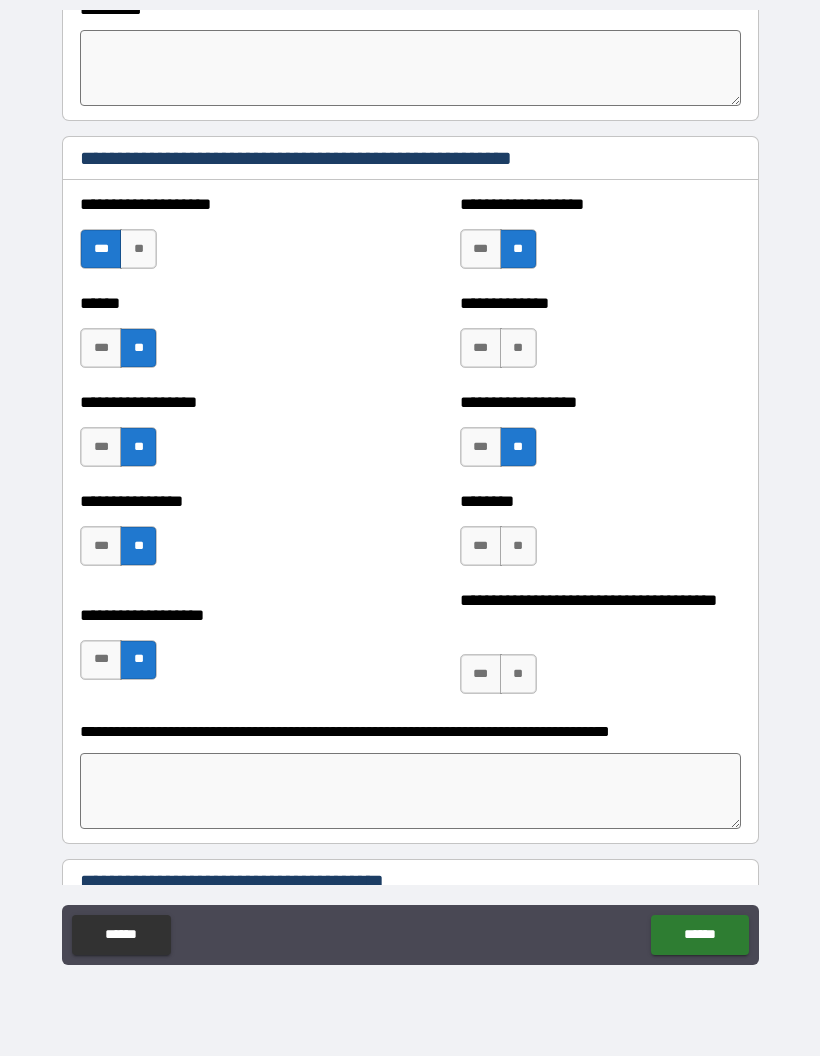 click on "**" at bounding box center [518, 546] 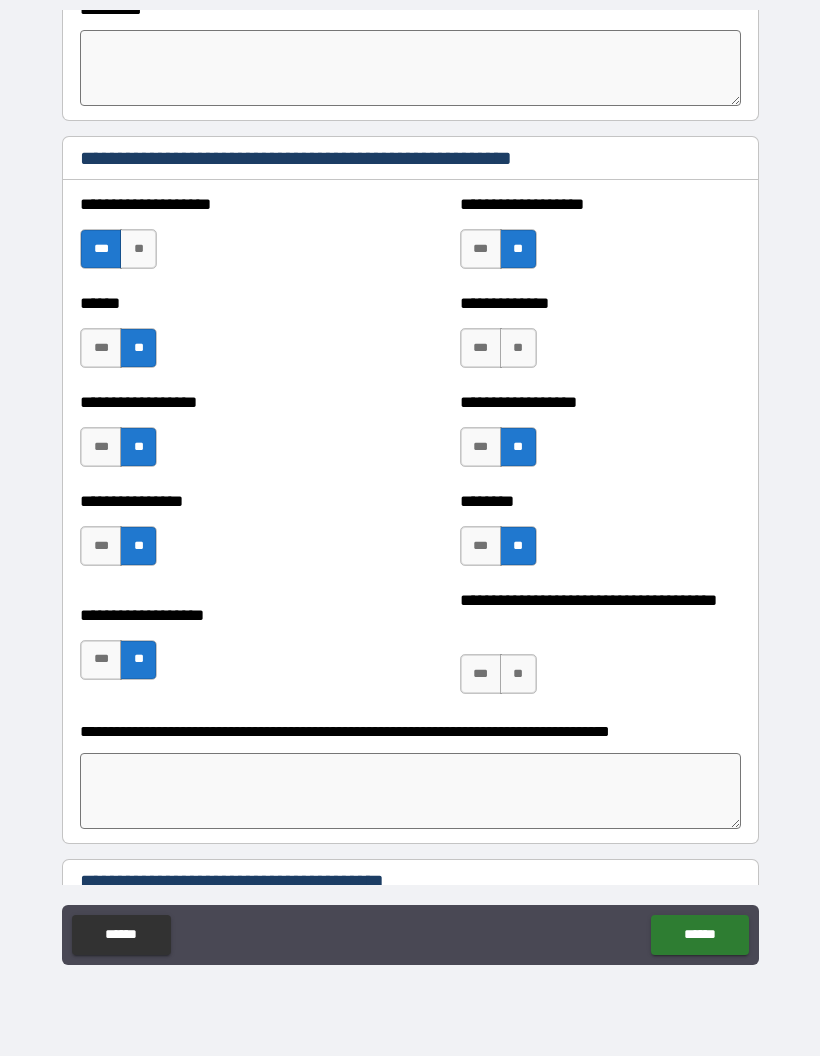 click on "***" at bounding box center (481, 674) 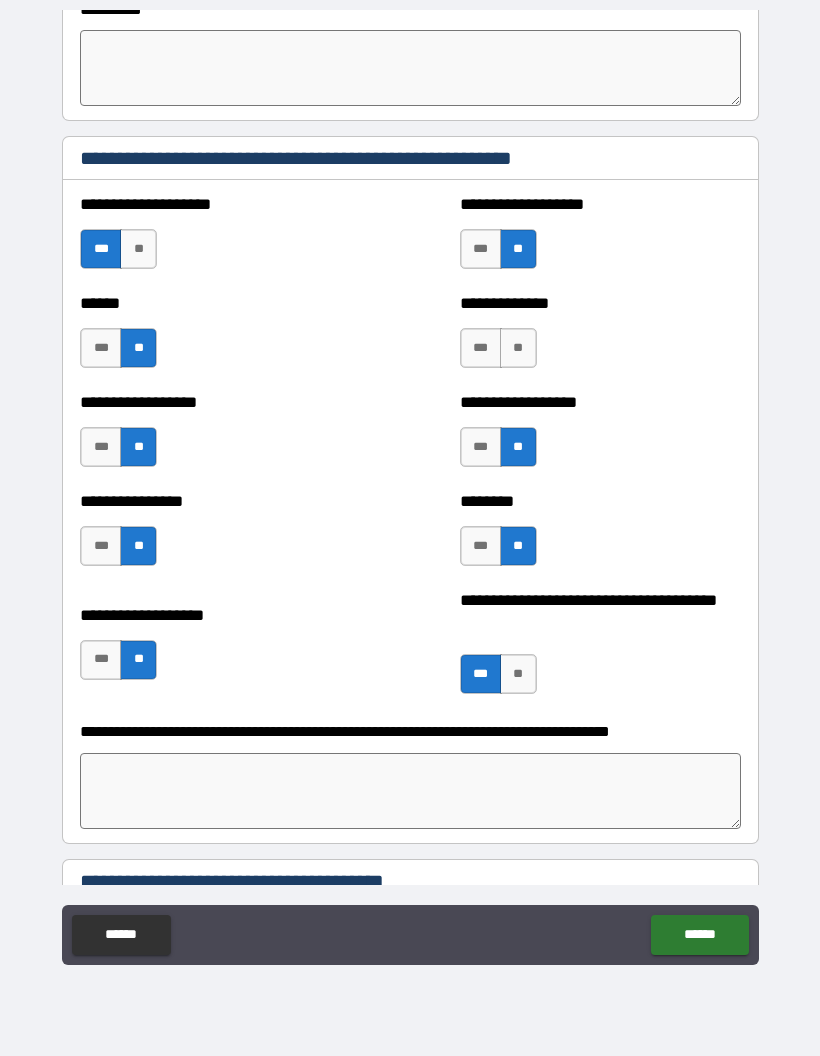 click on "***" at bounding box center [481, 348] 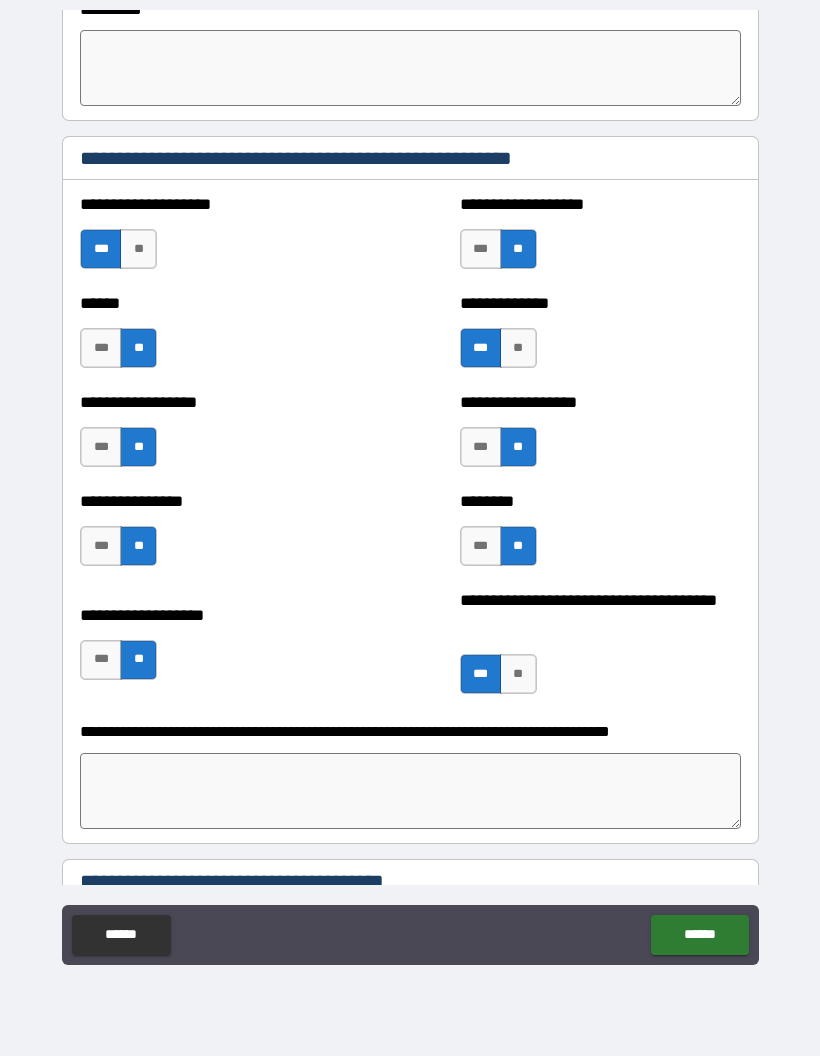 click on "[NUMBER] [STREET], [CITY], [STATE]" at bounding box center (410, 490) 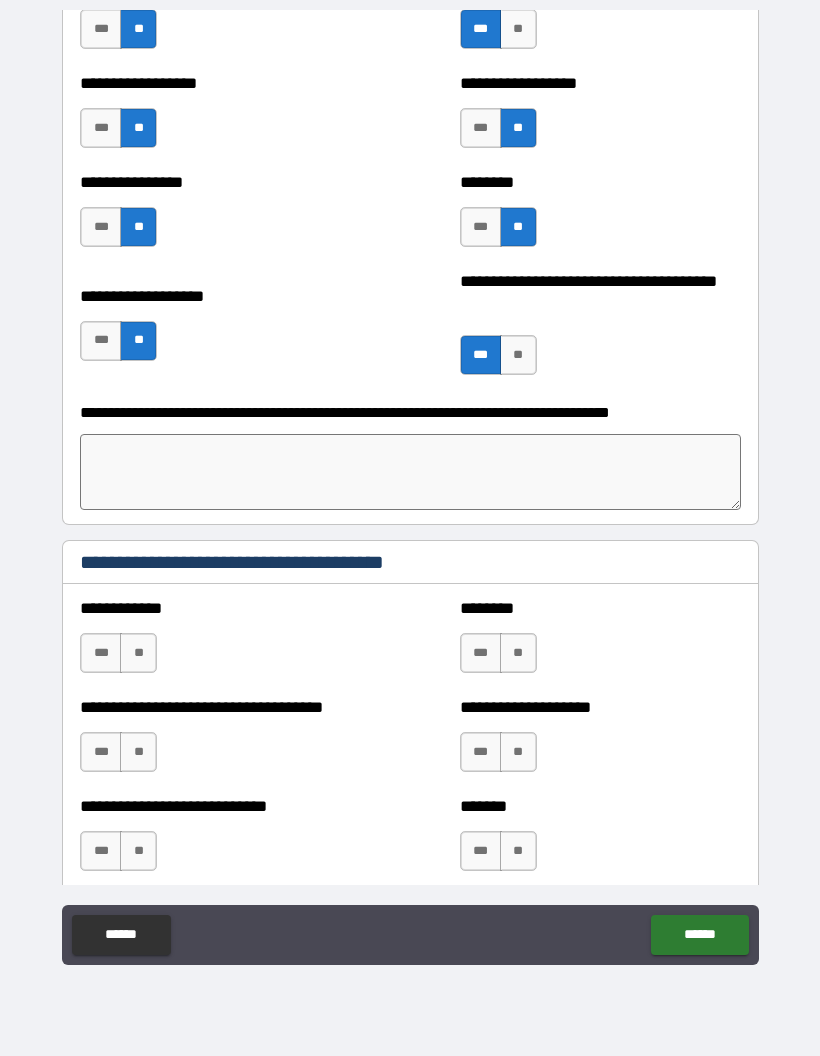 scroll, scrollTop: 2007, scrollLeft: 0, axis: vertical 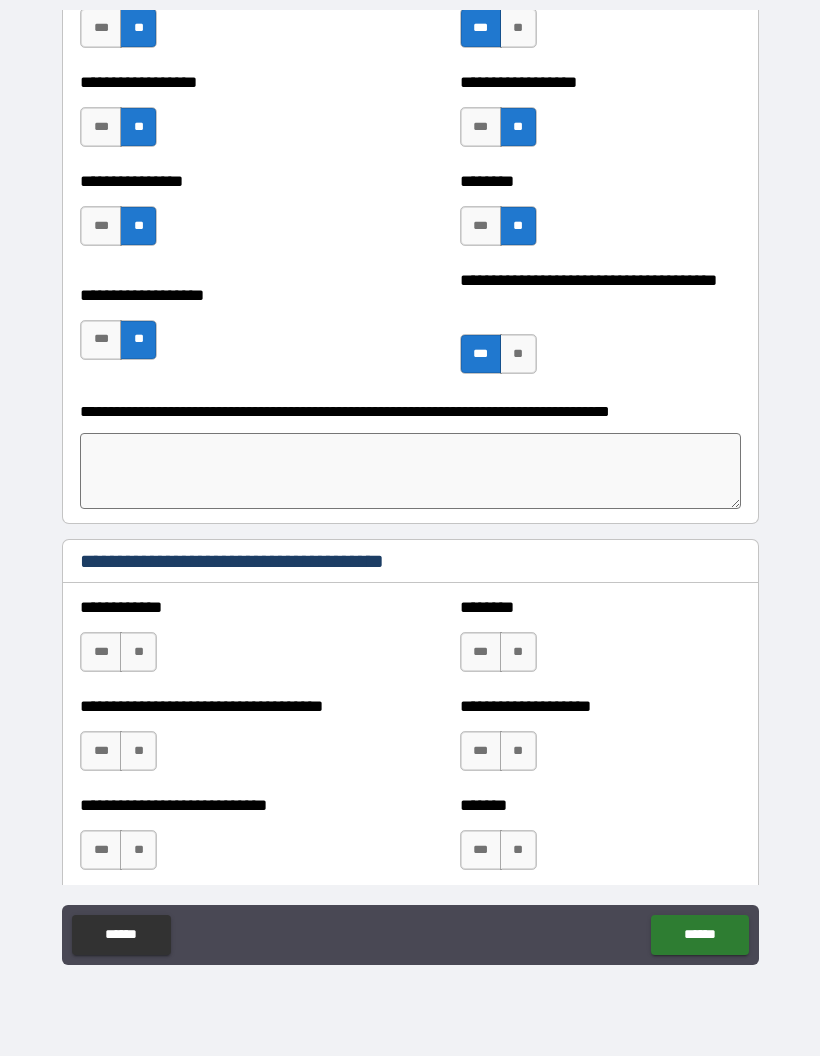 click at bounding box center [410, 471] 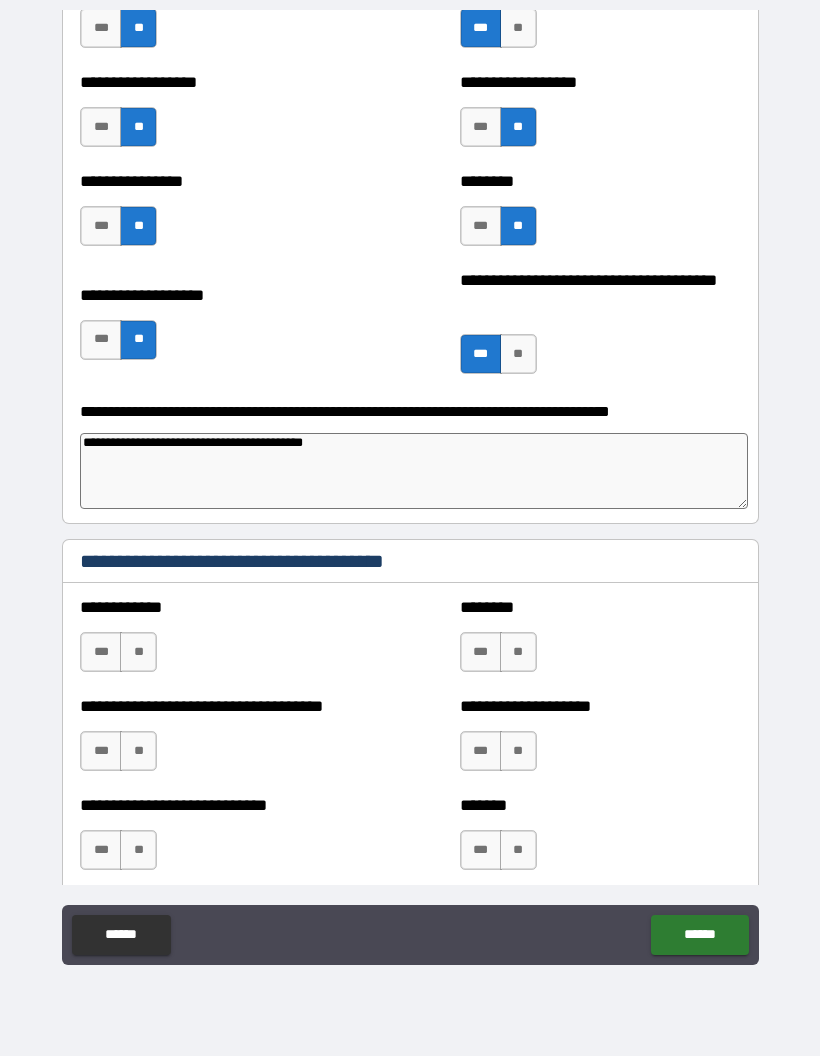 click on "**********" at bounding box center (414, 471) 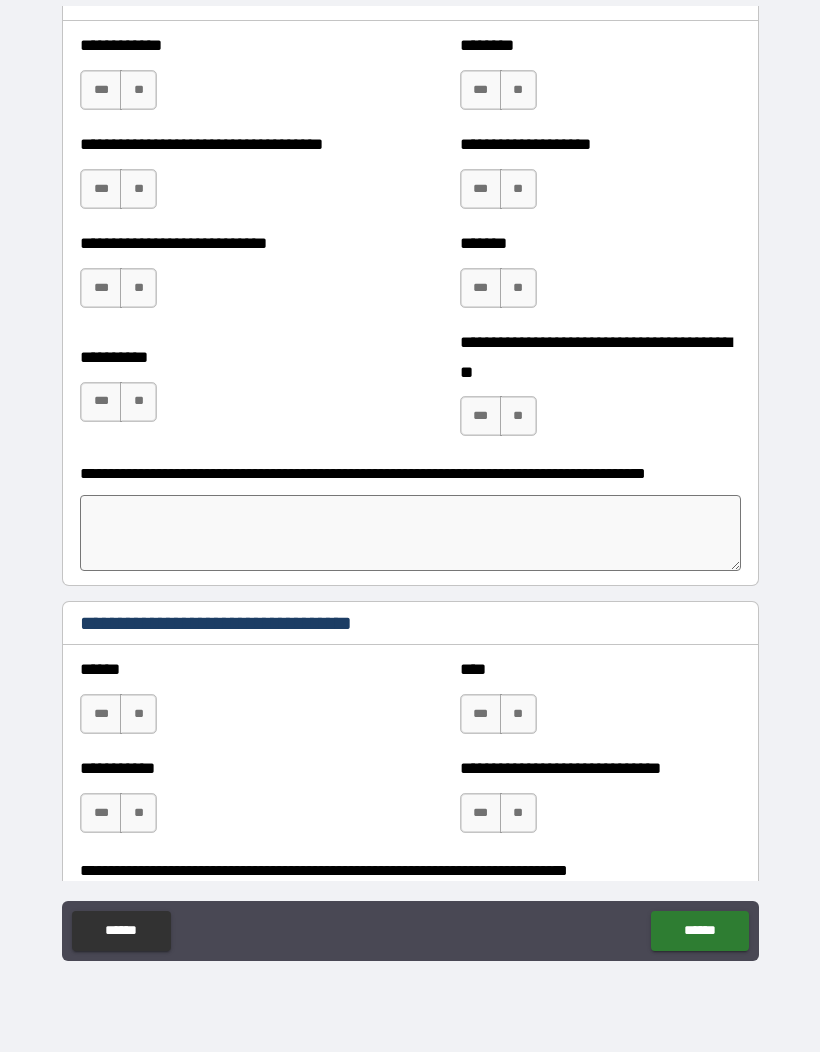 scroll, scrollTop: 2597, scrollLeft: 0, axis: vertical 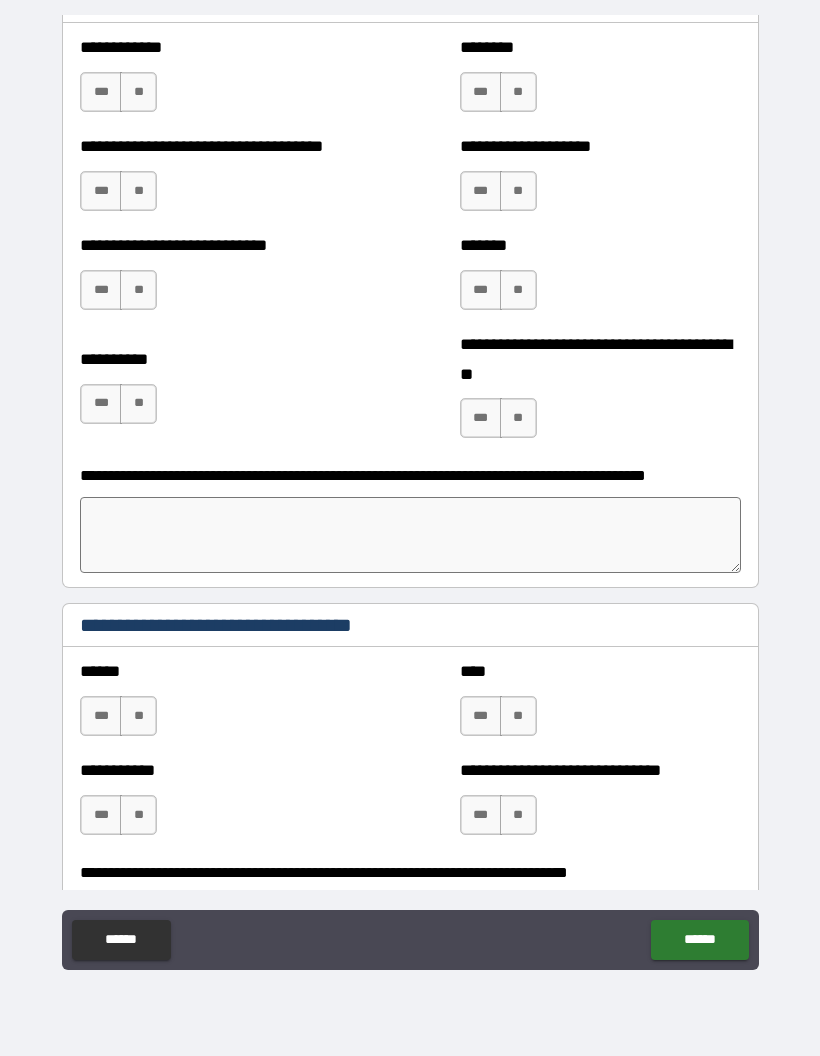 type on "**********" 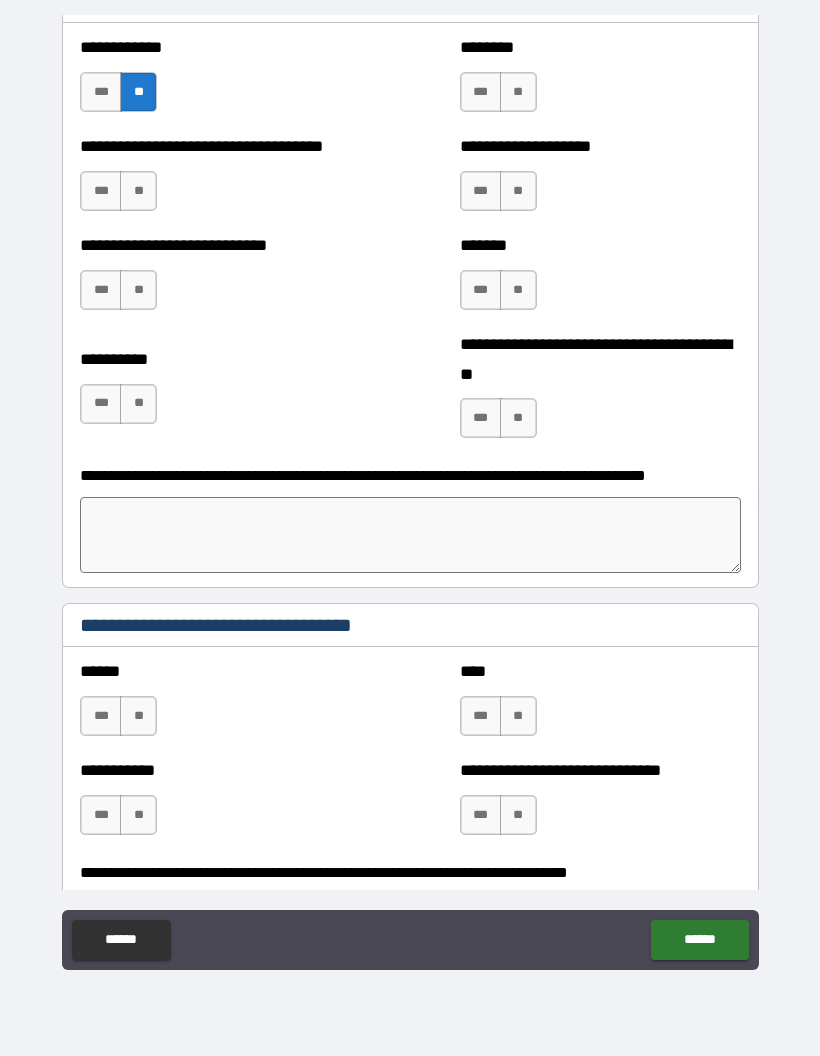 click on "**" at bounding box center [138, 191] 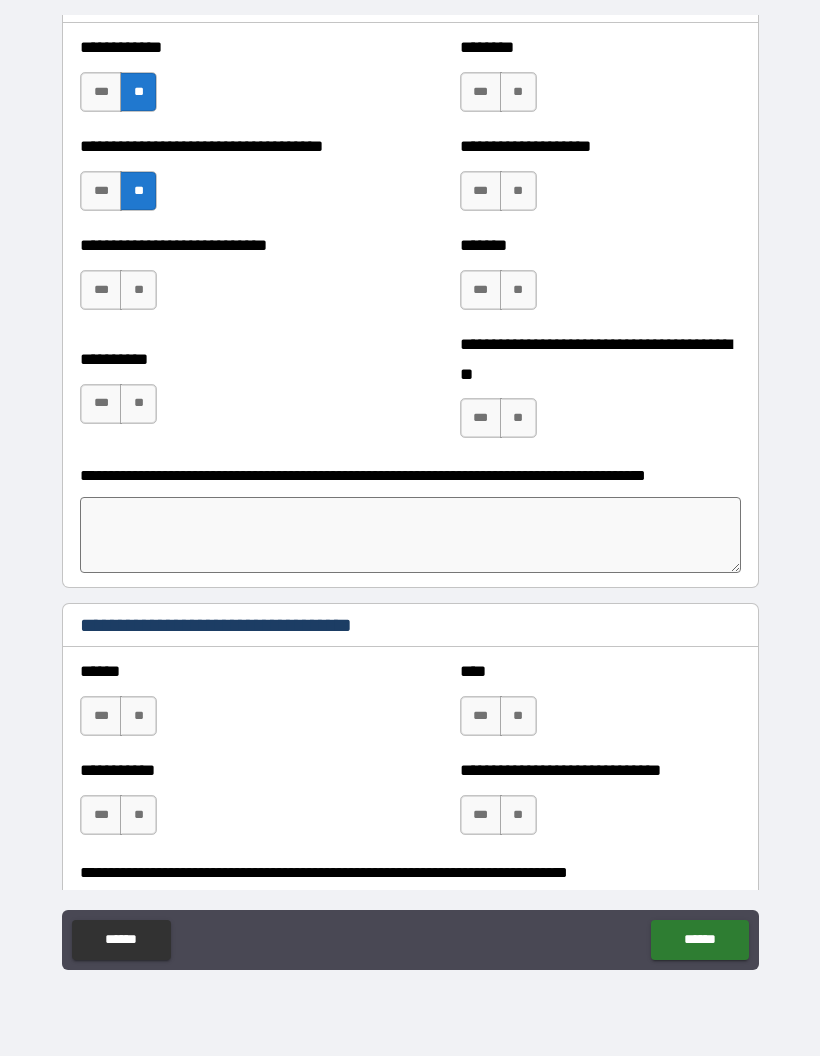 click on "**" at bounding box center (138, 290) 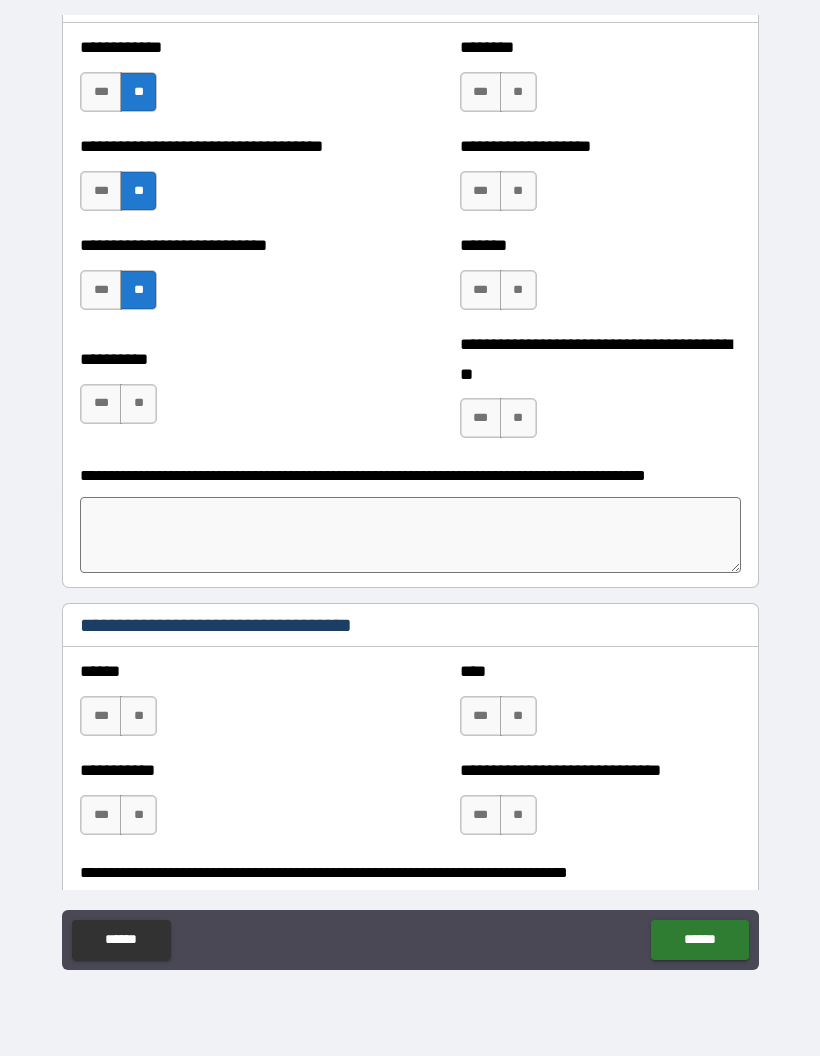 click on "**" at bounding box center [138, 404] 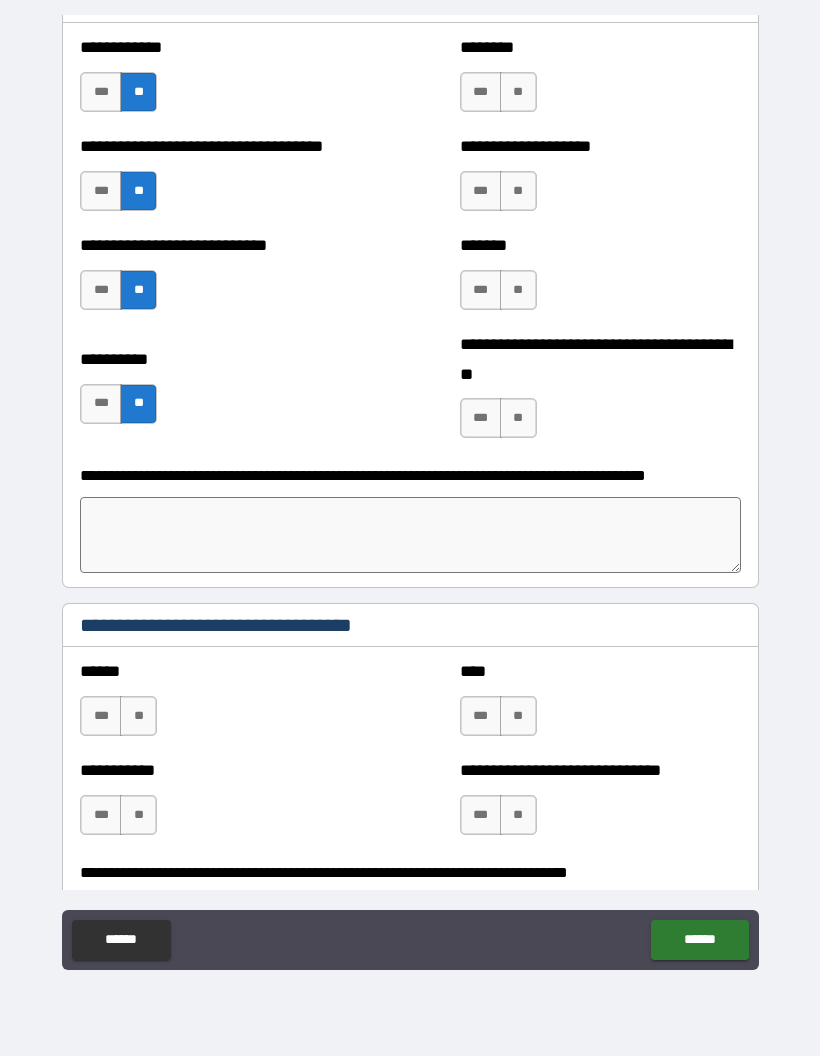 click on "**" at bounding box center [518, 92] 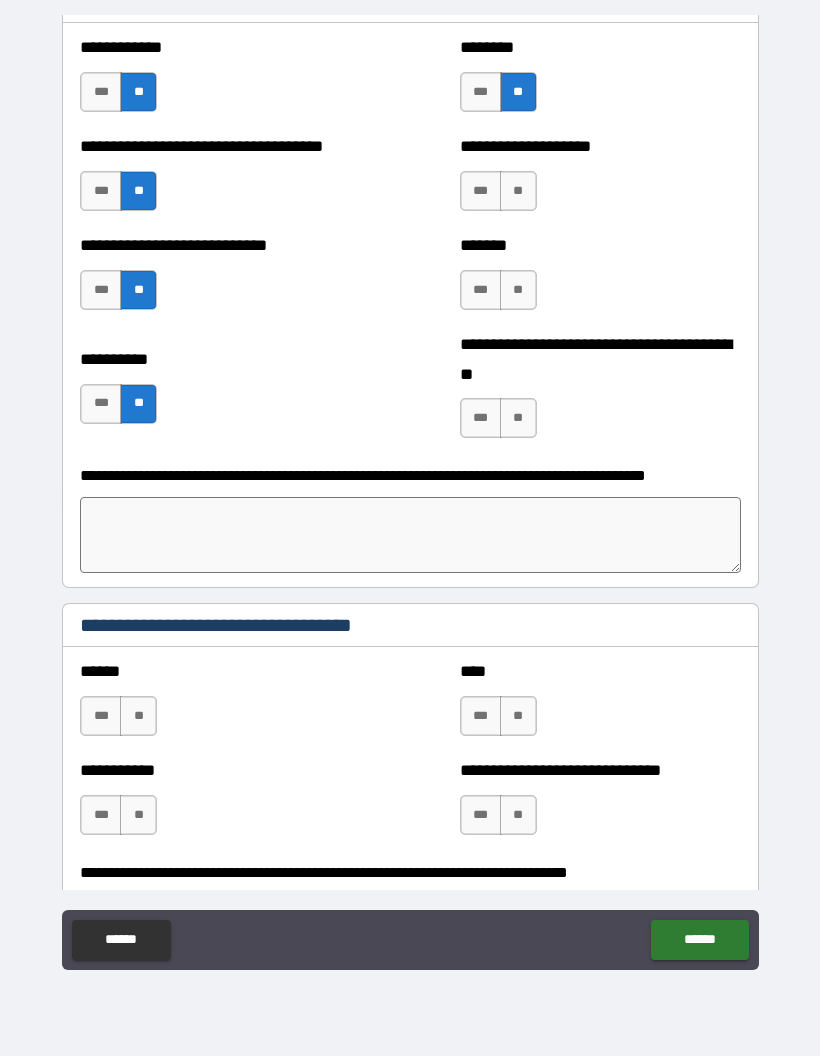 click on "**" at bounding box center (518, 191) 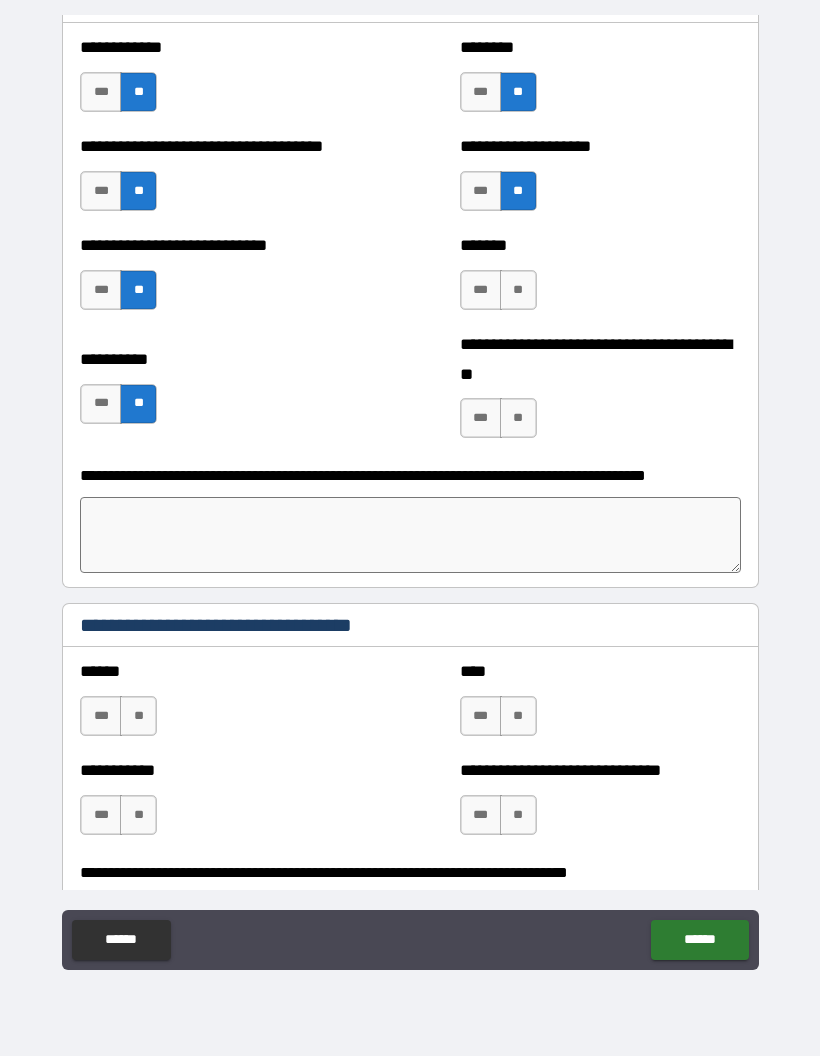 click on "**" at bounding box center [518, 290] 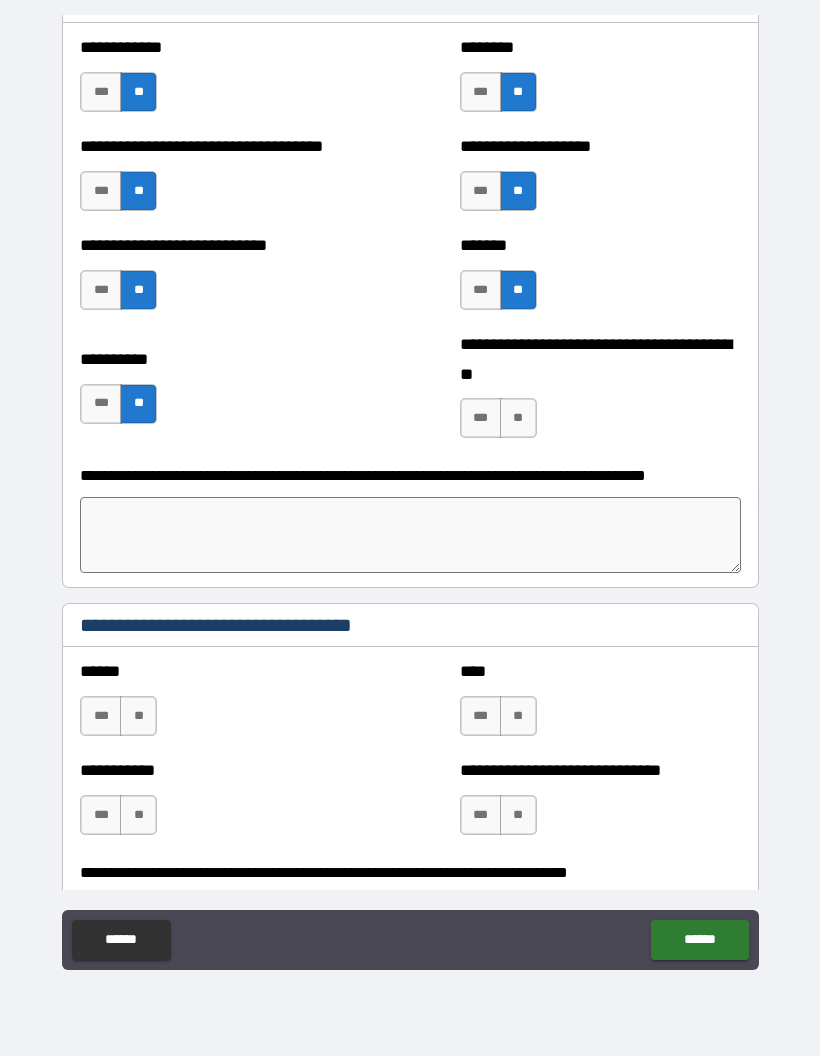 click on "**" at bounding box center (518, 418) 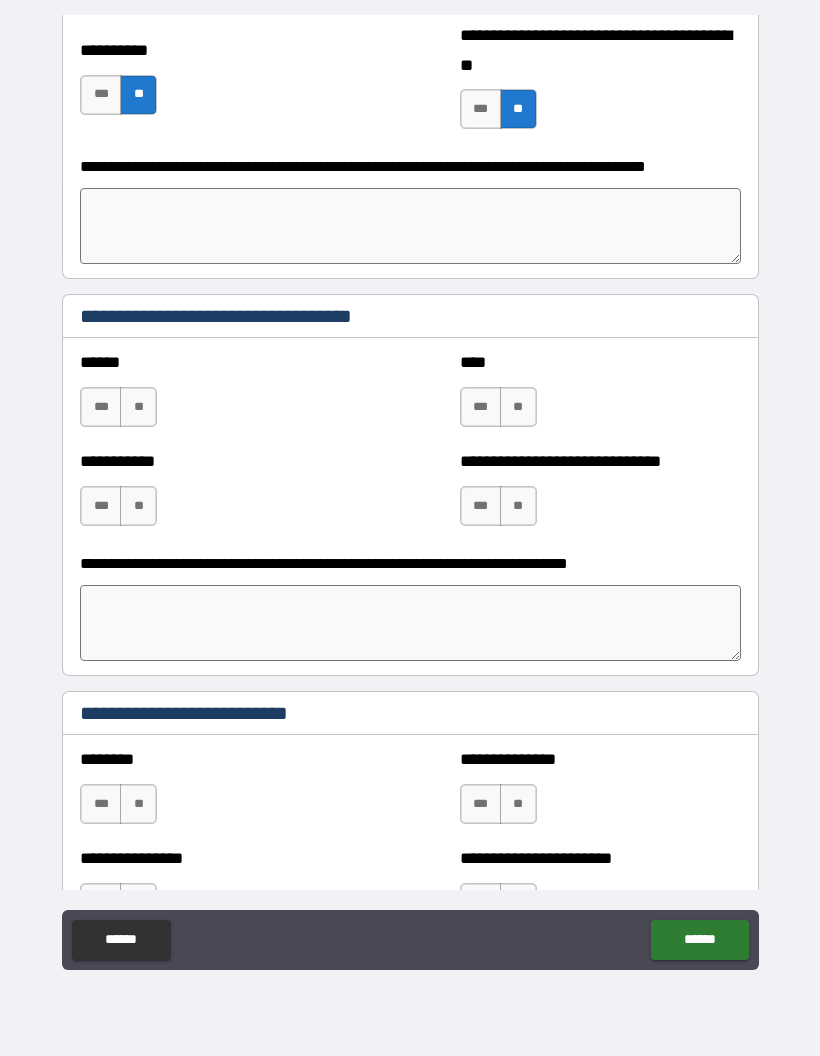 scroll, scrollTop: 2886, scrollLeft: 0, axis: vertical 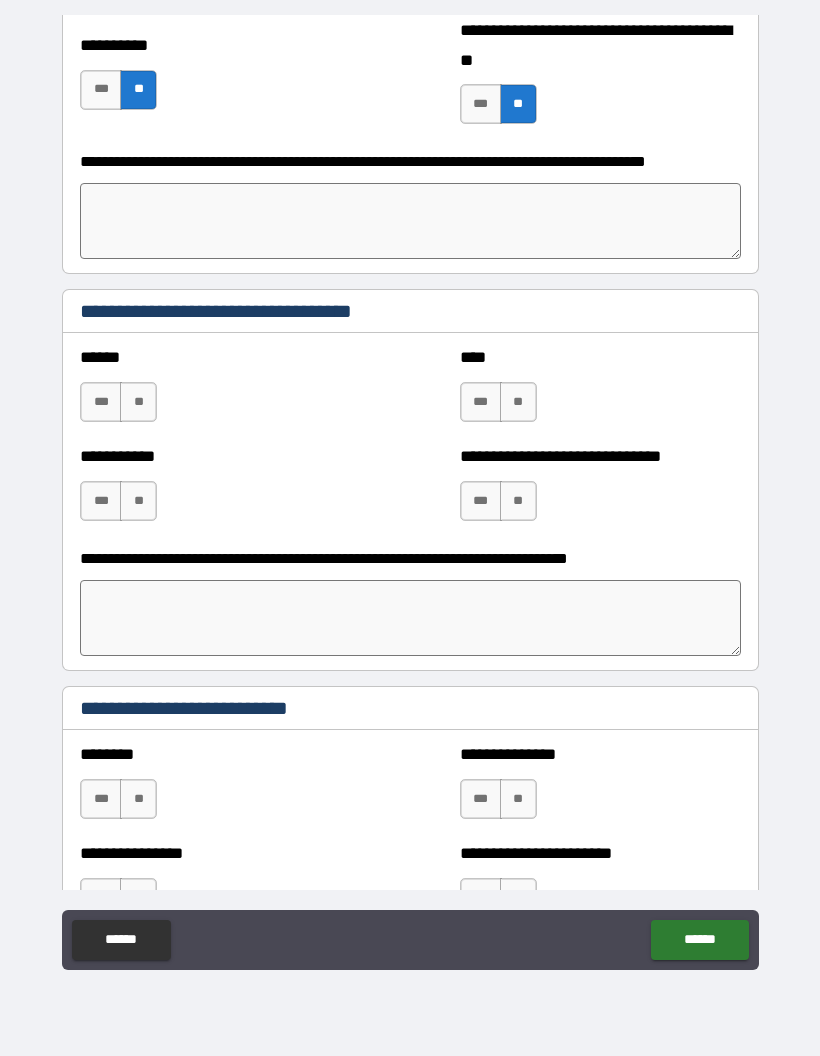 click on "**" at bounding box center [138, 402] 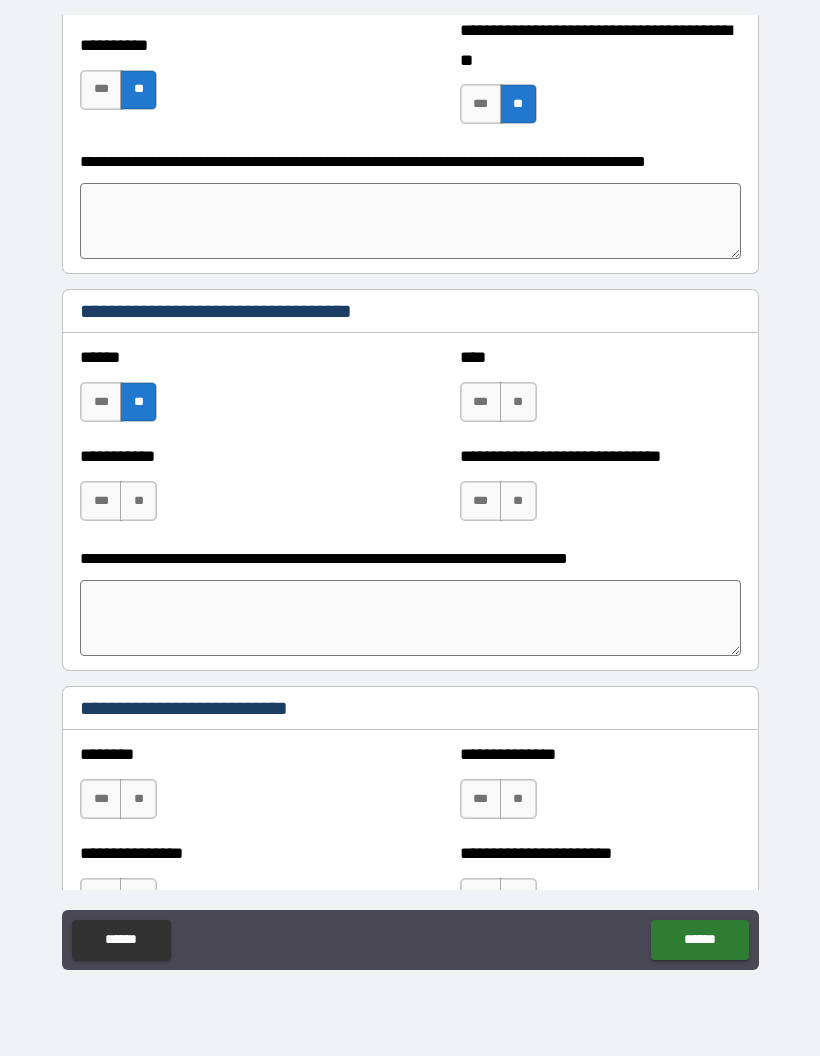 click on "**" at bounding box center (138, 501) 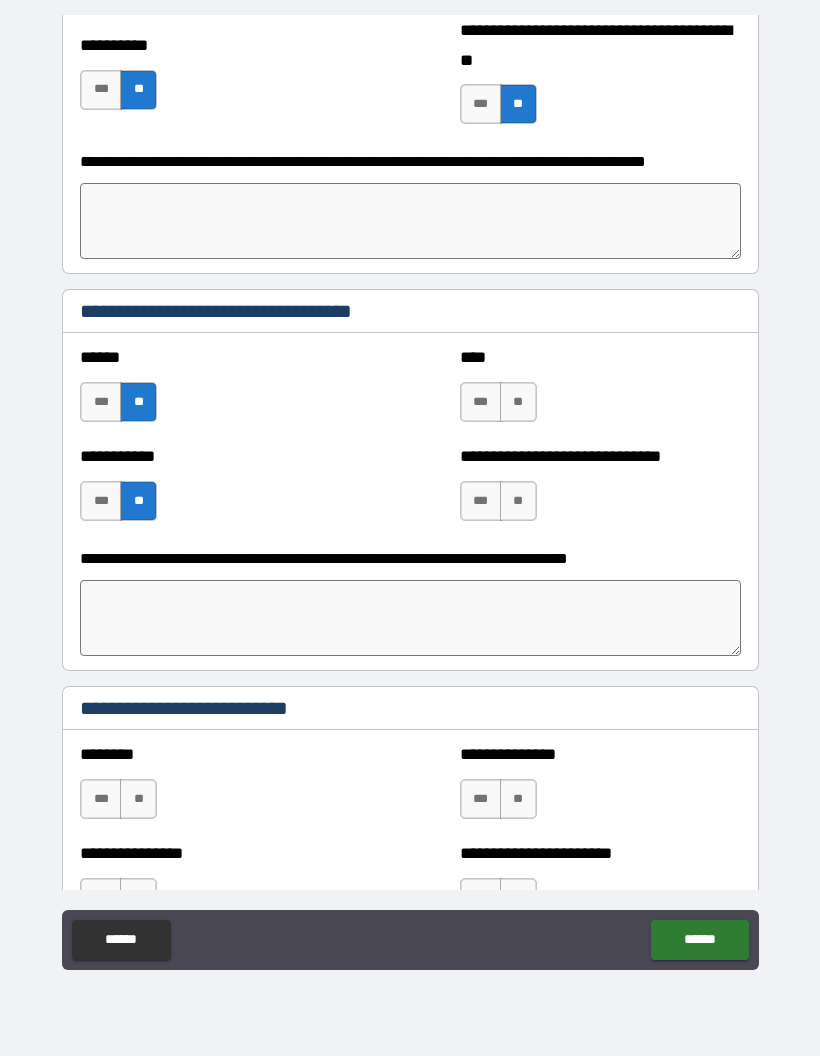 click on "**" at bounding box center (518, 402) 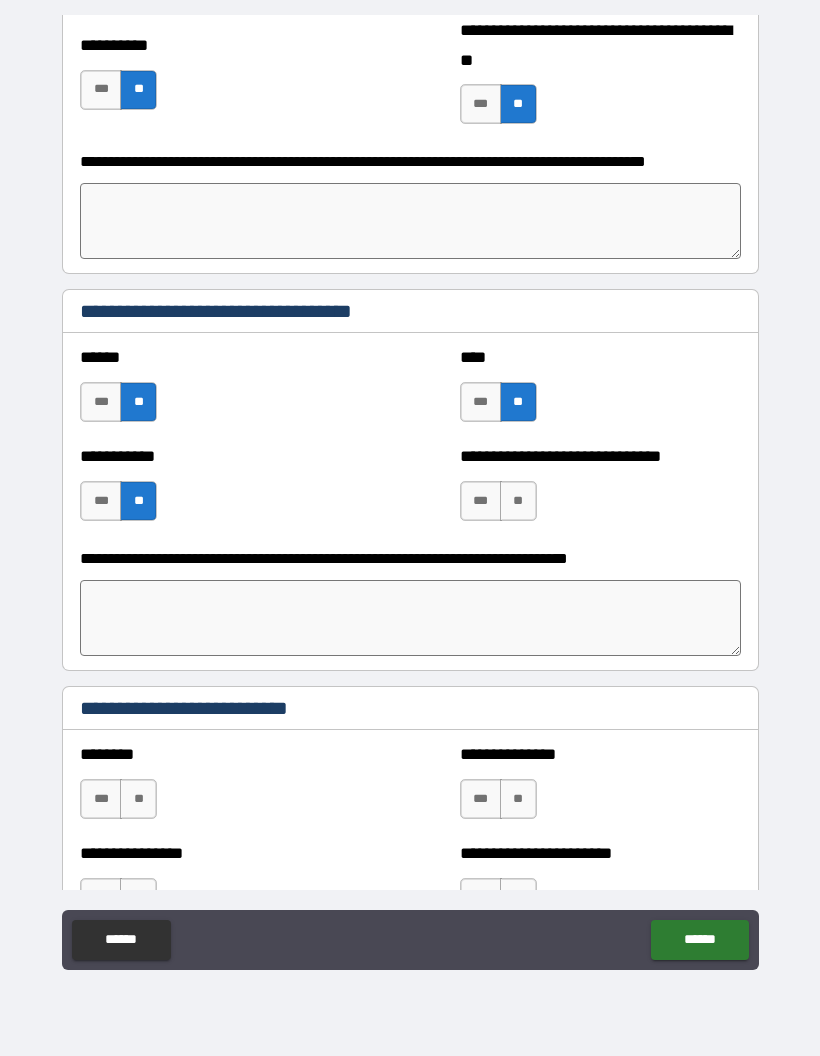 click on "**" at bounding box center [518, 501] 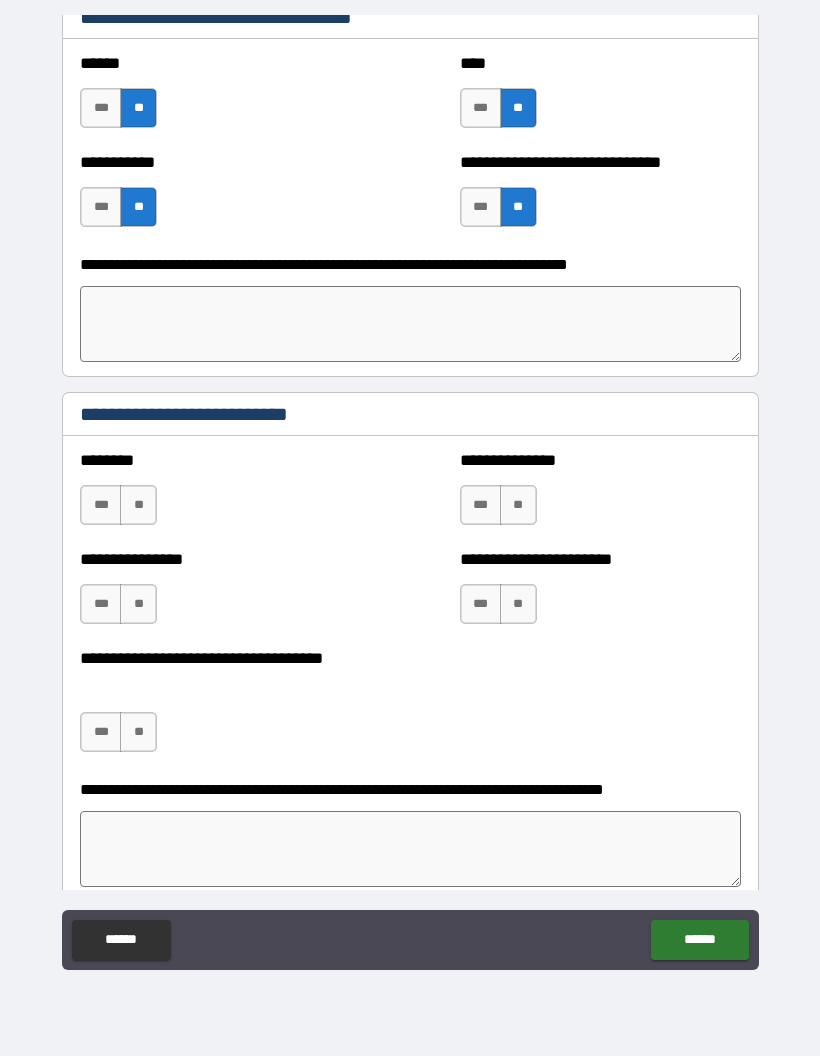 scroll, scrollTop: 3183, scrollLeft: 0, axis: vertical 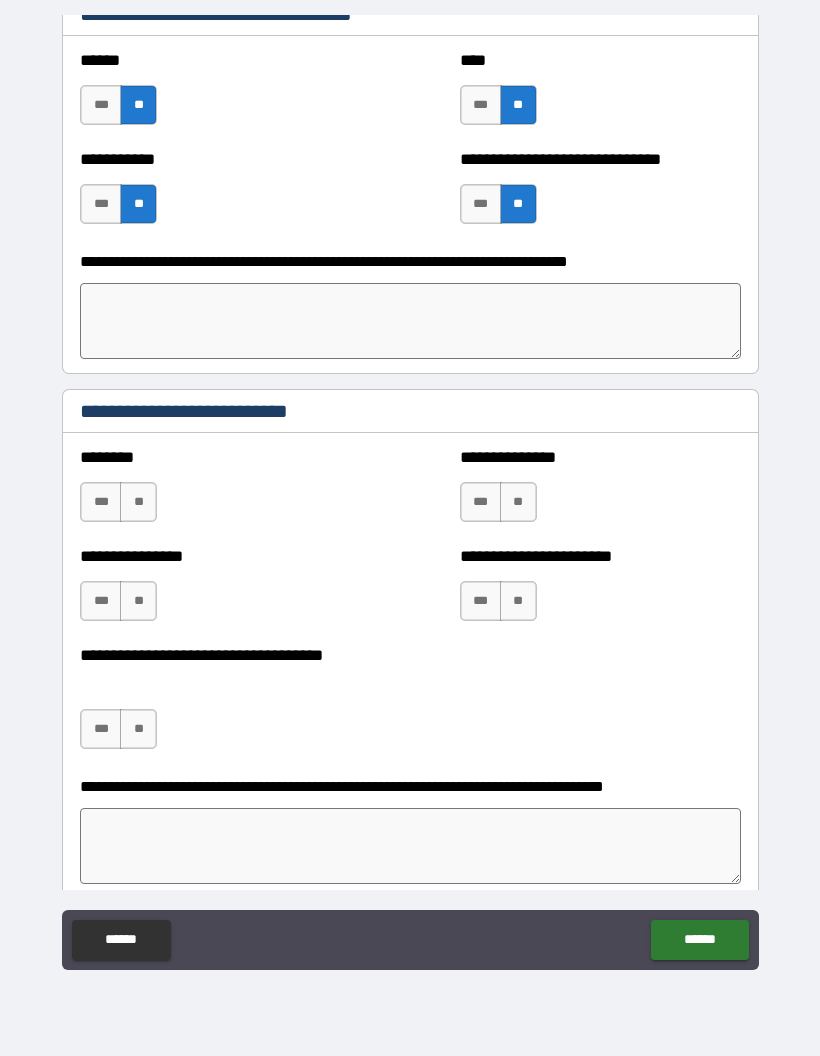click on "***" at bounding box center [101, 502] 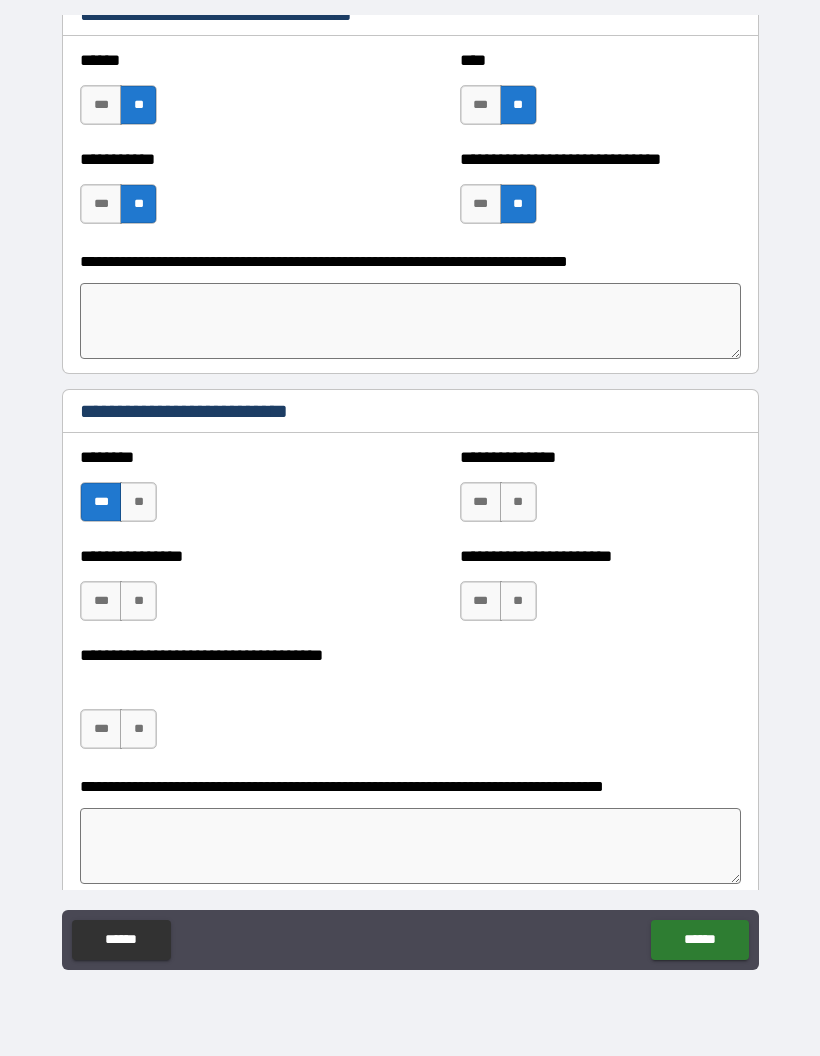 click on "**" at bounding box center [518, 502] 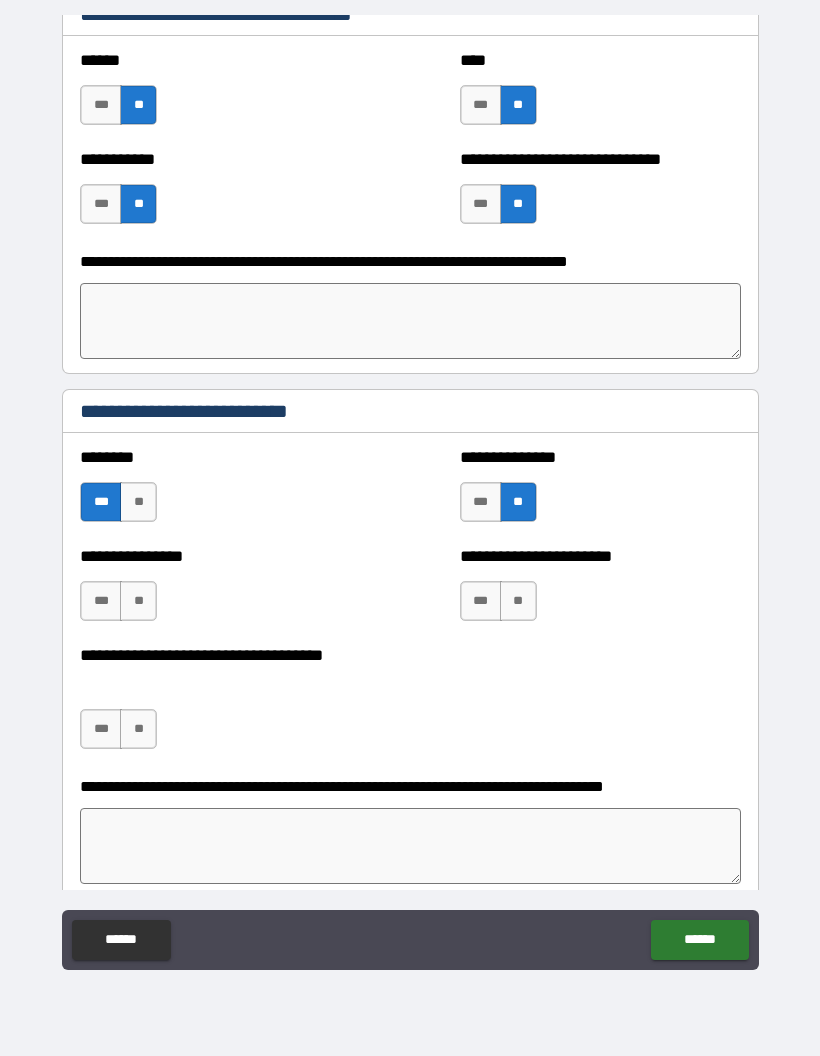 click on "**" at bounding box center [518, 601] 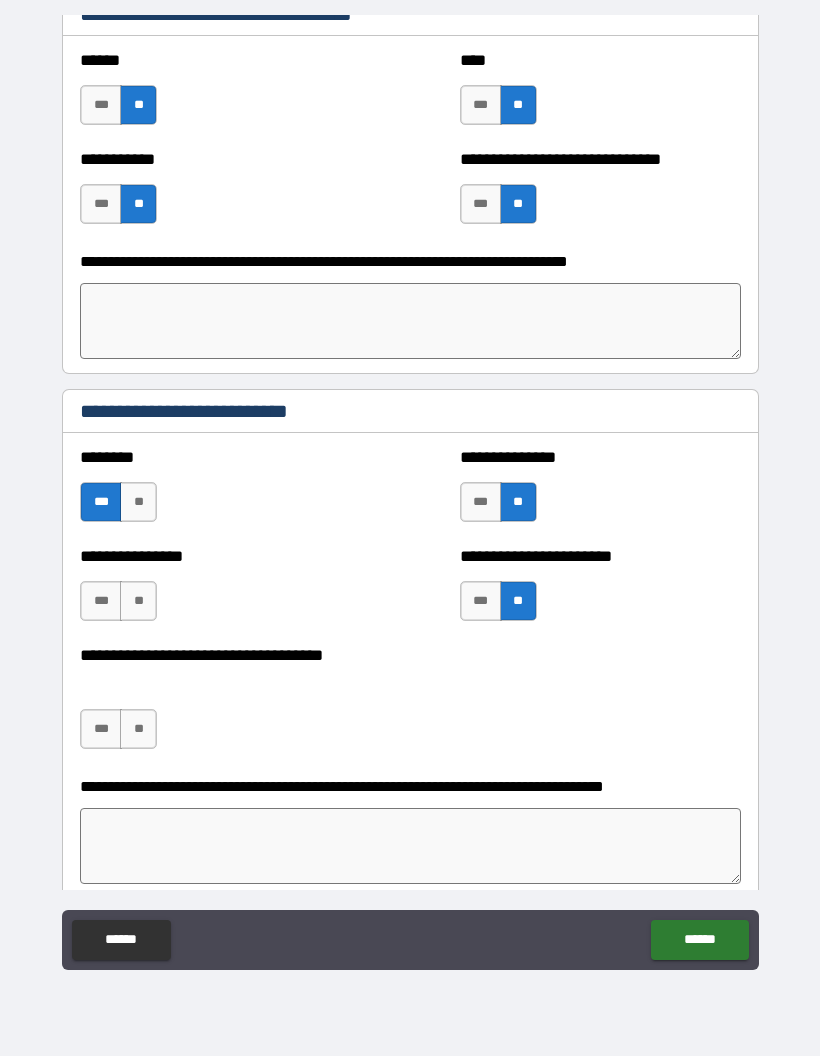 click on "**" at bounding box center (138, 601) 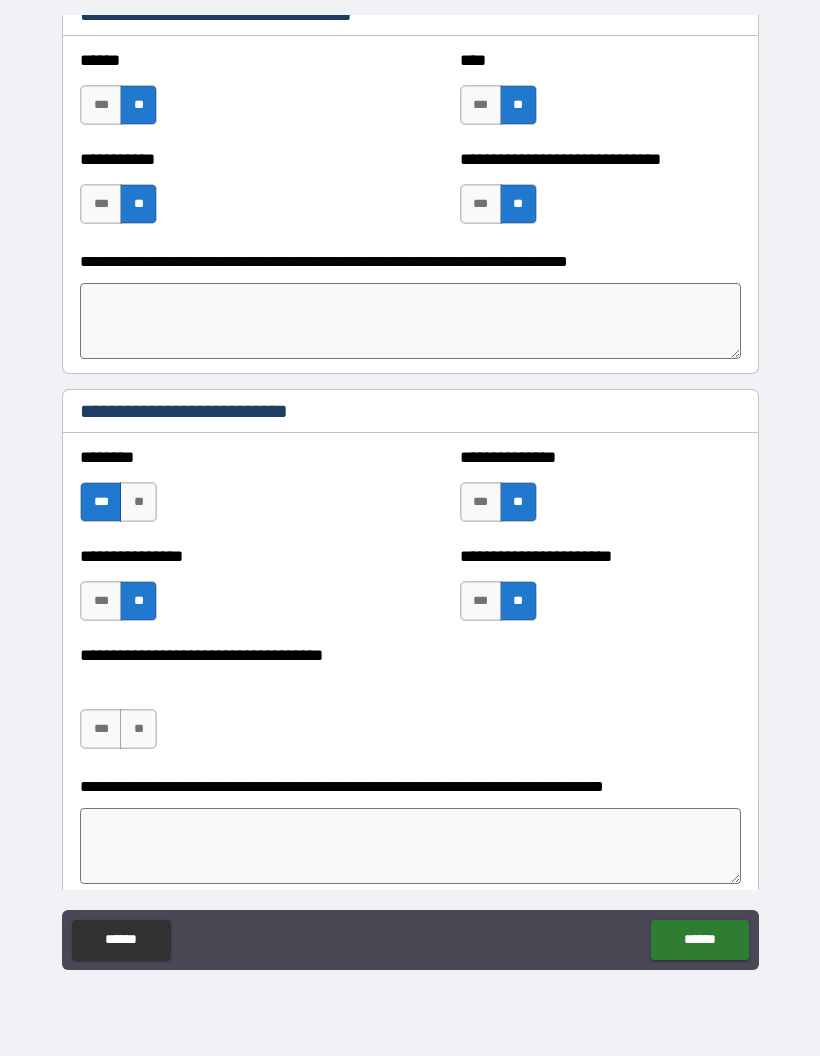 click on "**" at bounding box center [138, 729] 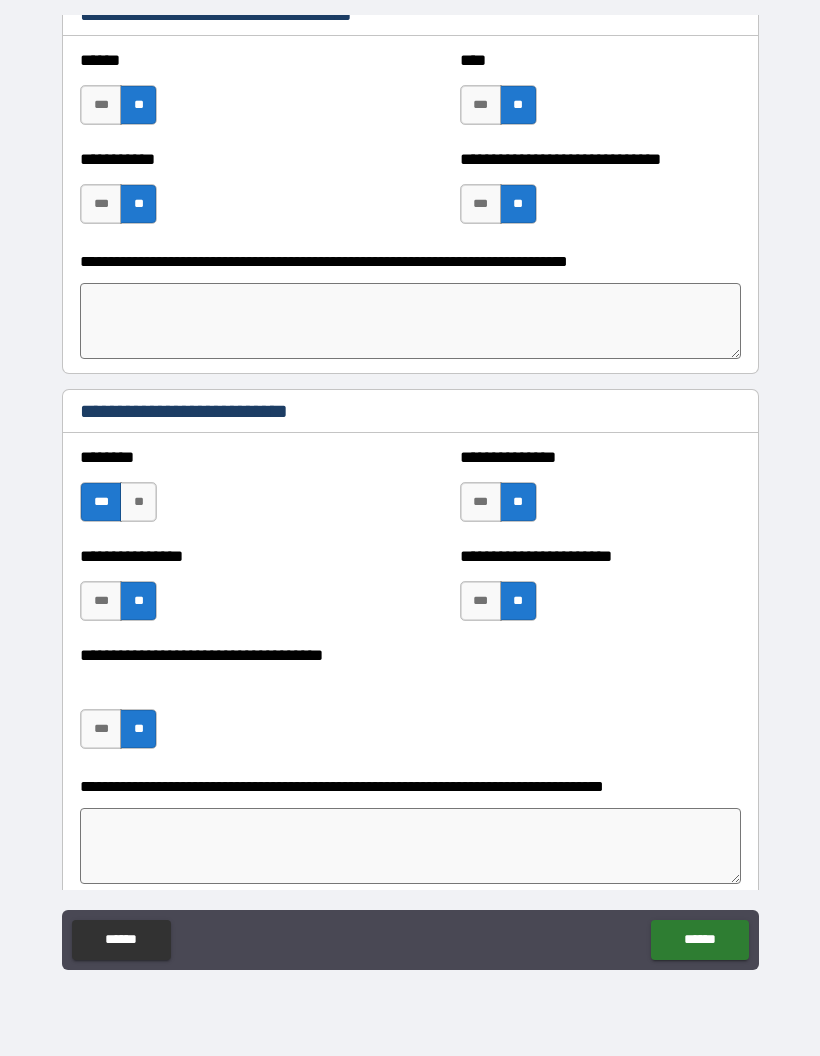 click at bounding box center (410, 846) 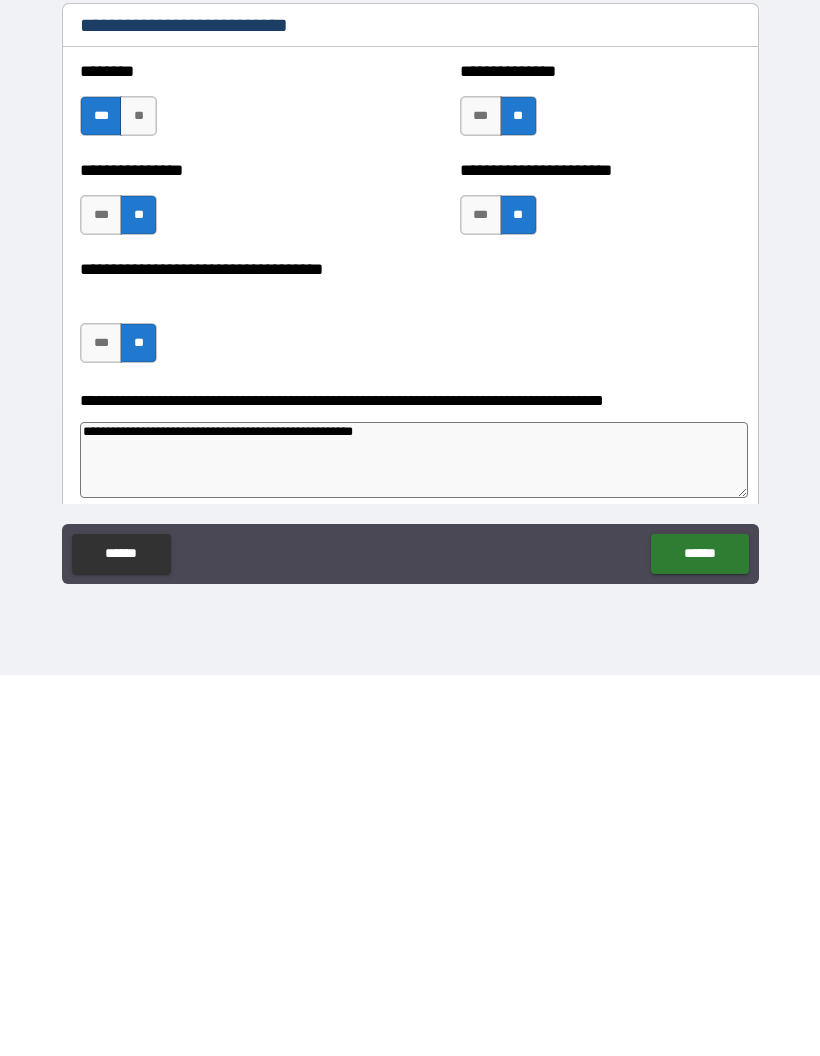 type on "**********" 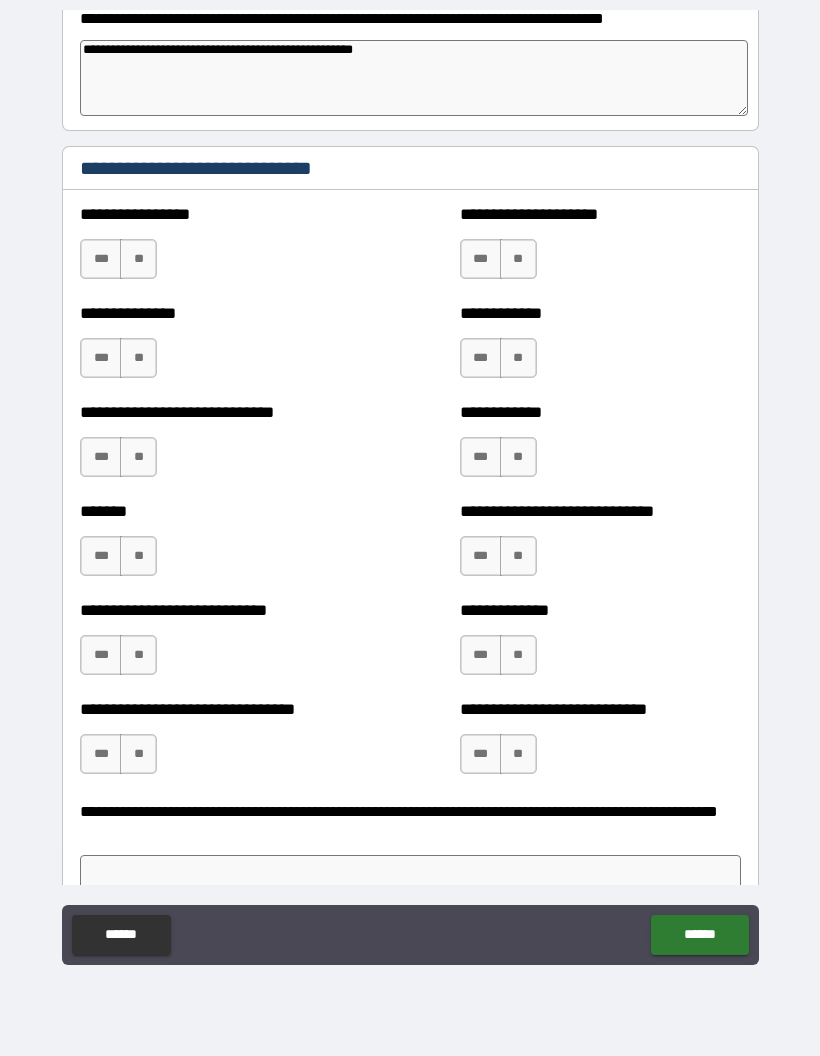 scroll, scrollTop: 3948, scrollLeft: 0, axis: vertical 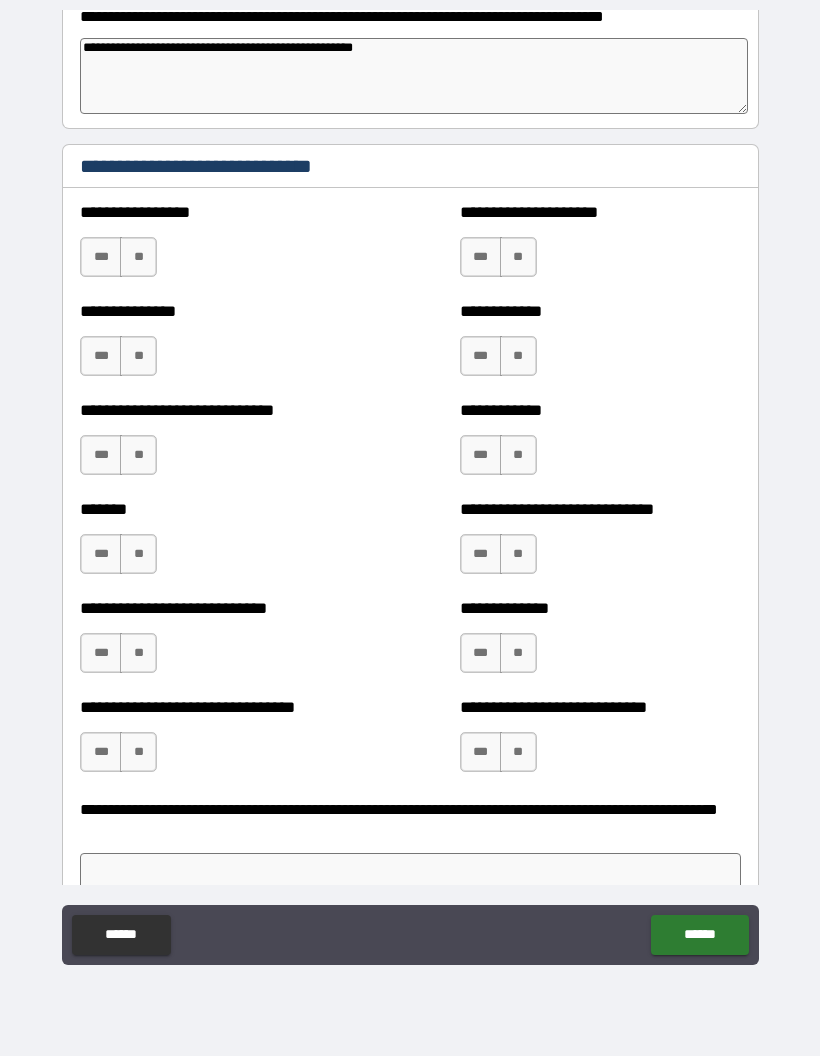 click on "[NUMBER] [STREET], [CITY], [STATE]" at bounding box center [410, 490] 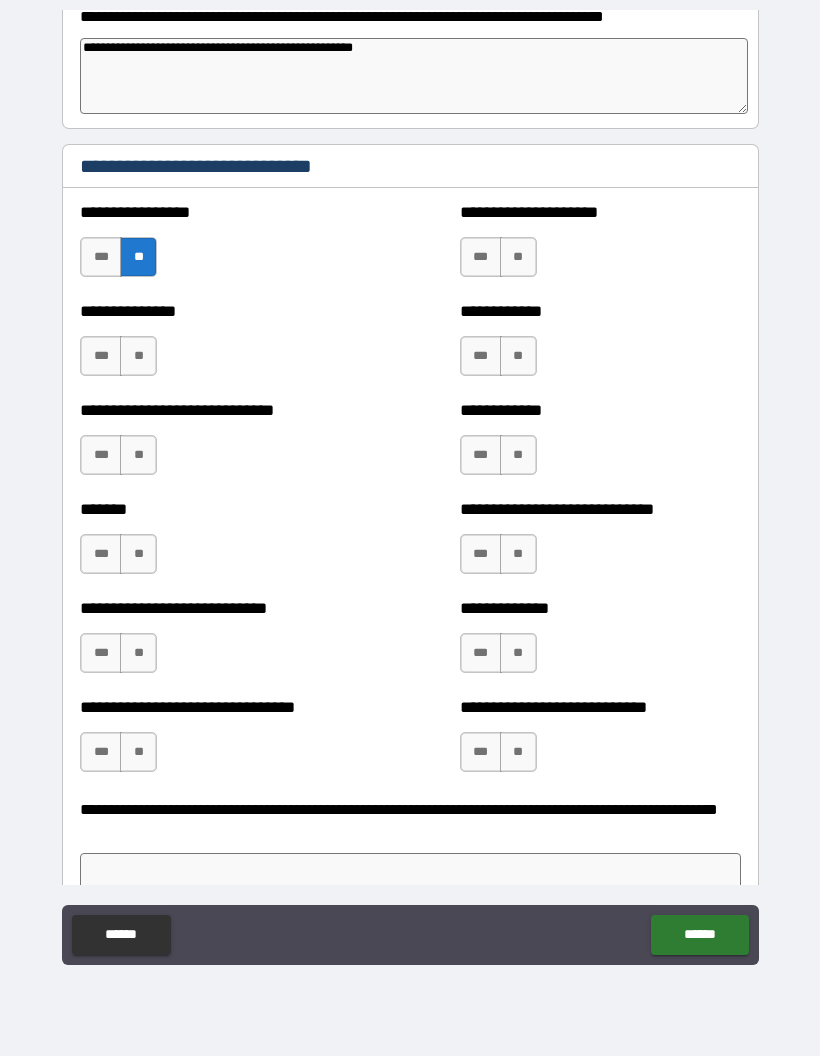 click on "**" at bounding box center (138, 356) 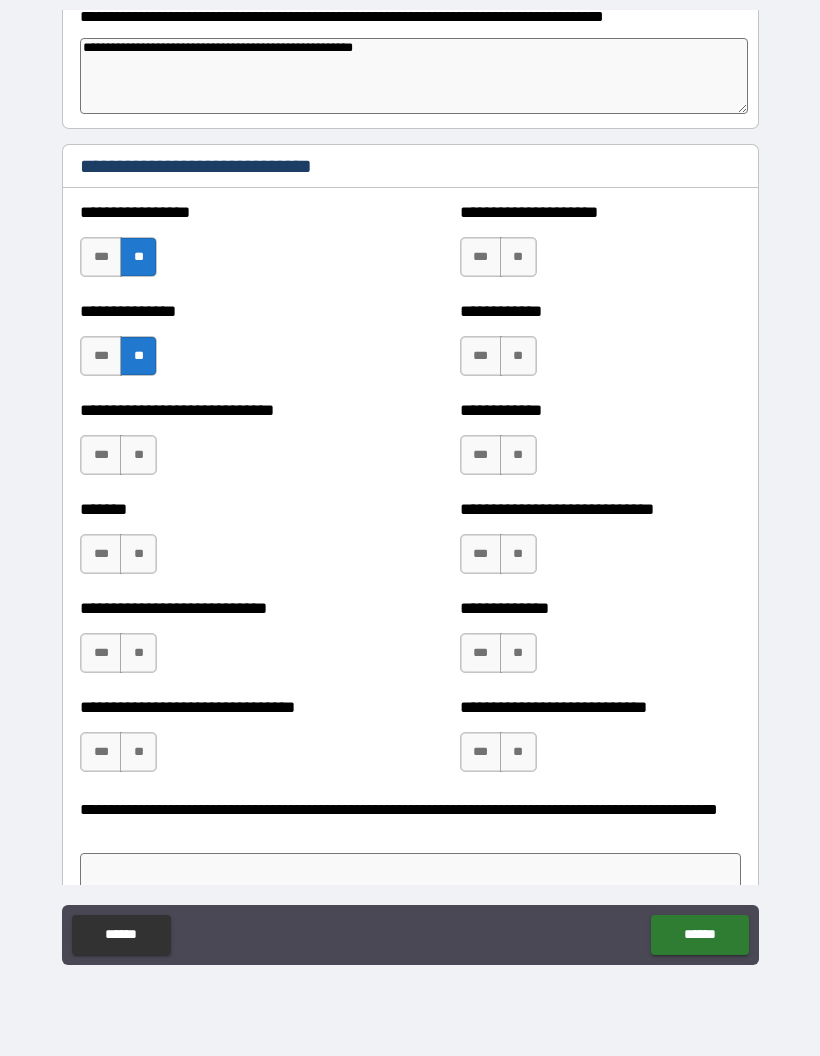 click on "*** **" at bounding box center (121, 460) 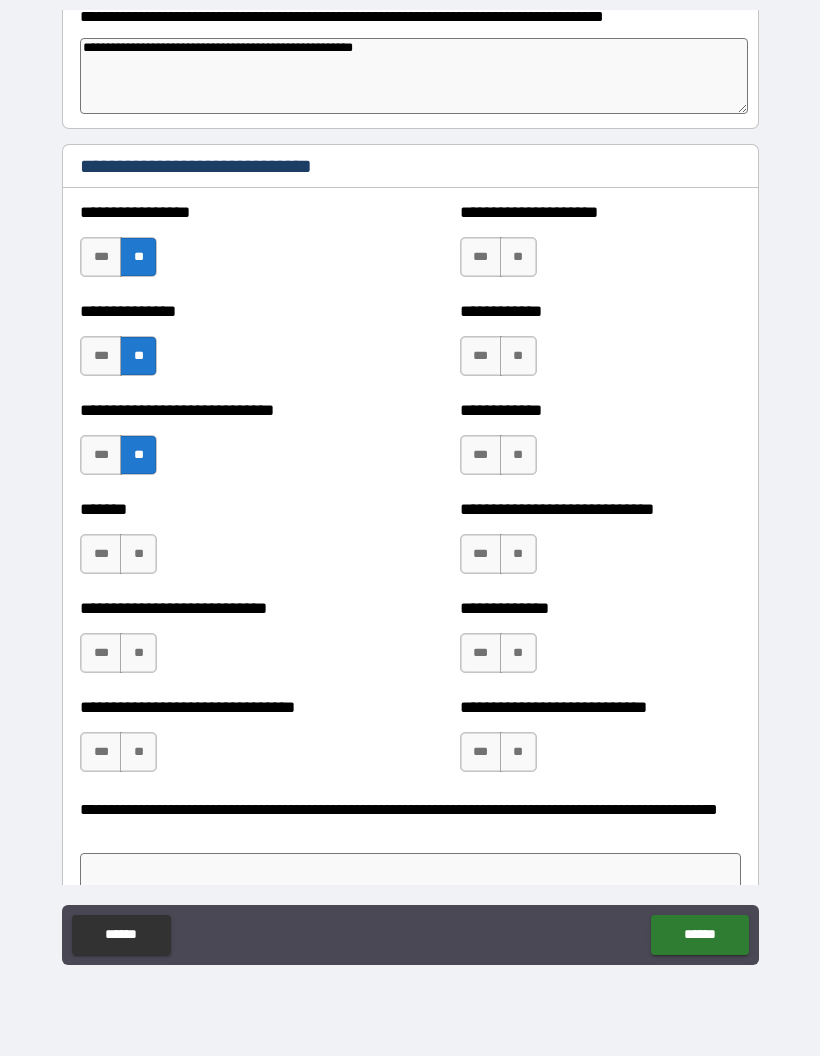 click on "***" at bounding box center (101, 554) 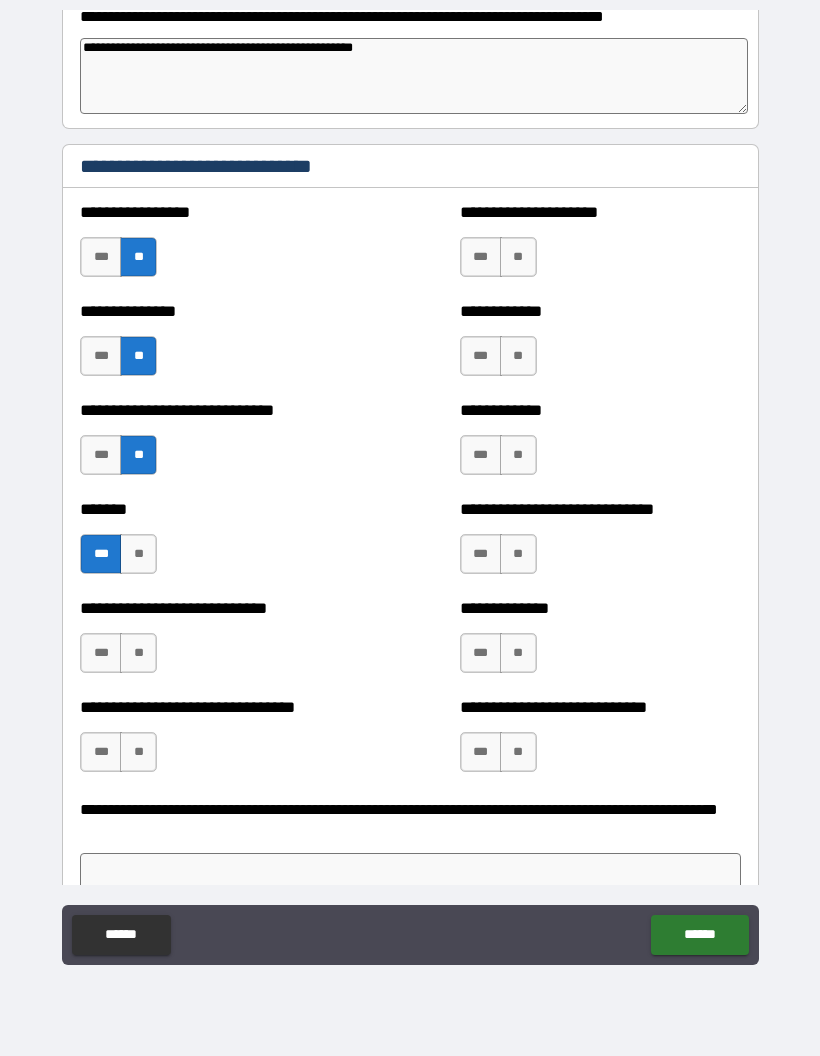 click on "**" at bounding box center (138, 653) 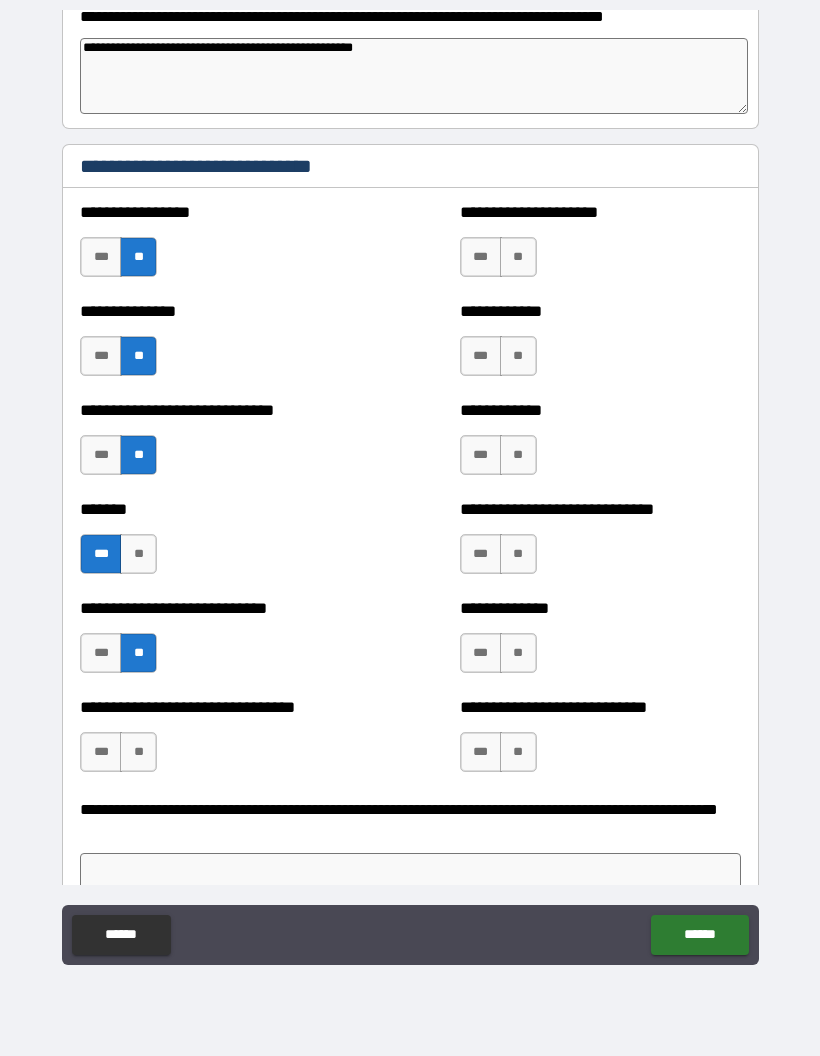 click on "**" at bounding box center (138, 752) 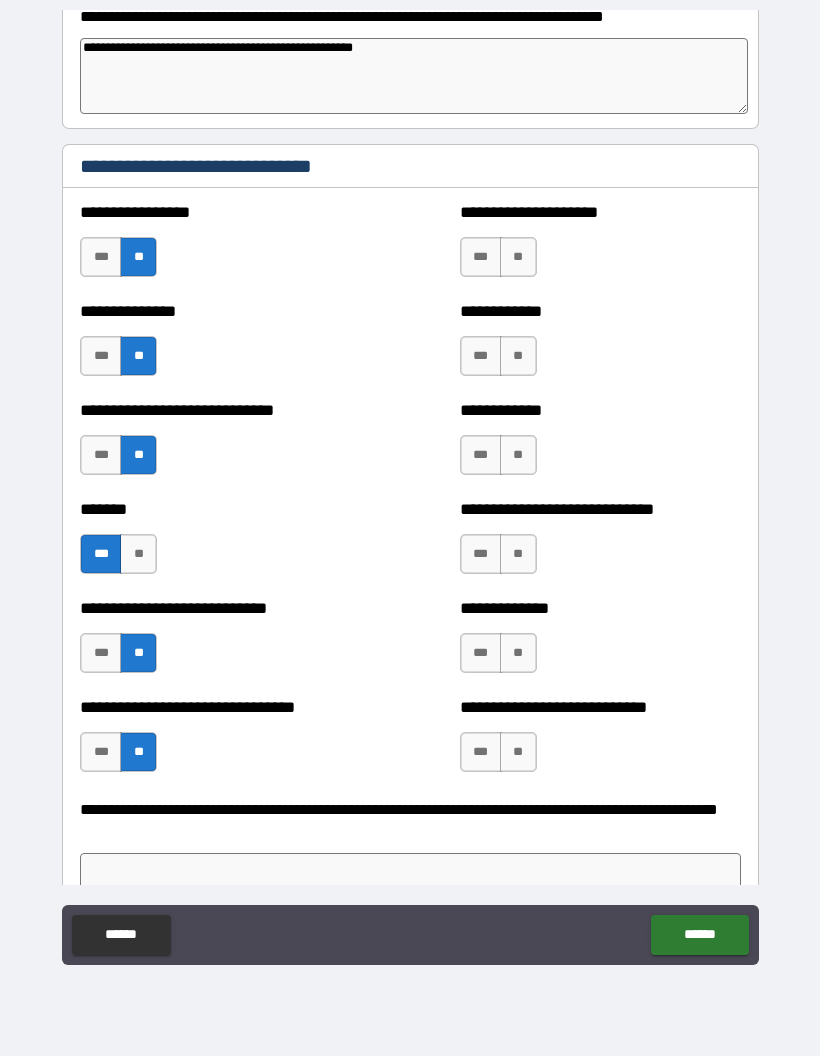 click on "[FIRST] [LAST]" at bounding box center (600, 247) 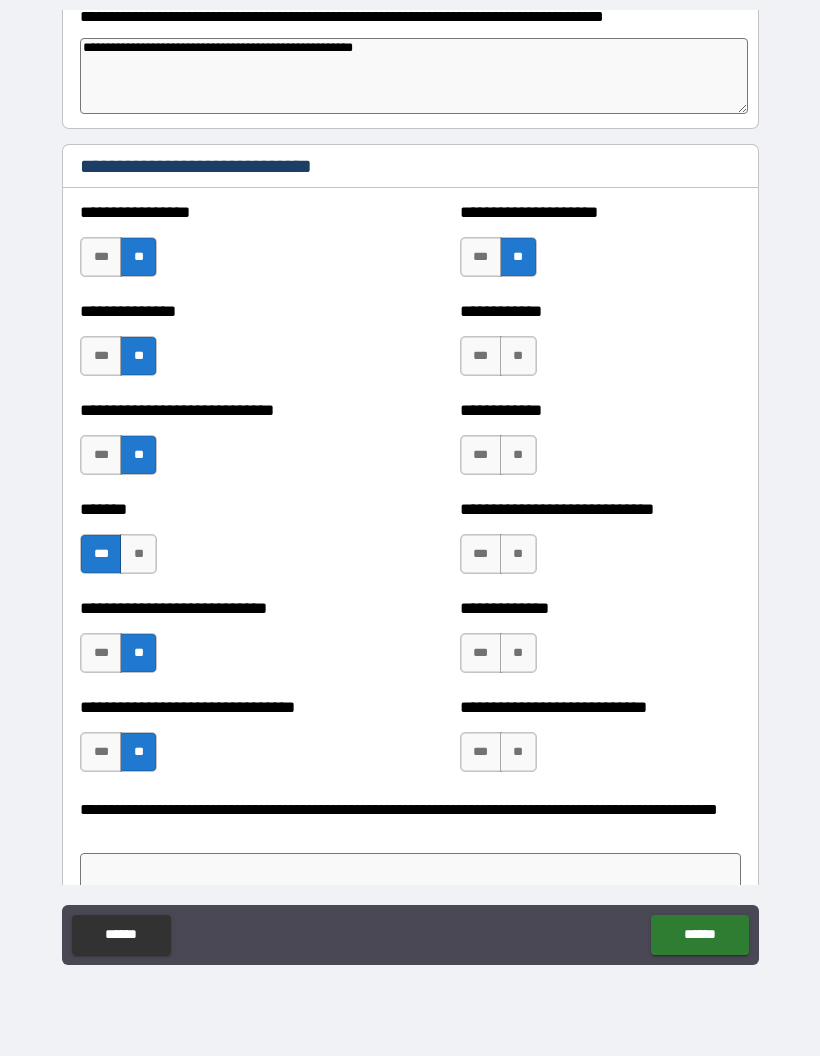 click on "**" at bounding box center (518, 356) 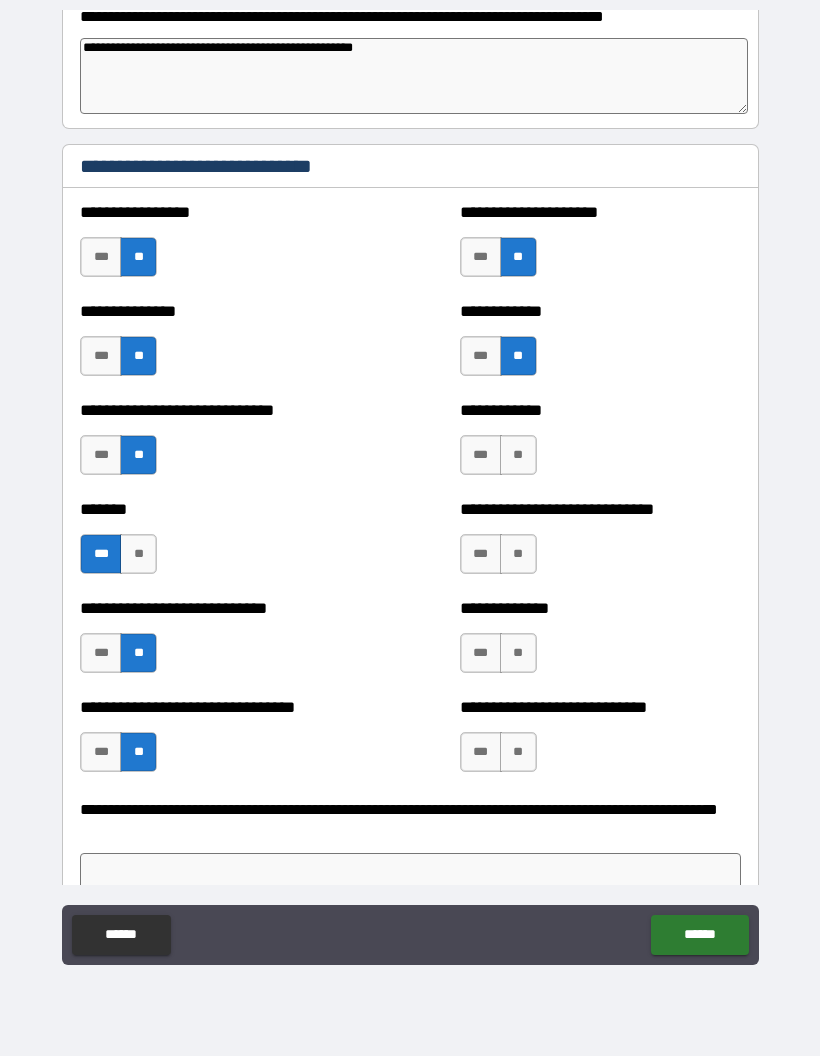 click on "**" at bounding box center [518, 455] 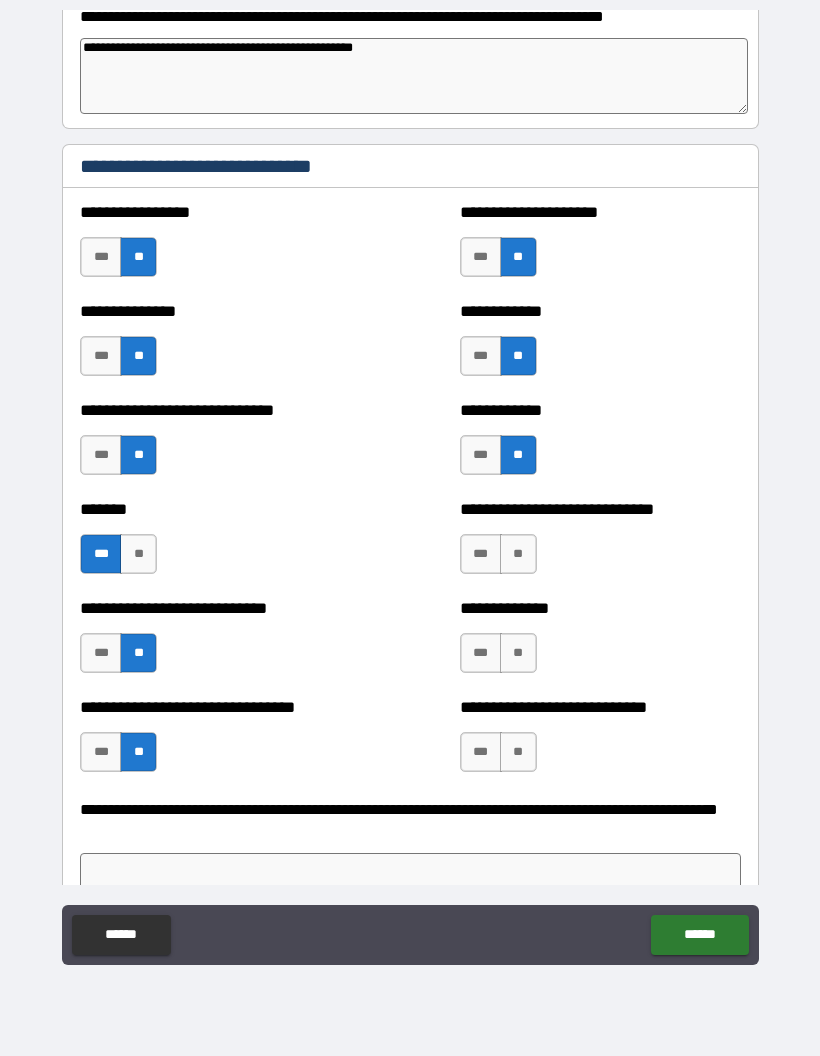 click on "**" at bounding box center [518, 554] 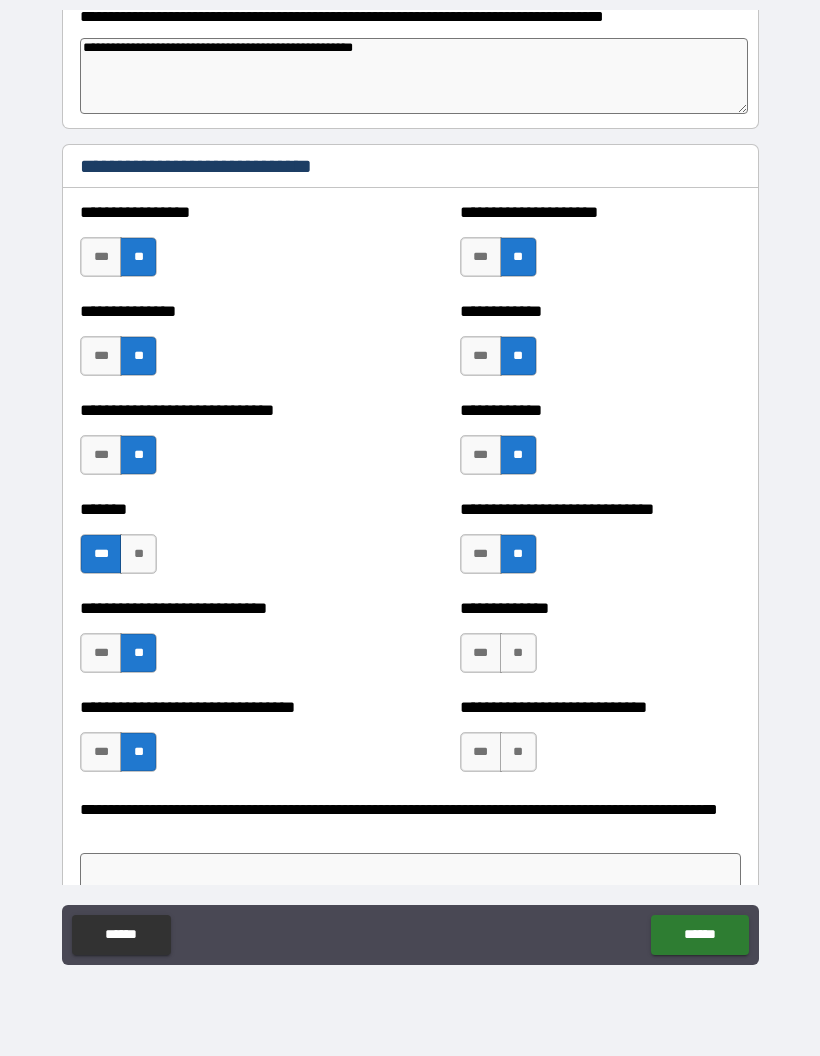 click on "**********" at bounding box center (600, 643) 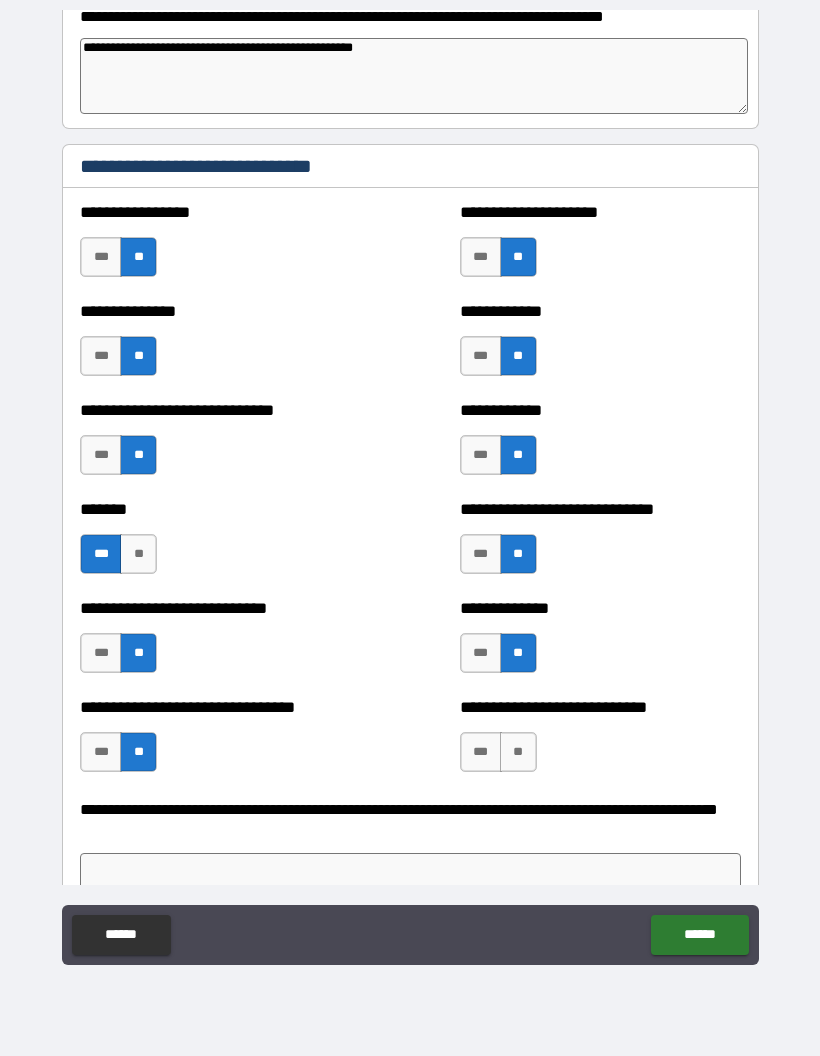 click on "**" at bounding box center (518, 752) 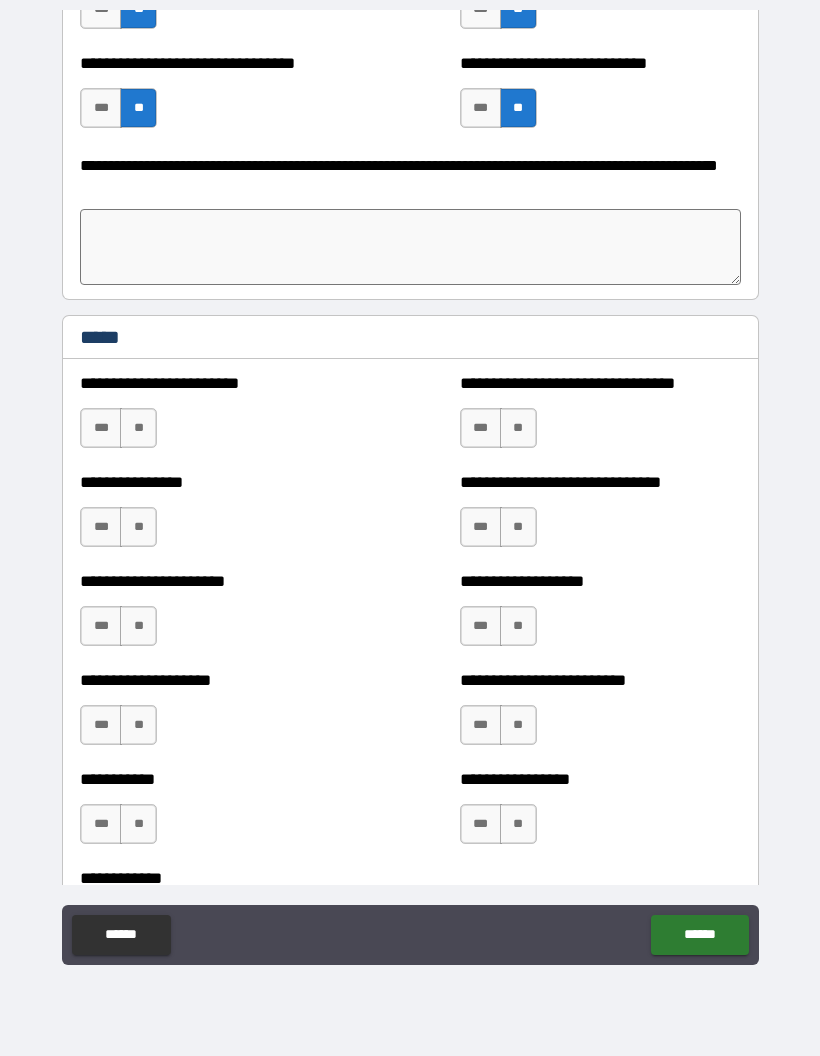 scroll, scrollTop: 4588, scrollLeft: 0, axis: vertical 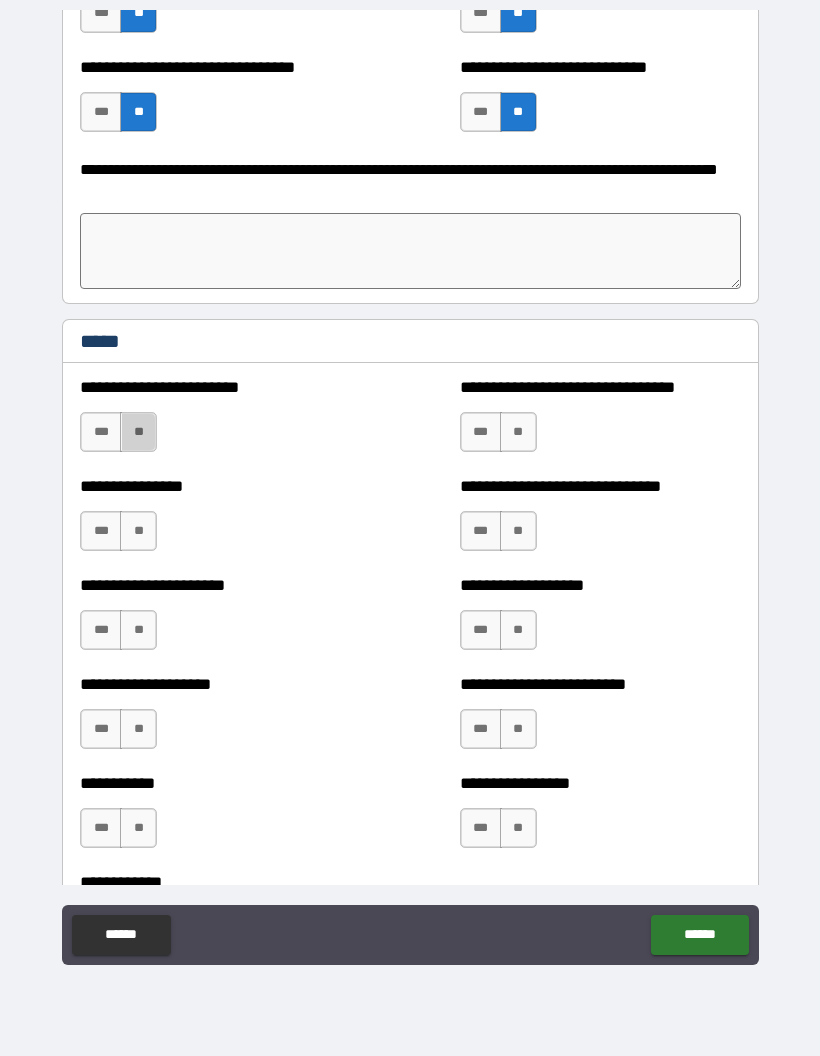 click on "**" at bounding box center (138, 432) 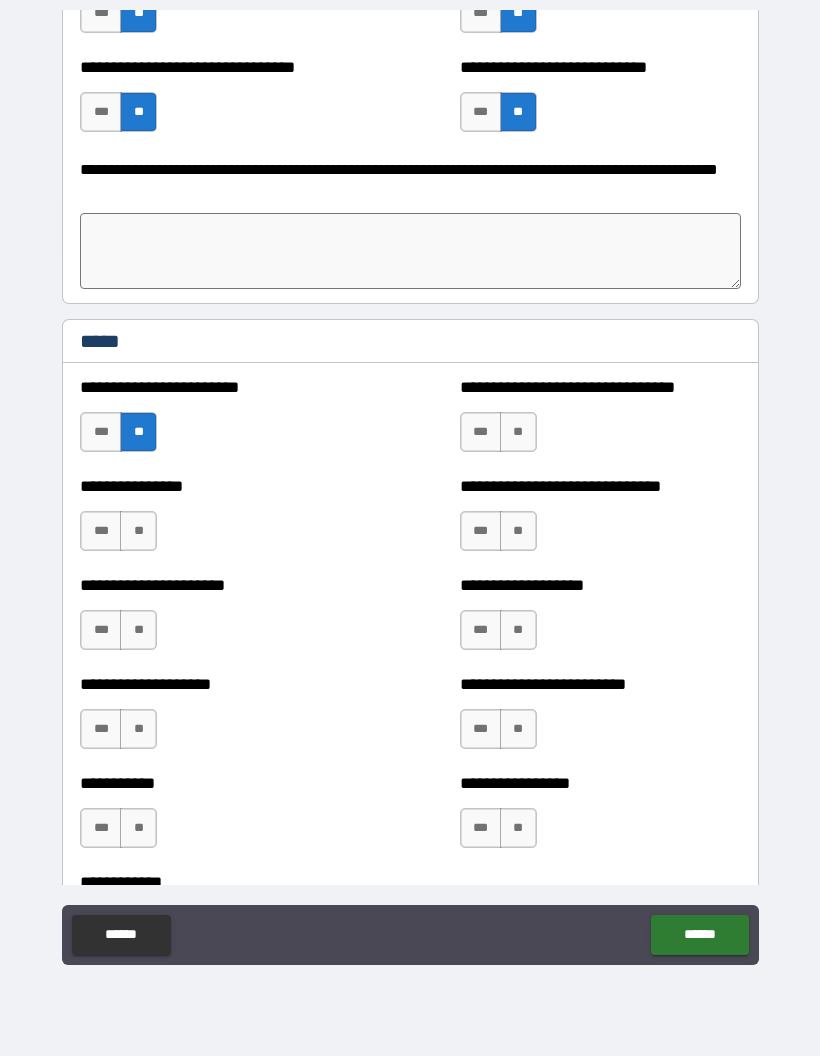 click on "**" at bounding box center [138, 531] 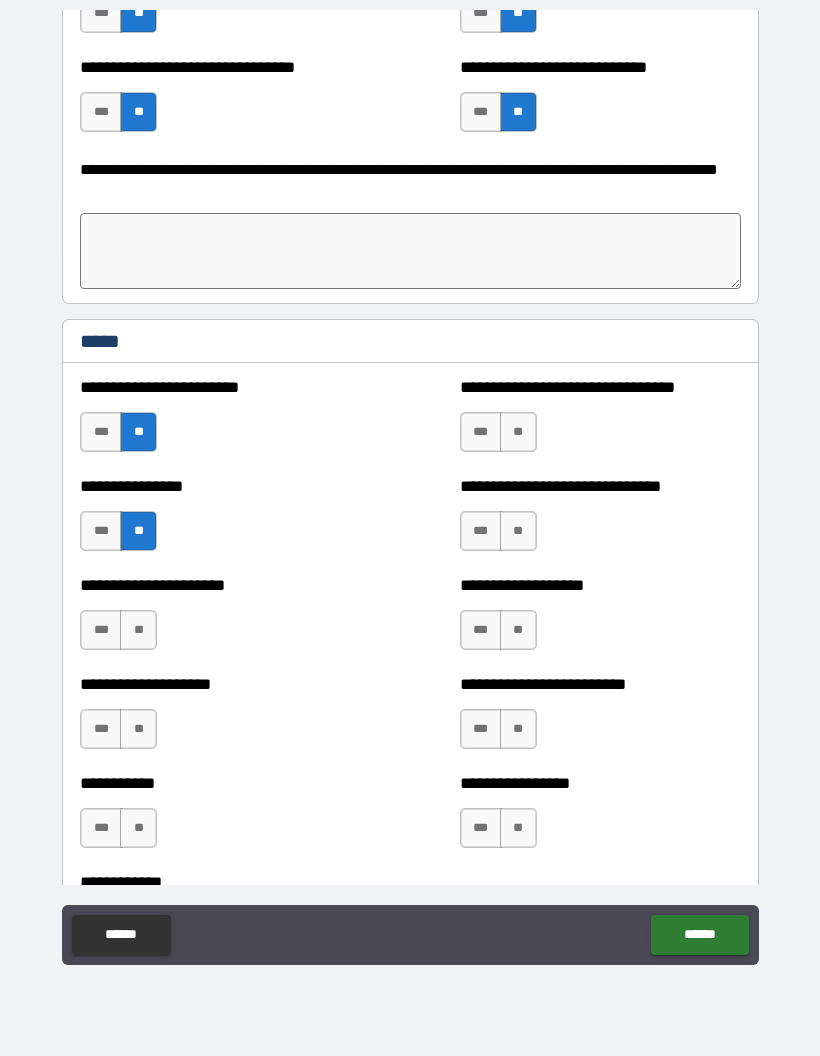 click on "**" at bounding box center [138, 630] 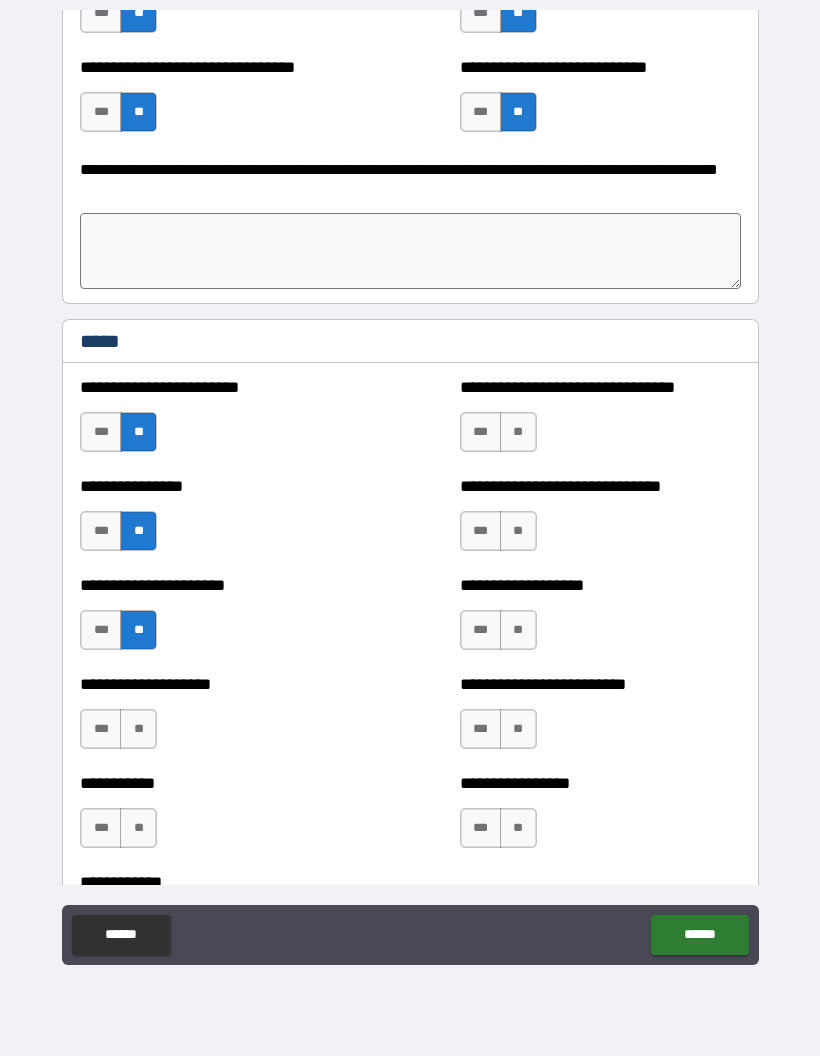 click on "**" at bounding box center (138, 729) 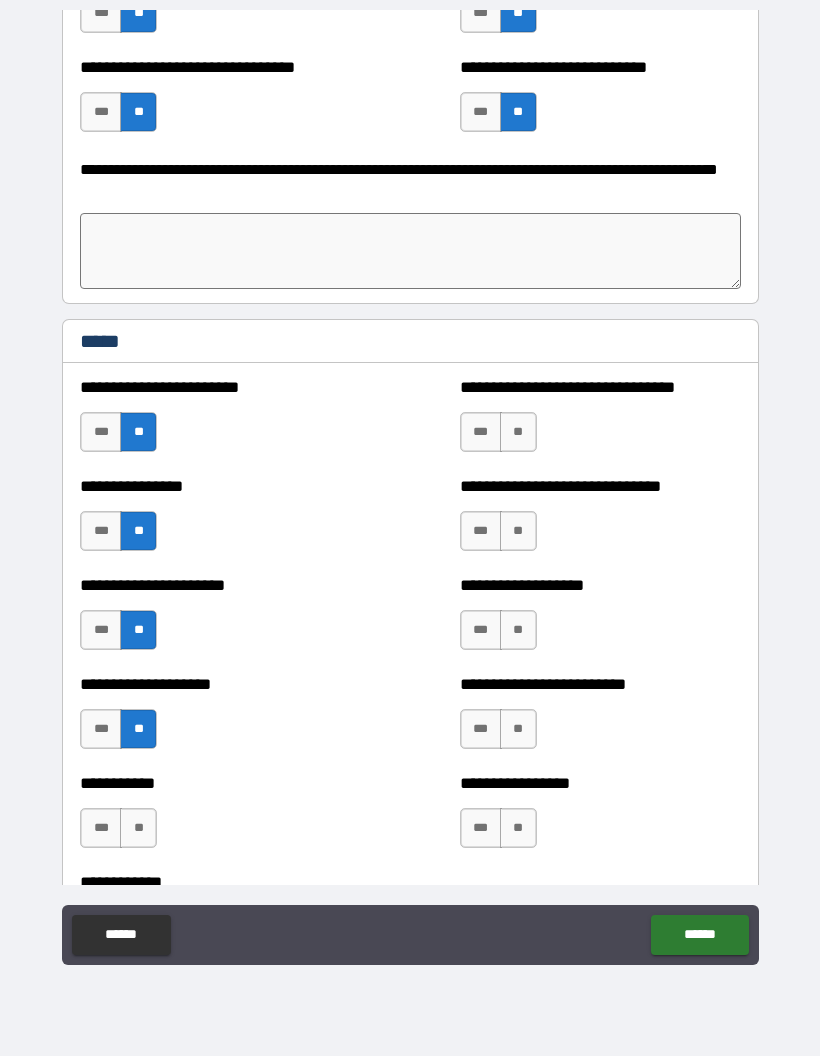 click on "**" at bounding box center (138, 828) 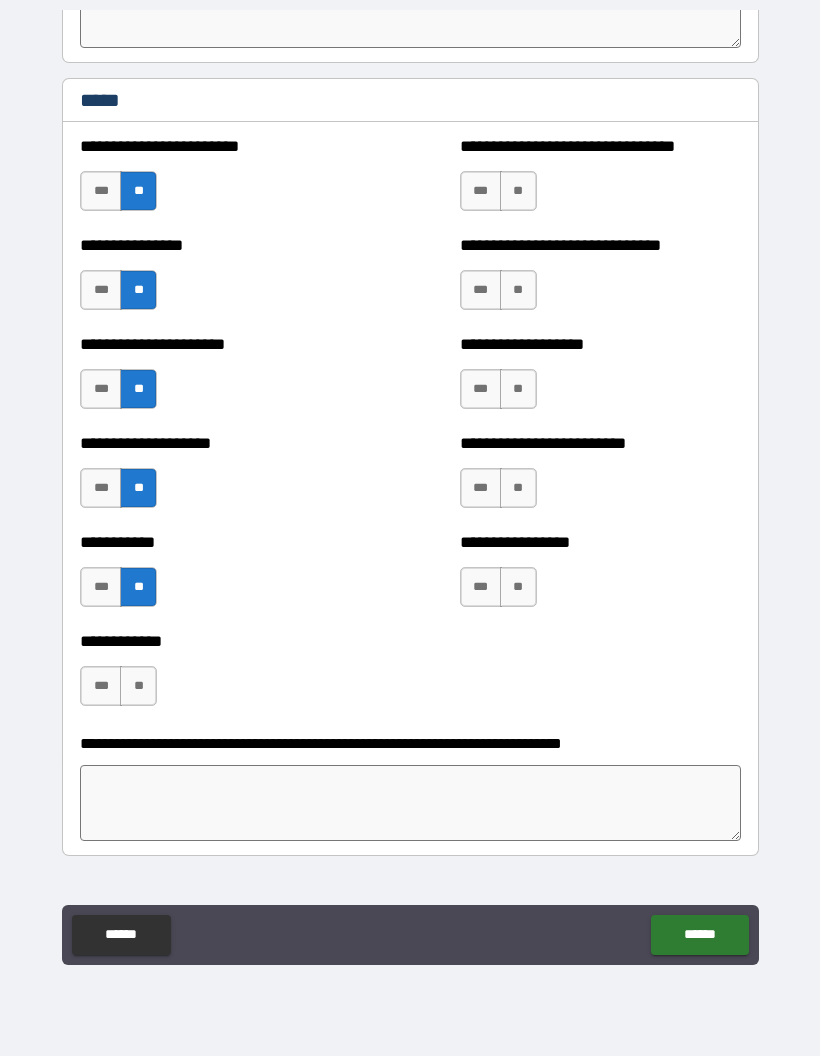 scroll, scrollTop: 4843, scrollLeft: 0, axis: vertical 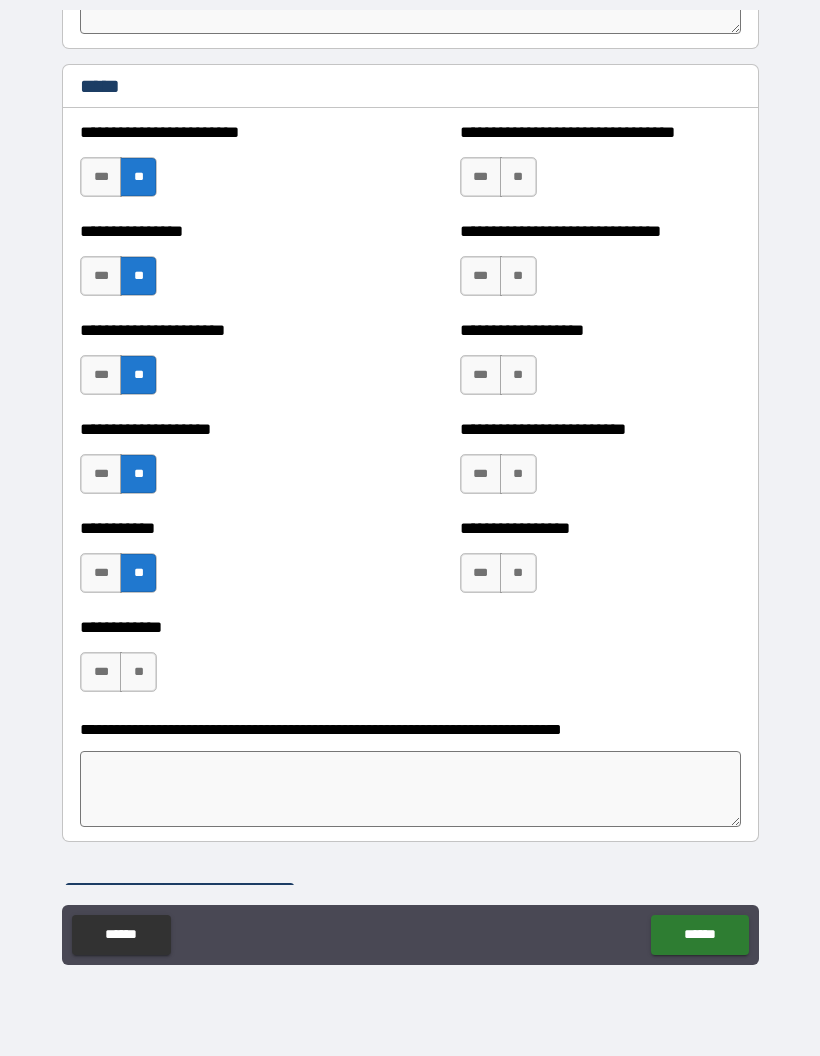 click on "**" at bounding box center [138, 672] 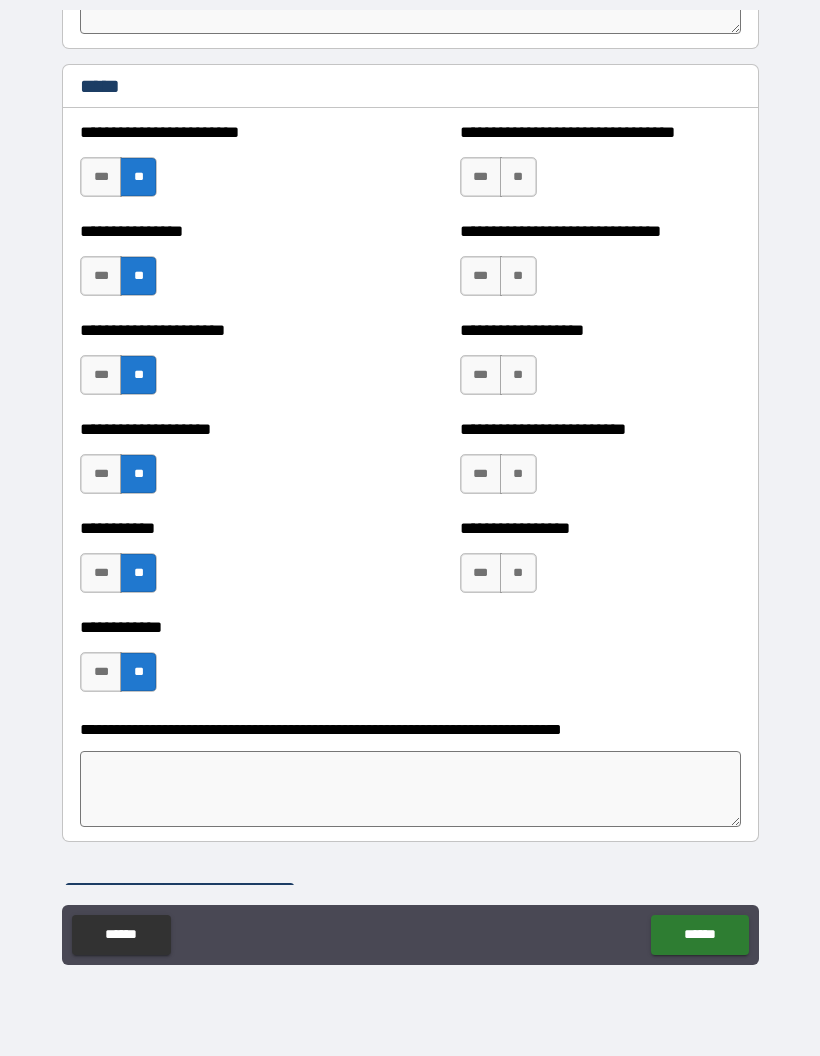 click on "**" at bounding box center [518, 177] 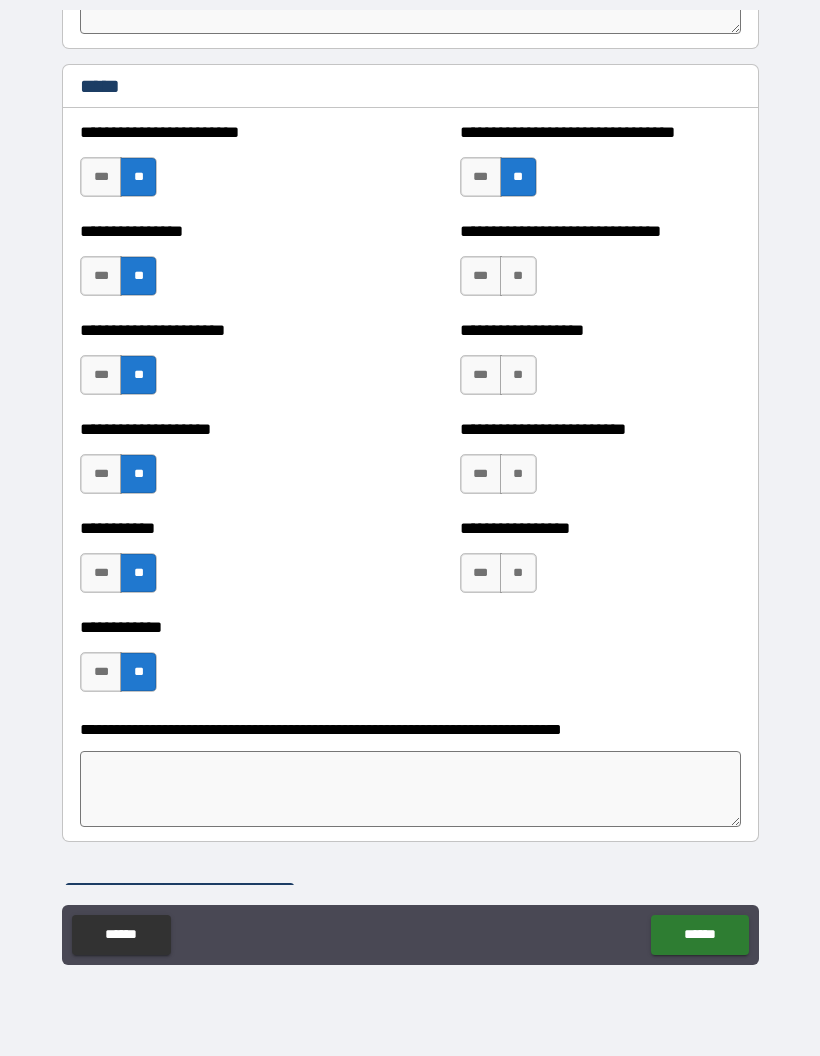 click on "**" at bounding box center [518, 276] 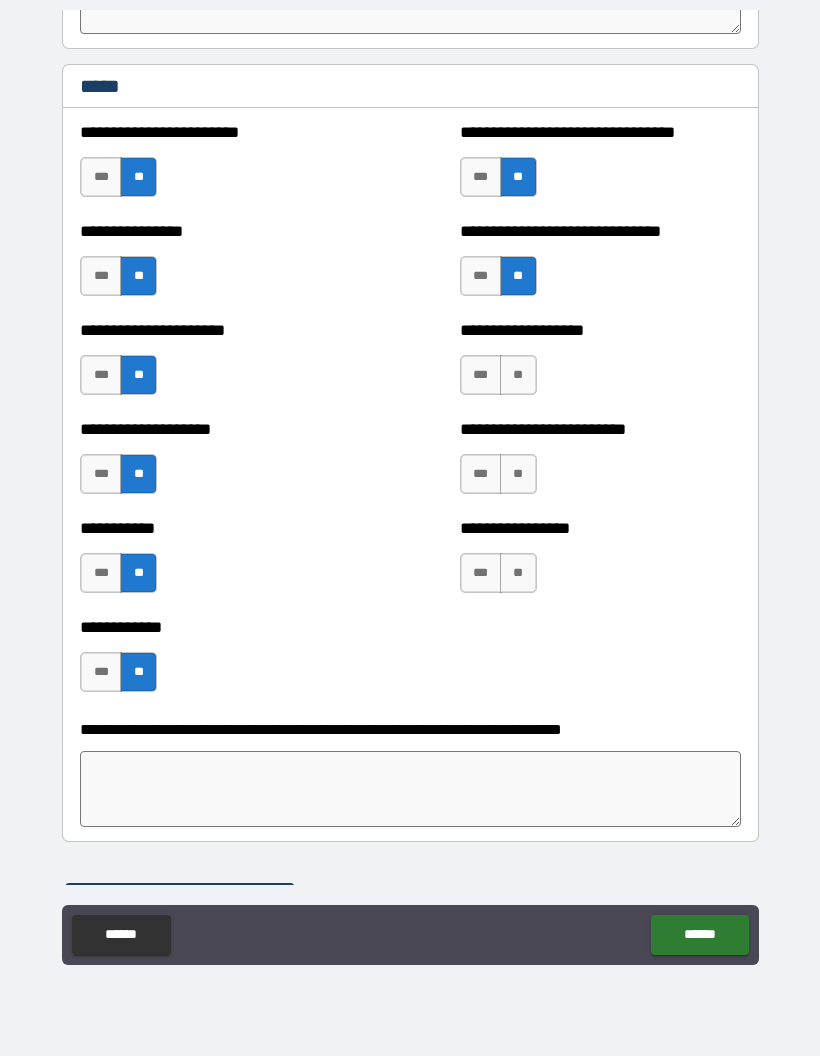 click on "**" at bounding box center [518, 375] 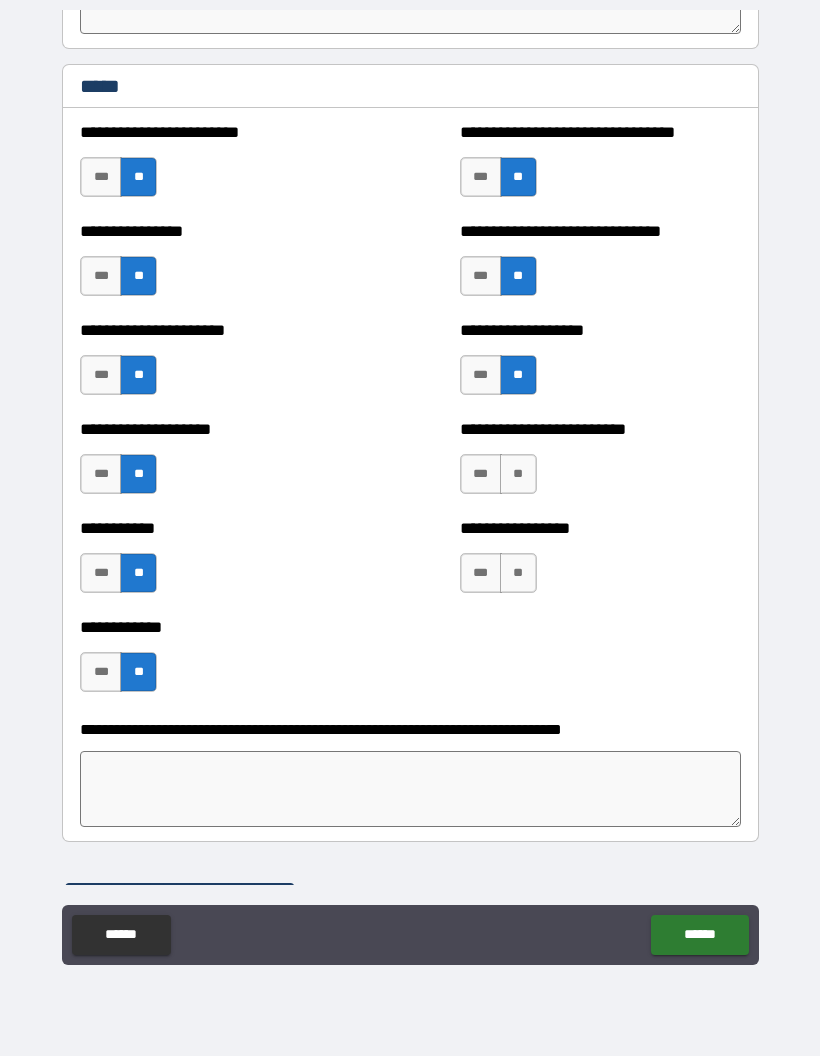 click on "**" at bounding box center (518, 474) 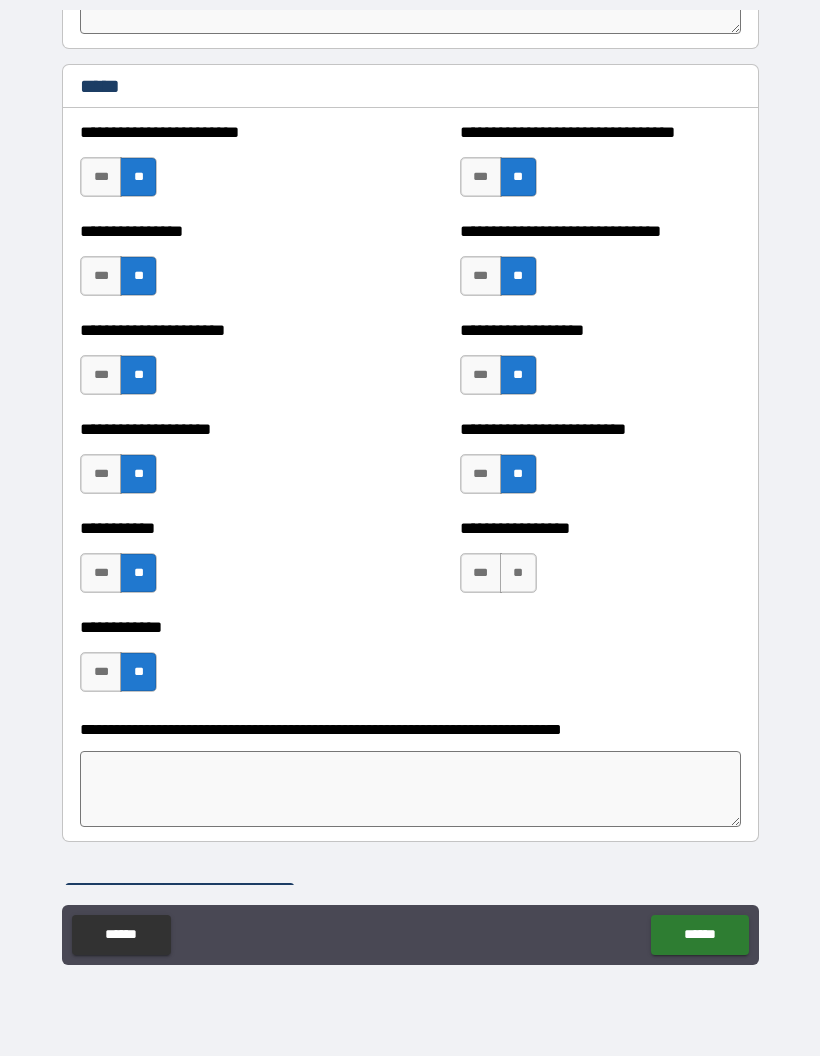 click on "**" at bounding box center [518, 573] 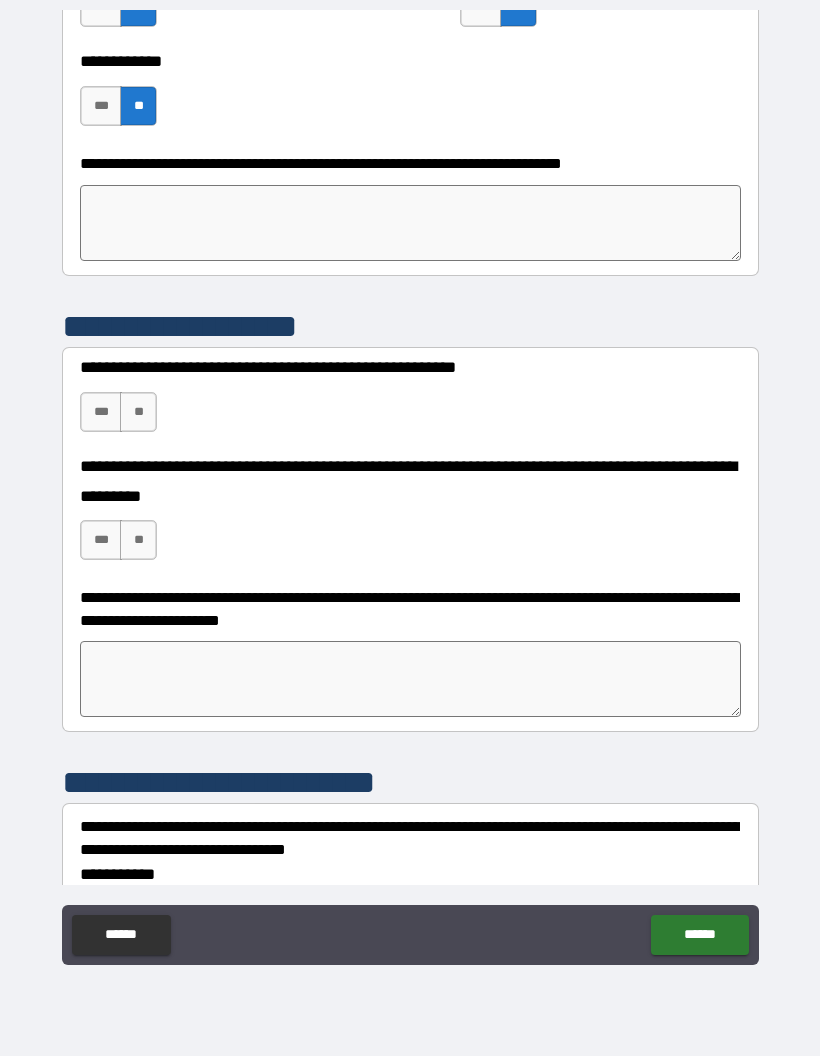 scroll, scrollTop: 5410, scrollLeft: 0, axis: vertical 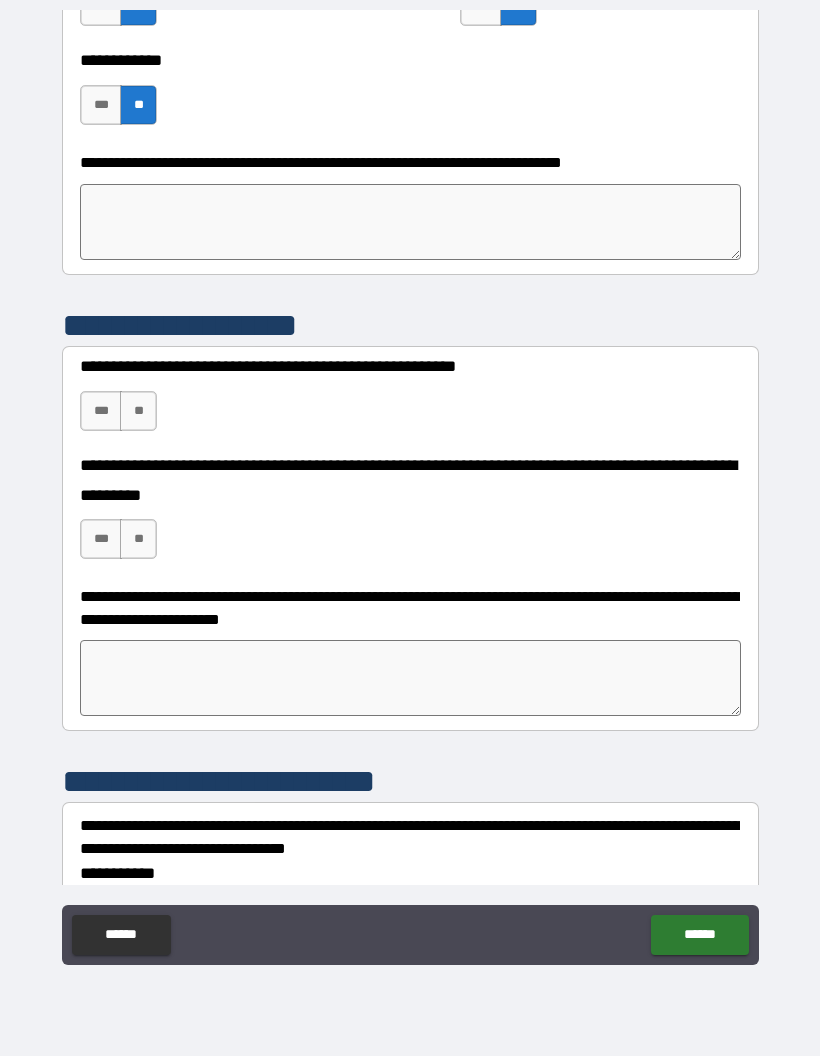 click on "**" at bounding box center [138, 411] 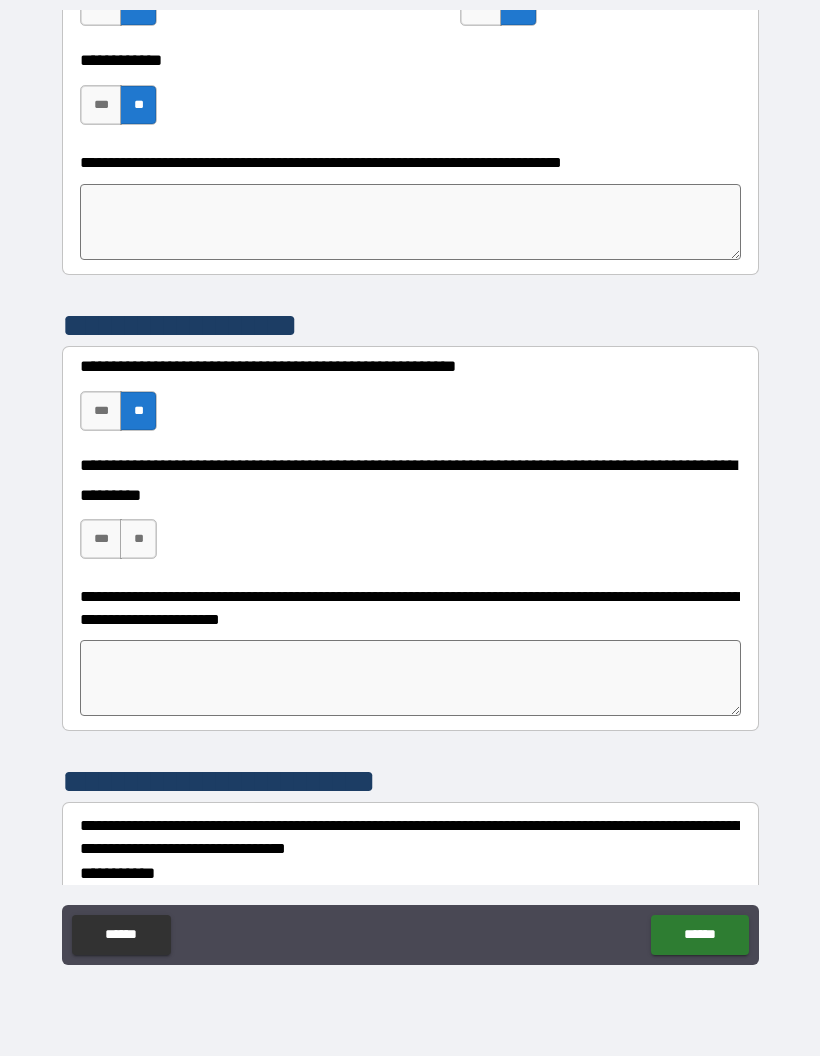 click on "**" at bounding box center (138, 539) 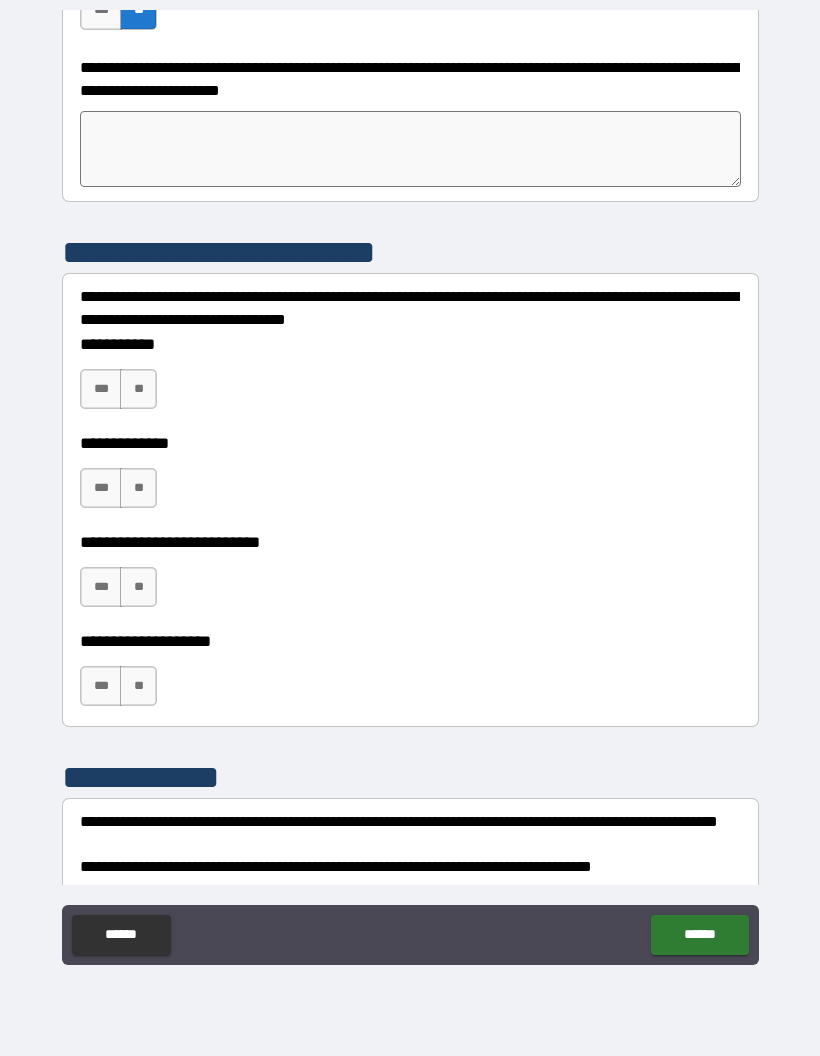 scroll, scrollTop: 5941, scrollLeft: 0, axis: vertical 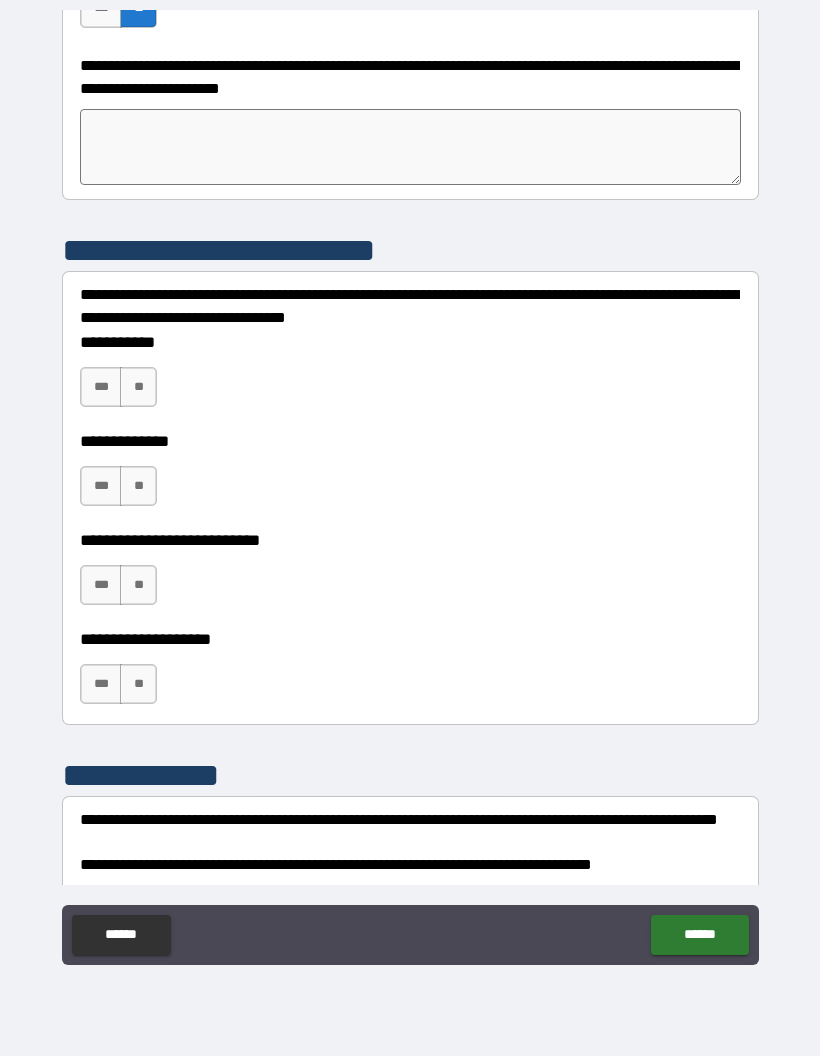click on "**" at bounding box center [138, 387] 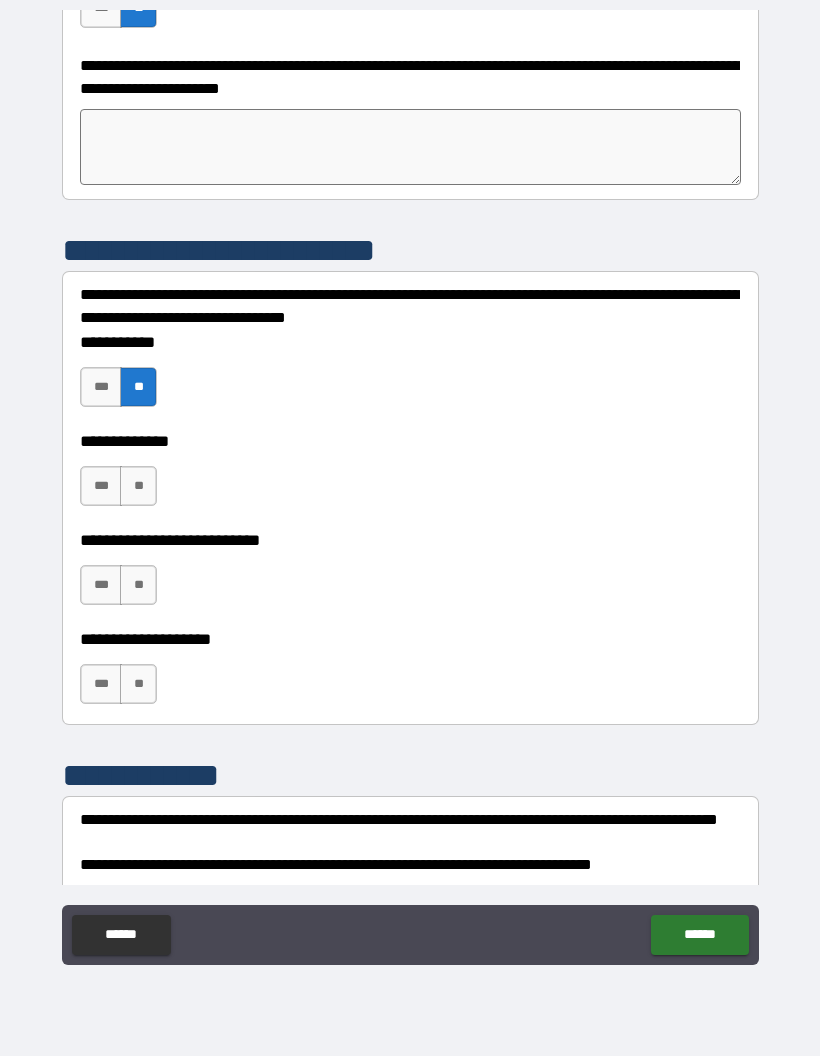 click on "**" at bounding box center [138, 486] 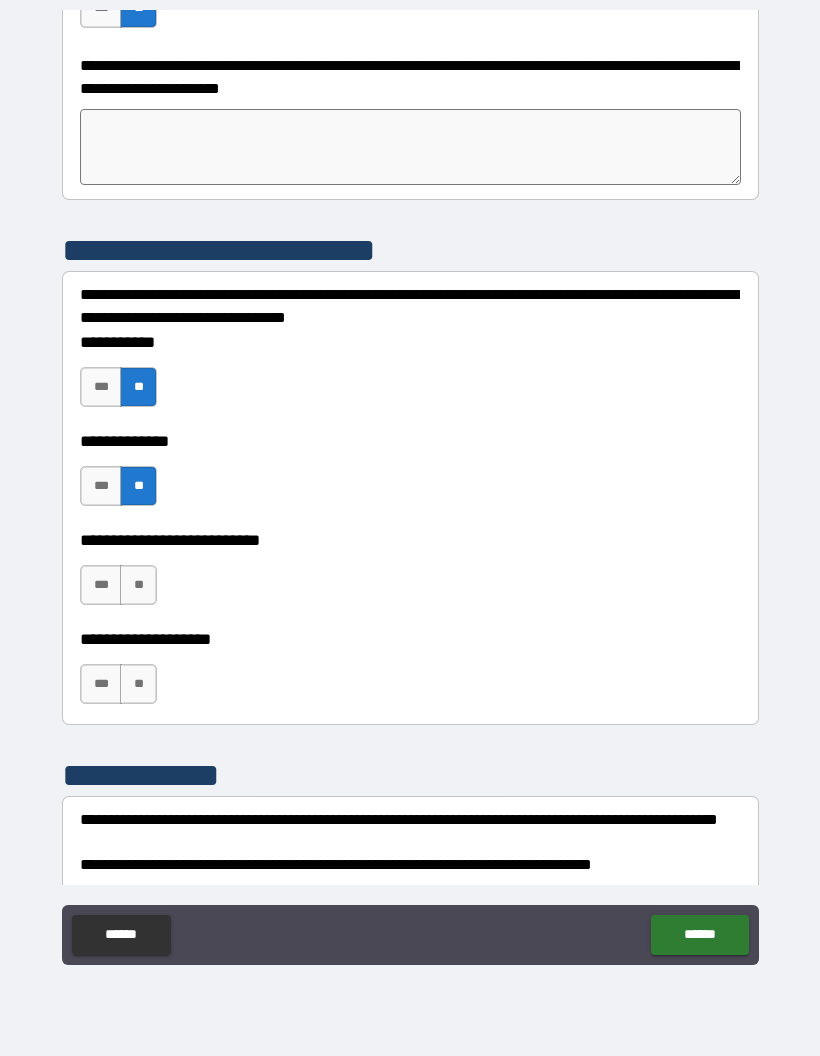 click on "**" at bounding box center [138, 585] 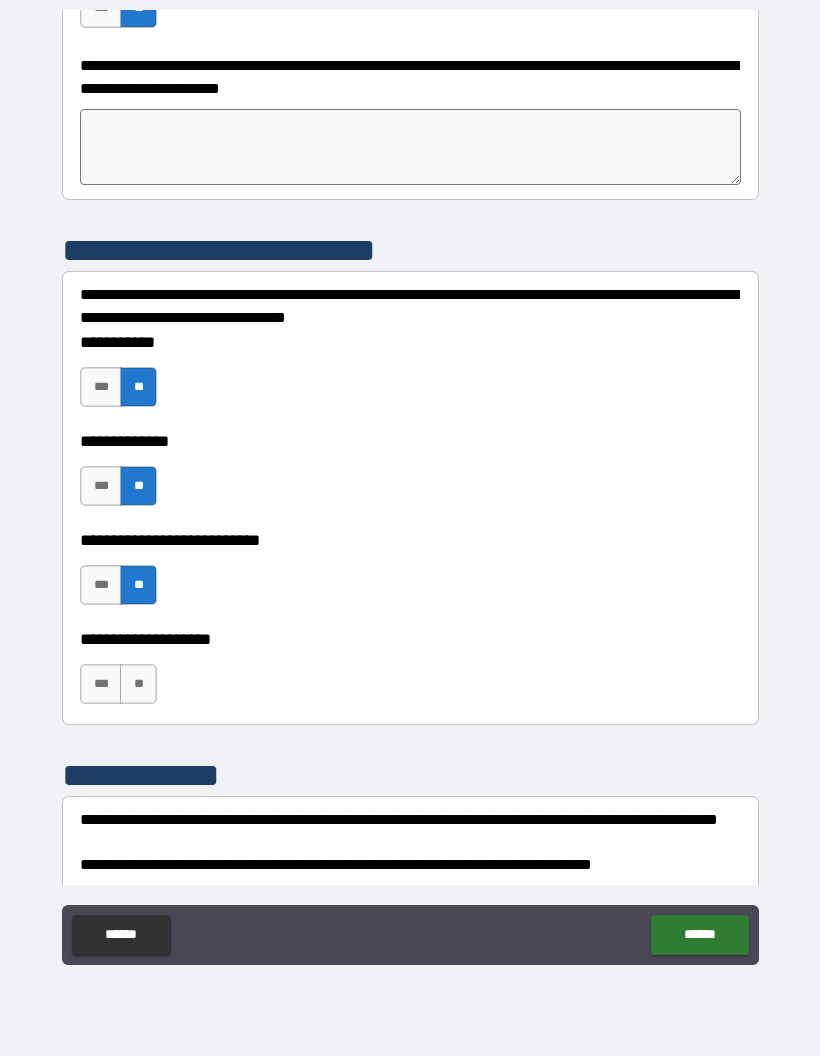 click on "**" at bounding box center (138, 684) 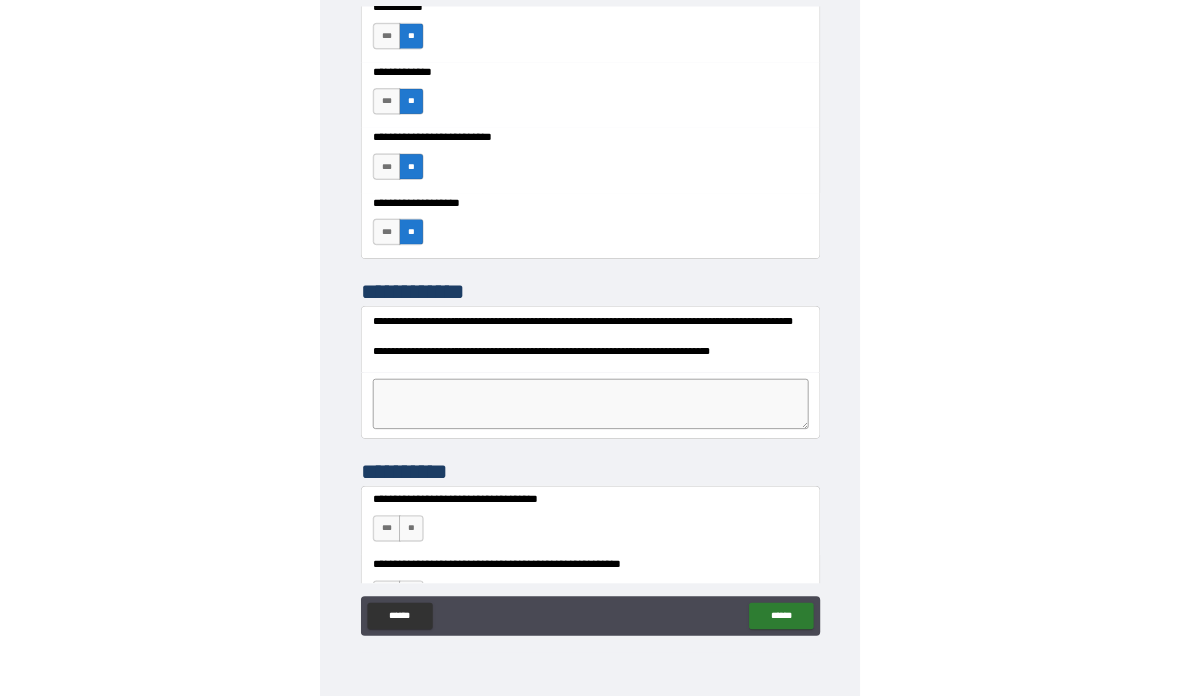 scroll, scrollTop: 6275, scrollLeft: 0, axis: vertical 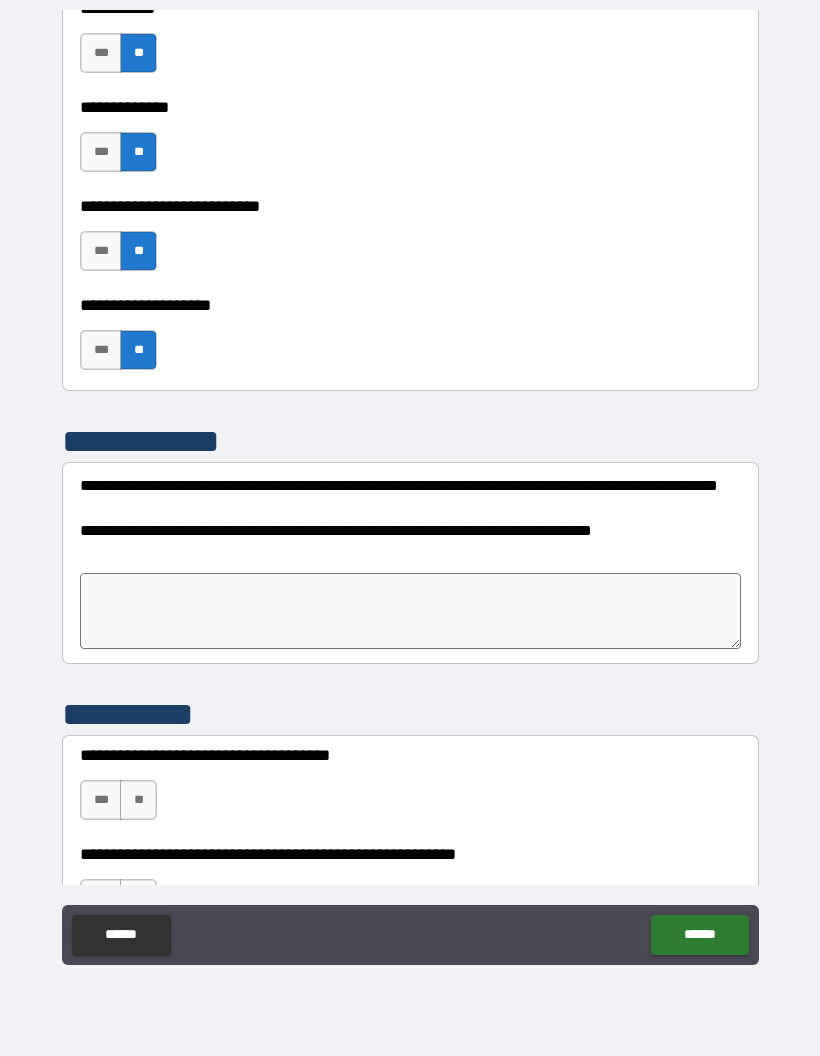 click at bounding box center (410, 611) 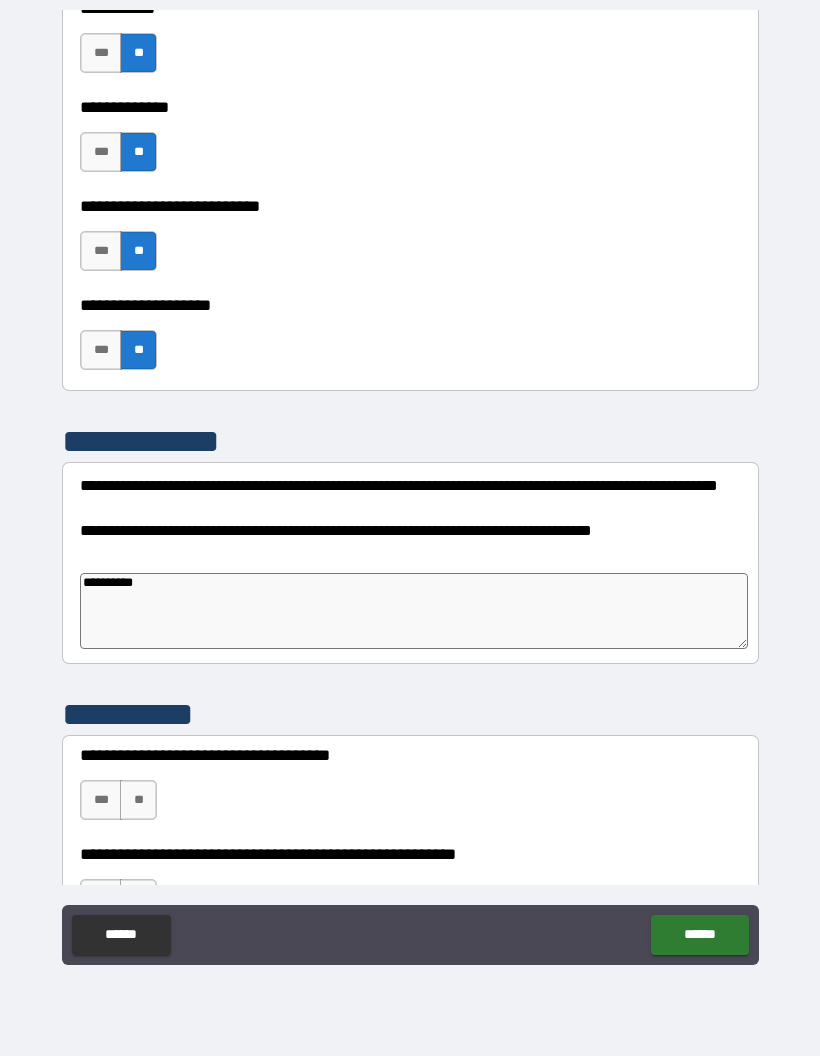 click on "**********" at bounding box center [414, 611] 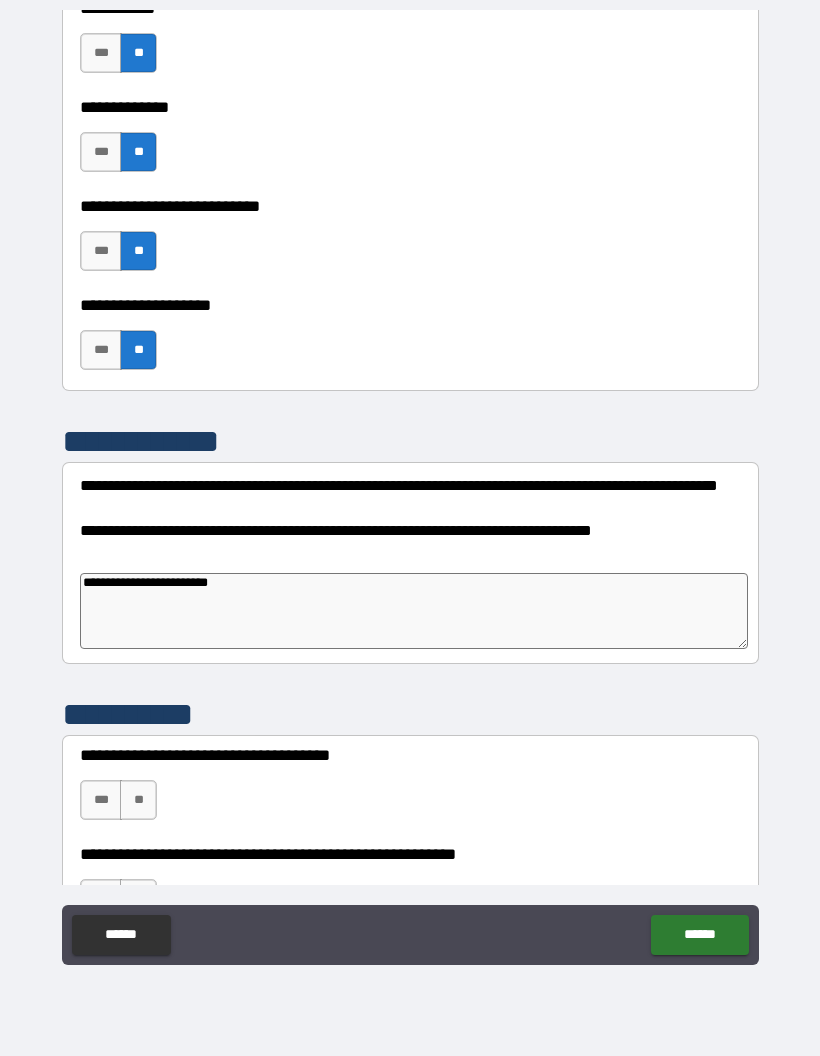 click on "**********" at bounding box center [414, 611] 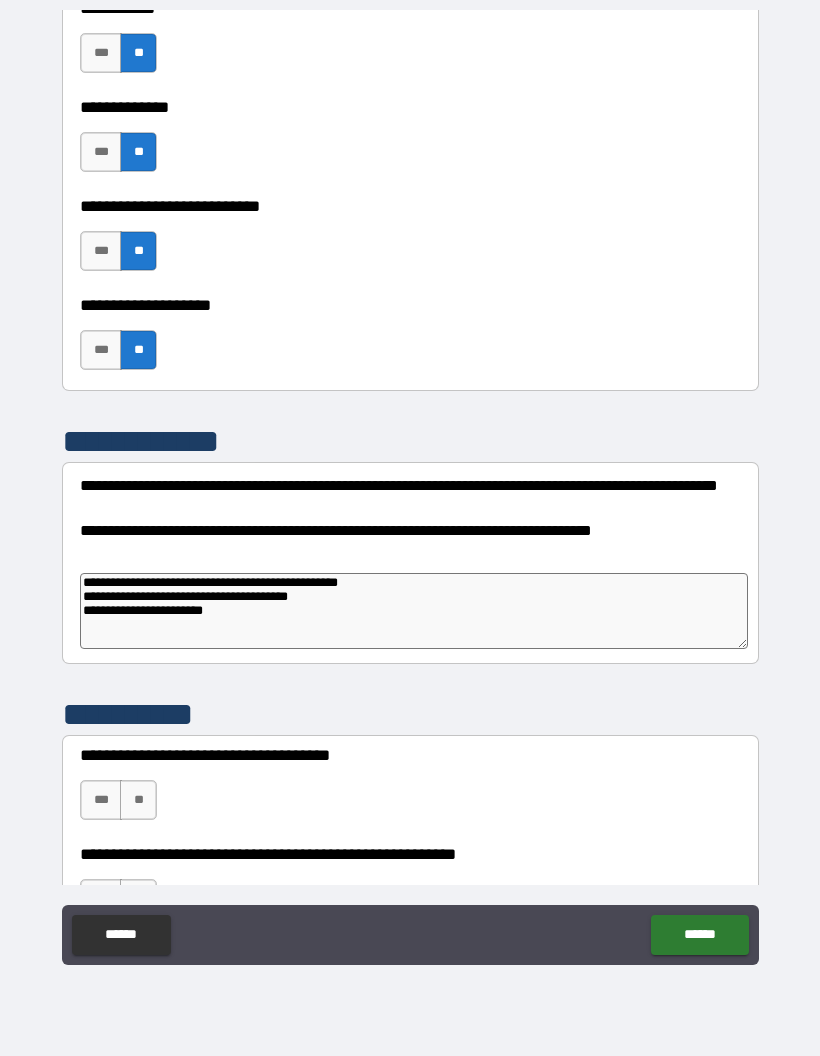click on "[ADDRESS]
[ADDRESS]
[ADDRESS]" at bounding box center (414, 611) 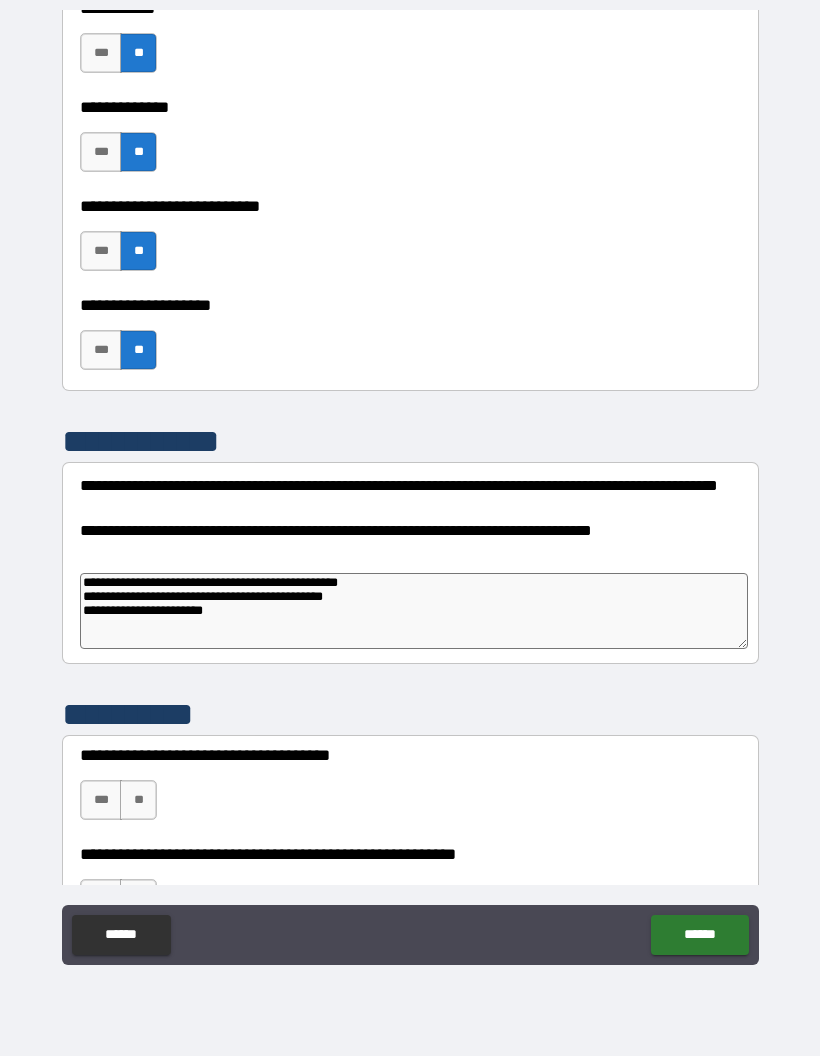 click on "[ADDRESS]
[ADDRESS]
[ADDRESS]" at bounding box center [414, 611] 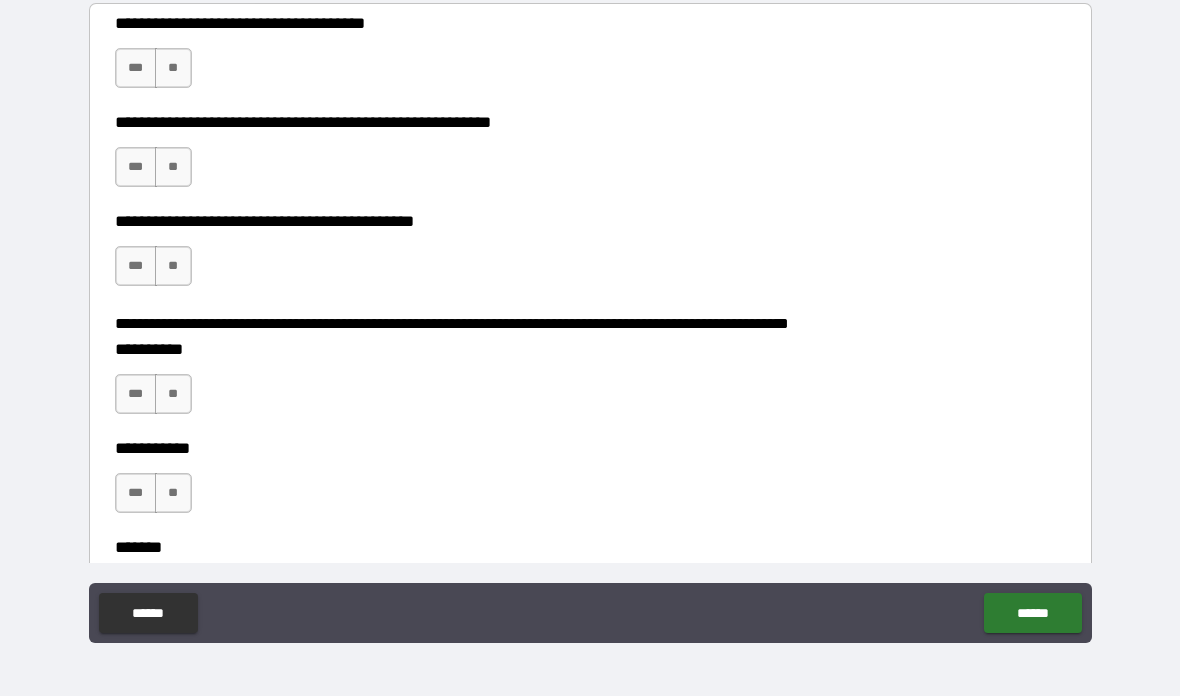 scroll, scrollTop: 6721, scrollLeft: 0, axis: vertical 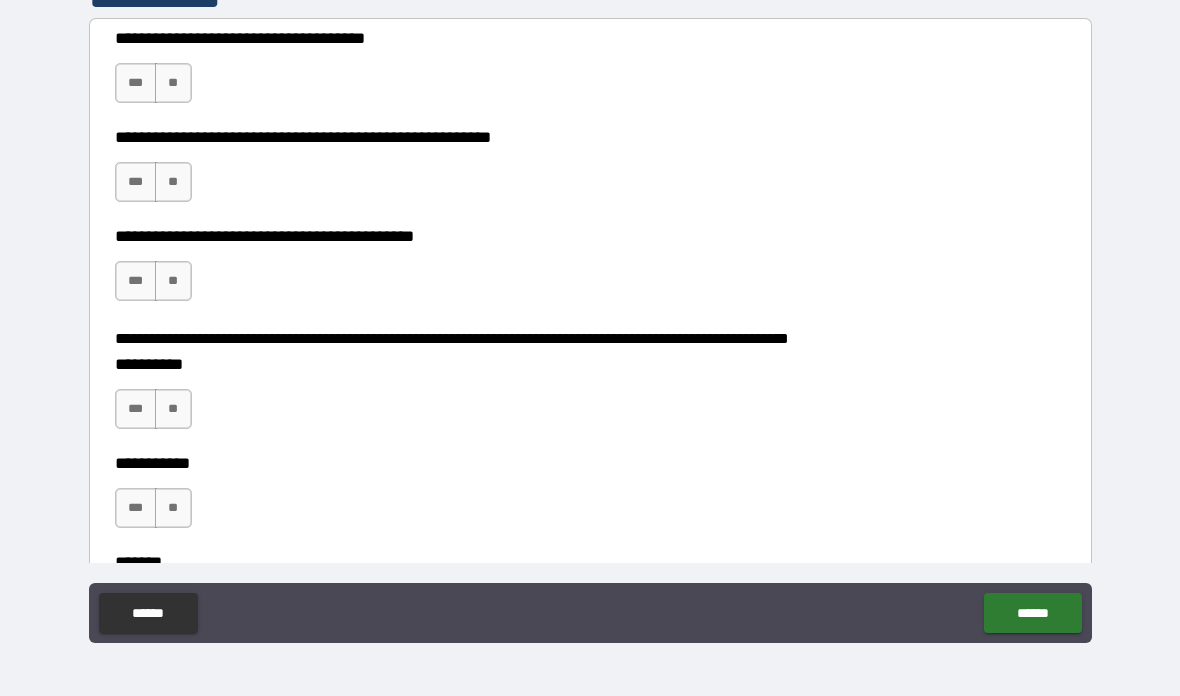 type on "[ADDRESS]
[ADDRESS]
[ADDRESS]
[ADDRESS]" 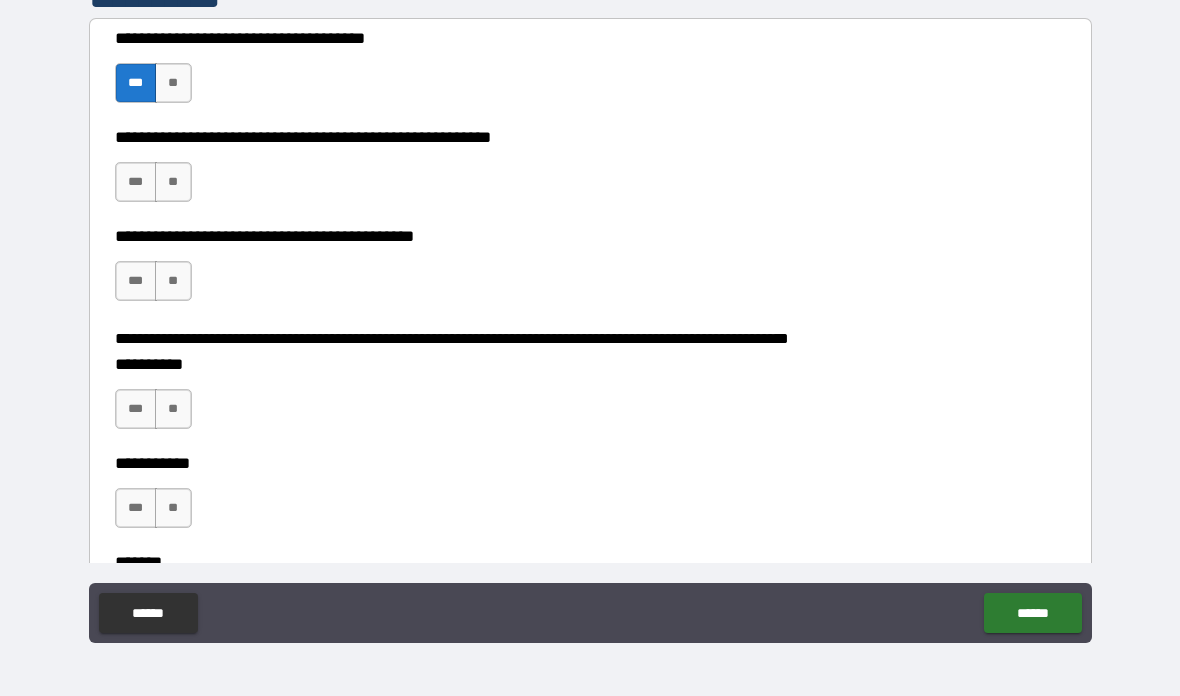 click on "**" at bounding box center (173, 182) 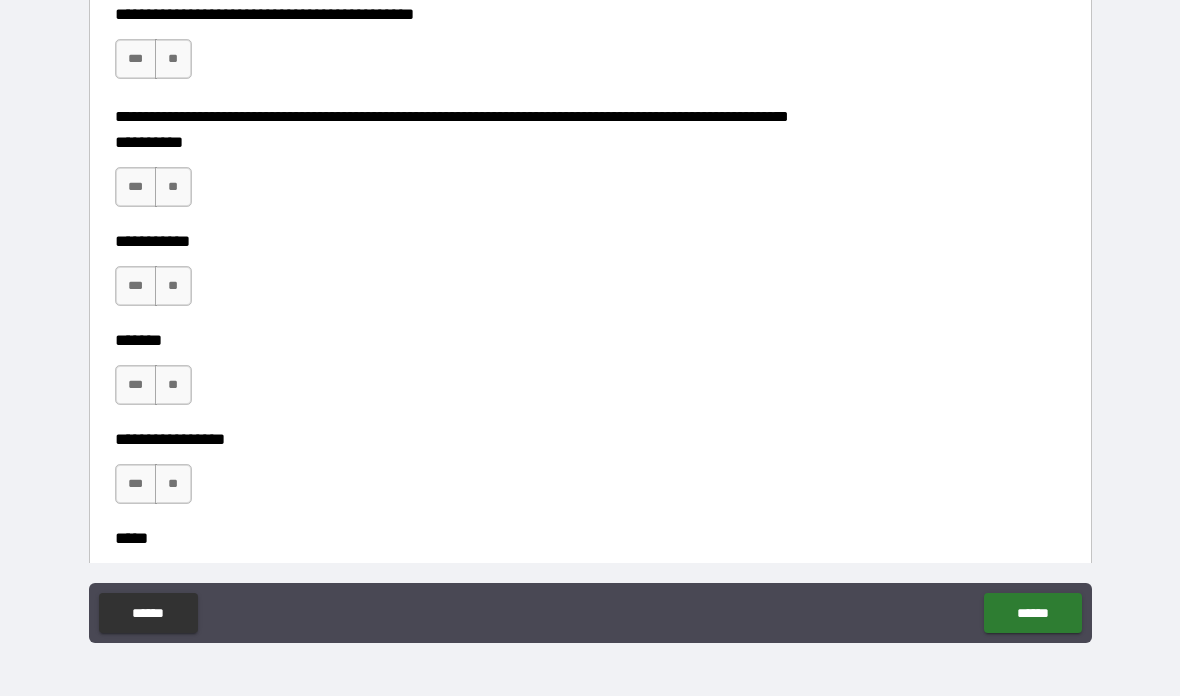 scroll, scrollTop: 6944, scrollLeft: 0, axis: vertical 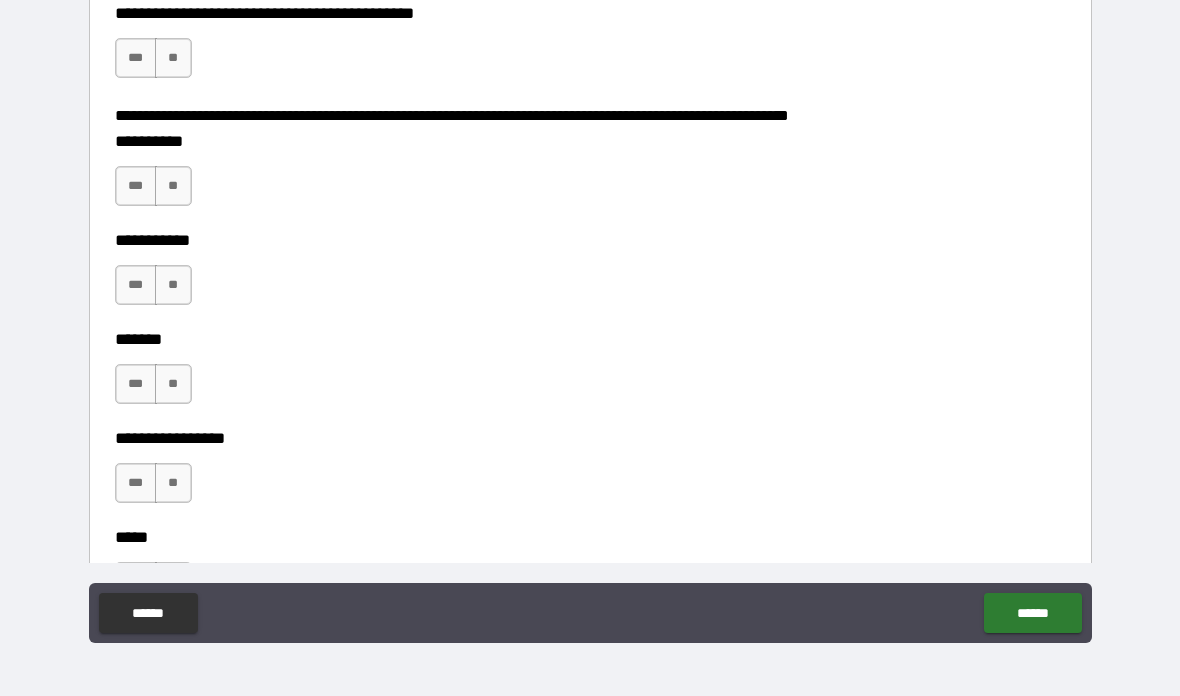 click on "**" at bounding box center (173, 58) 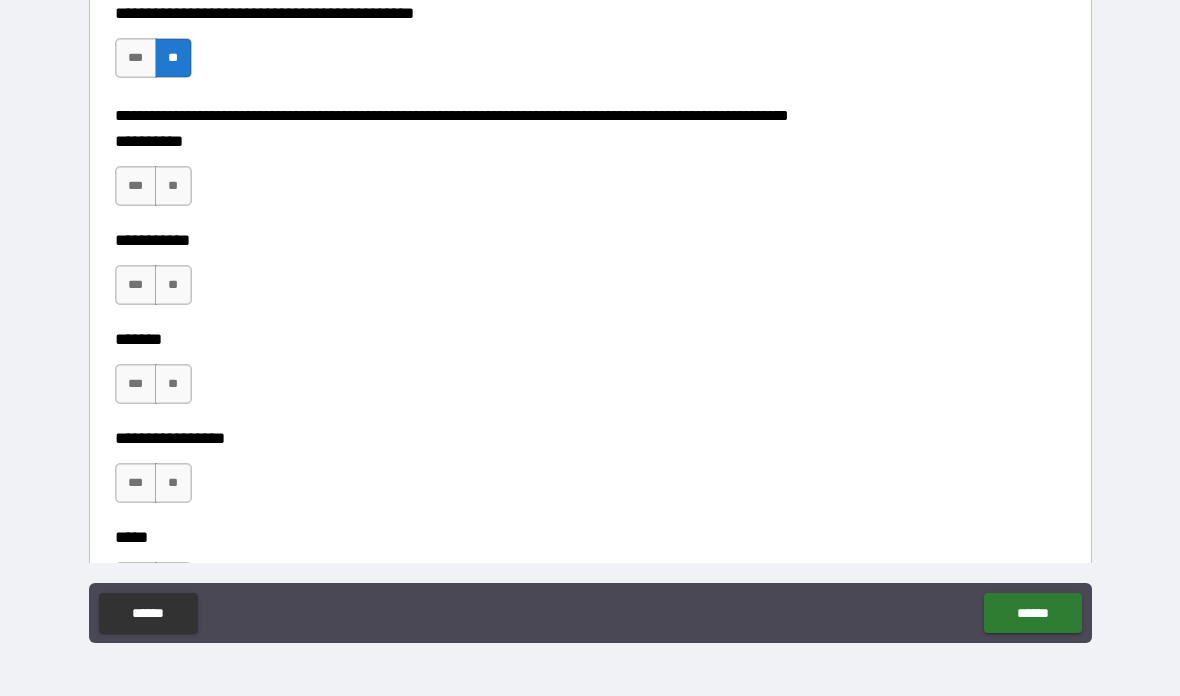click on "***" at bounding box center (136, 186) 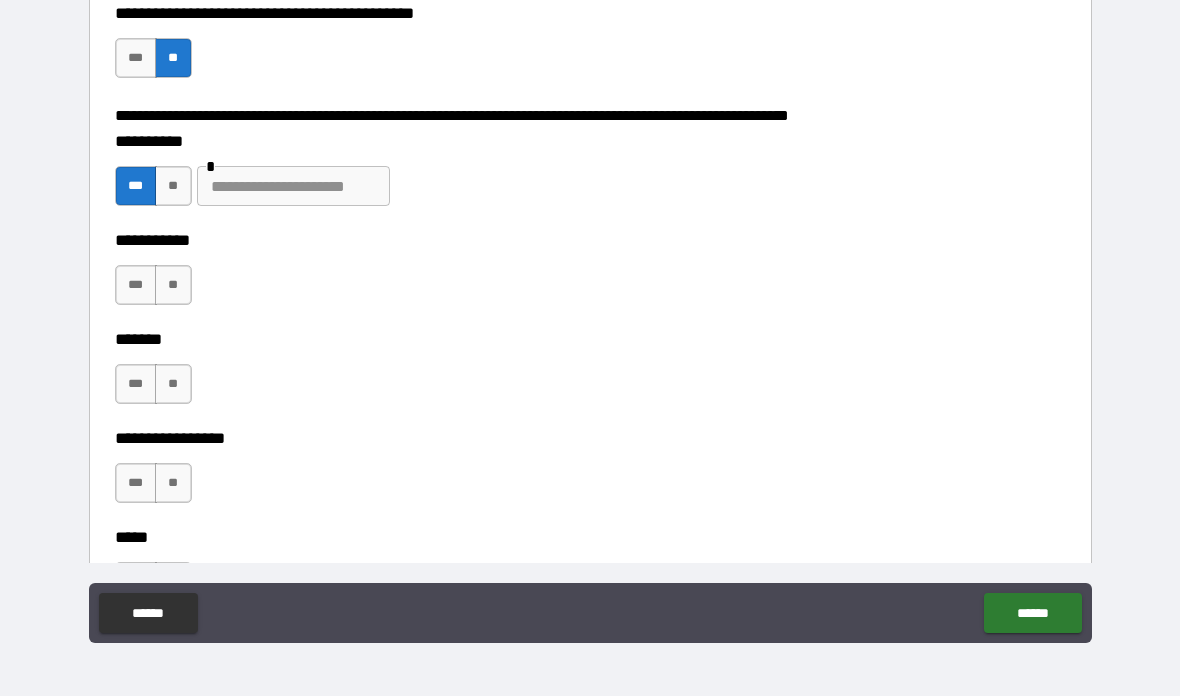 click at bounding box center [293, 186] 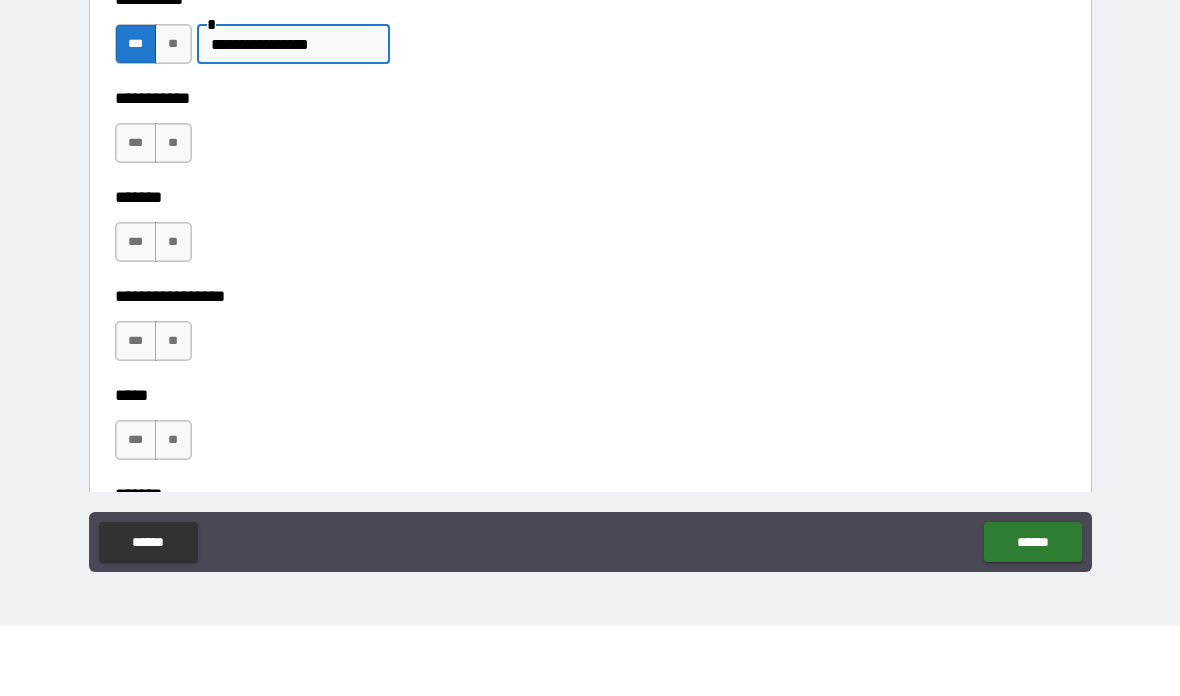 scroll, scrollTop: 7019, scrollLeft: 0, axis: vertical 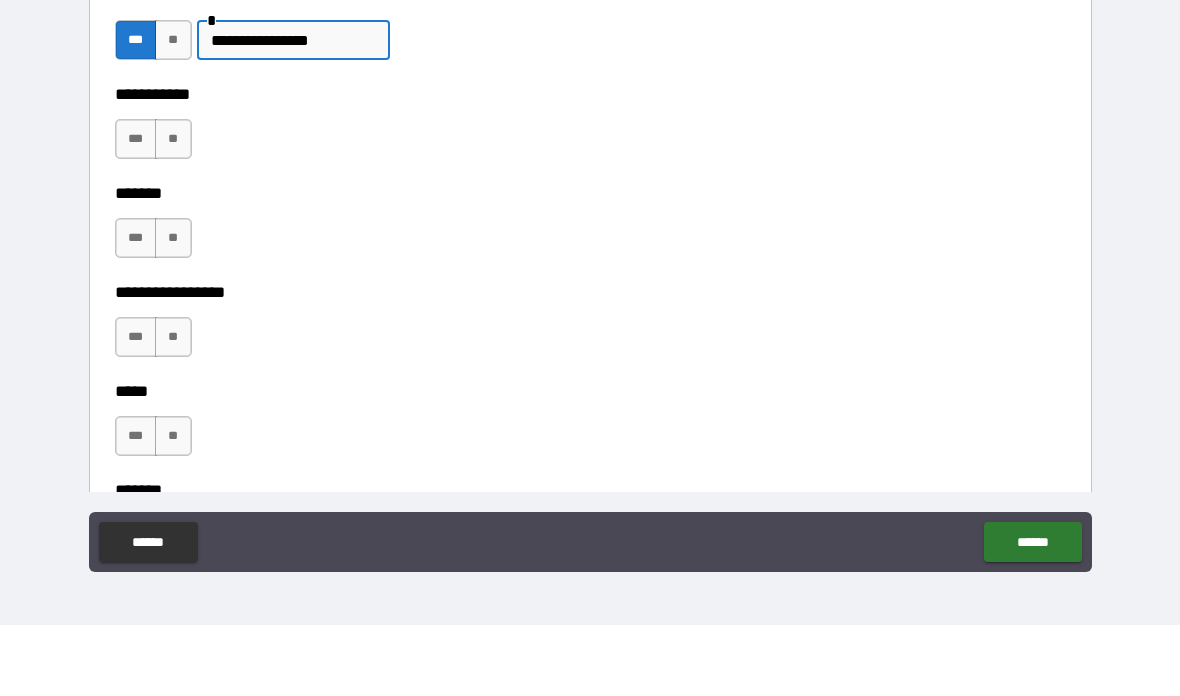 type on "**********" 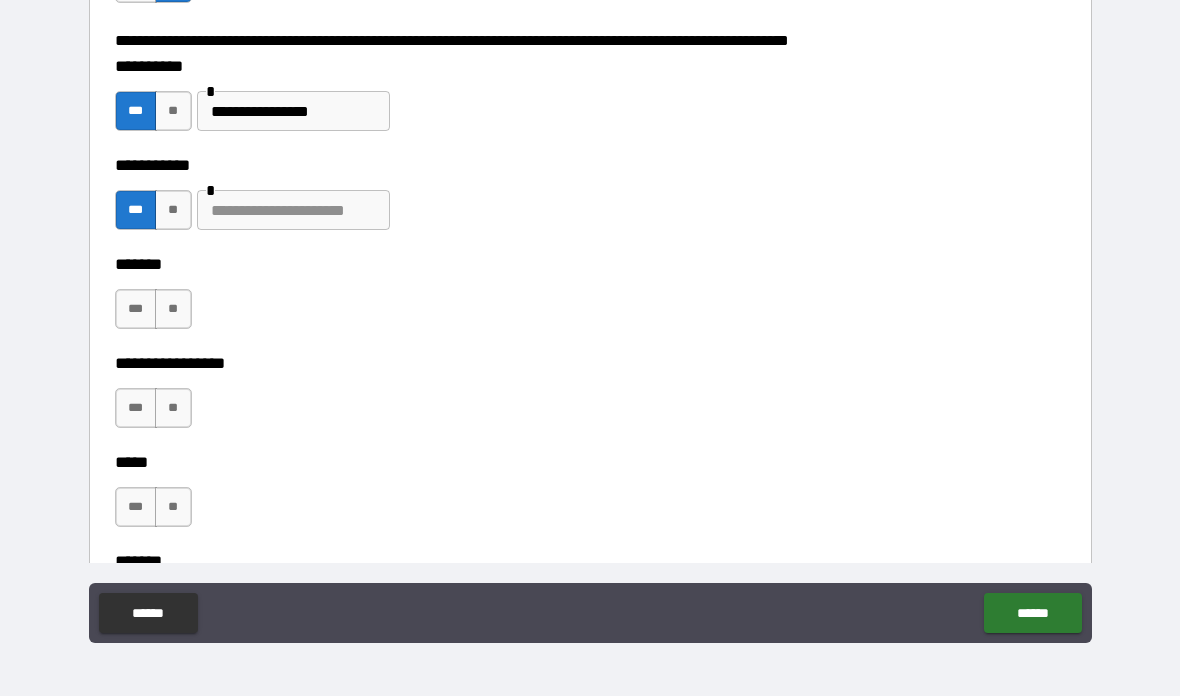 click at bounding box center (293, 210) 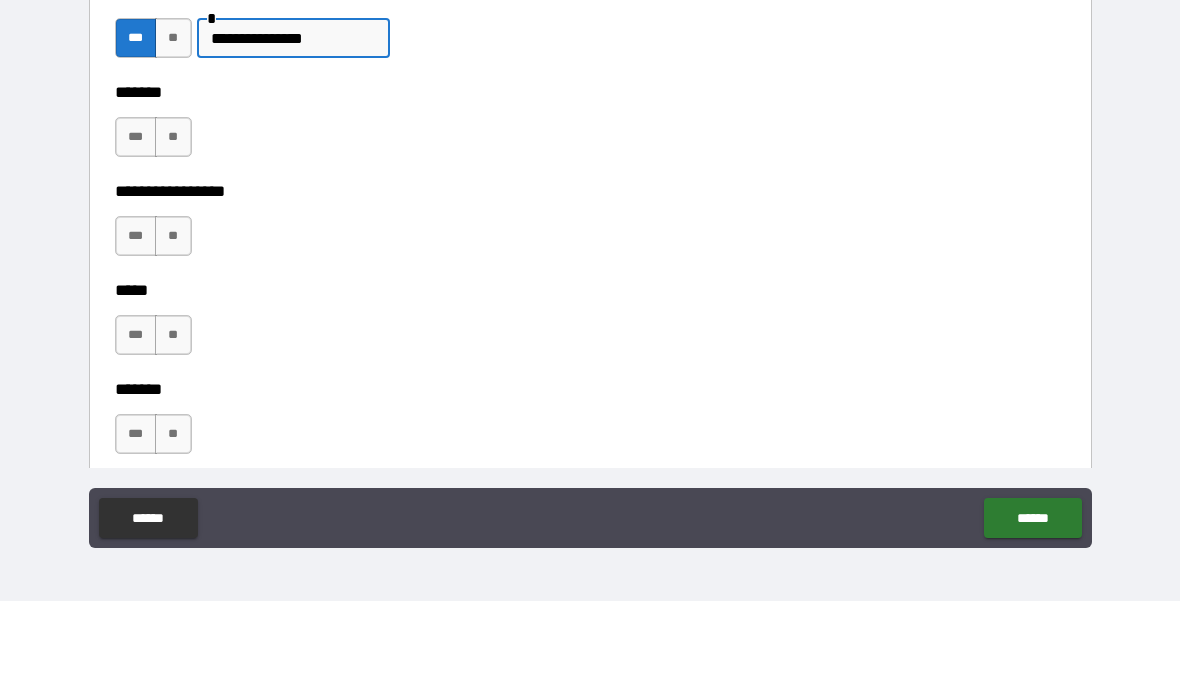 scroll, scrollTop: 7095, scrollLeft: 0, axis: vertical 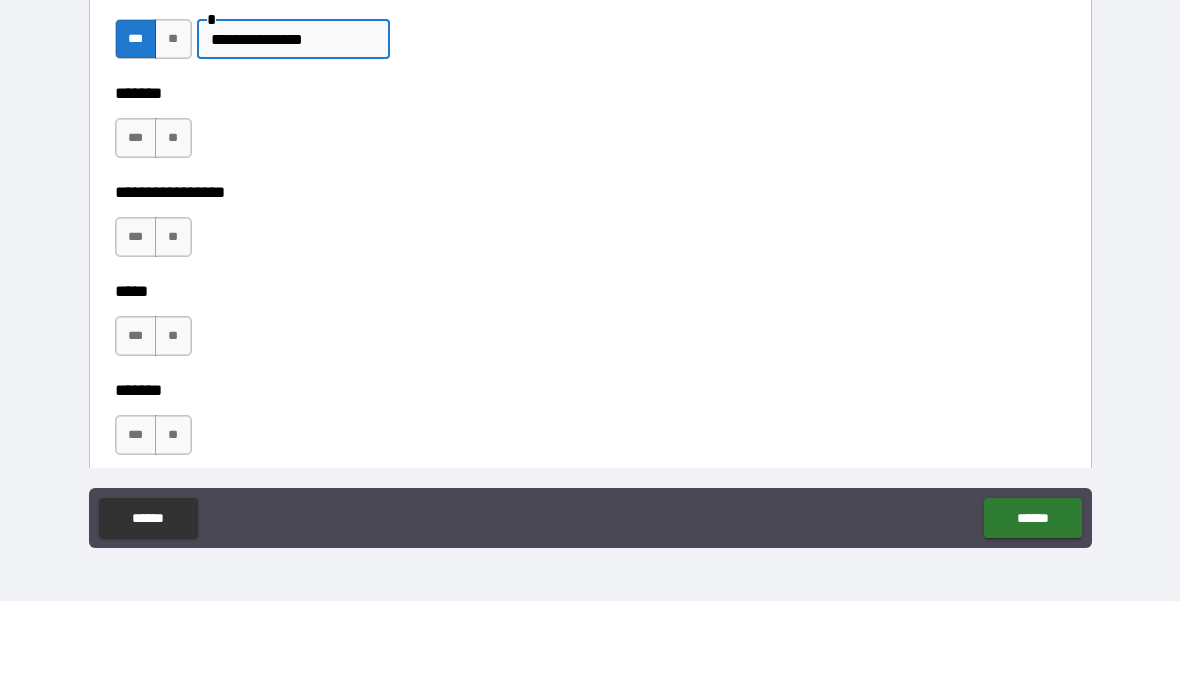 type on "**********" 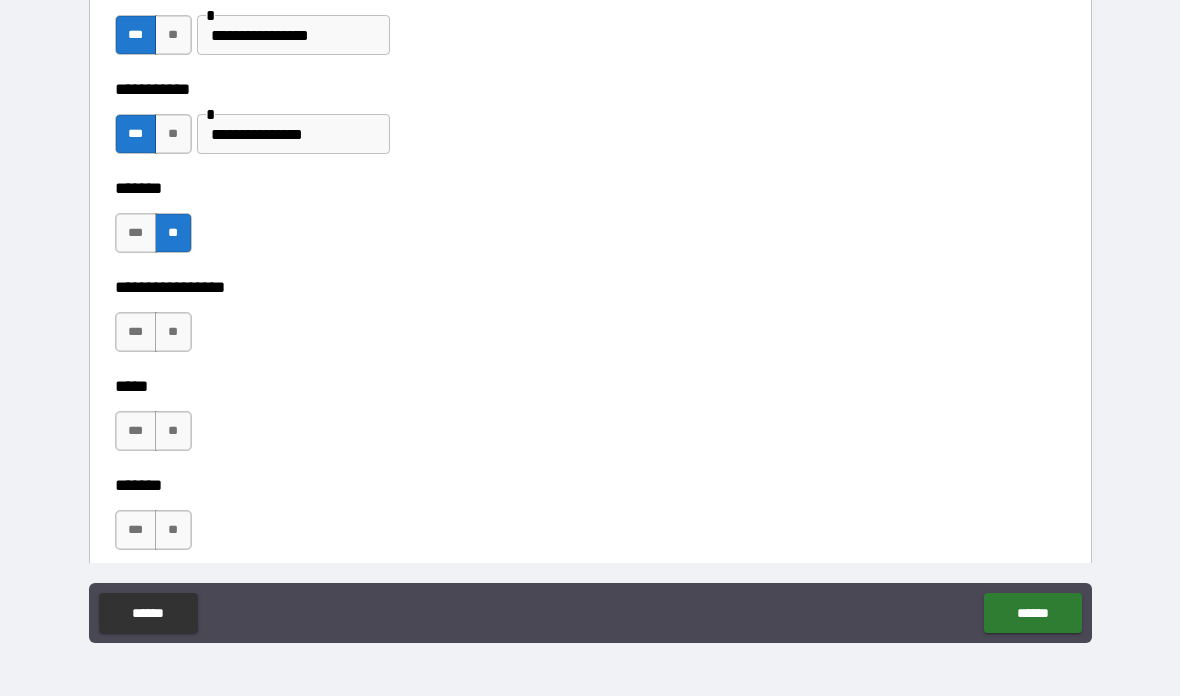 click on "**" at bounding box center [173, 332] 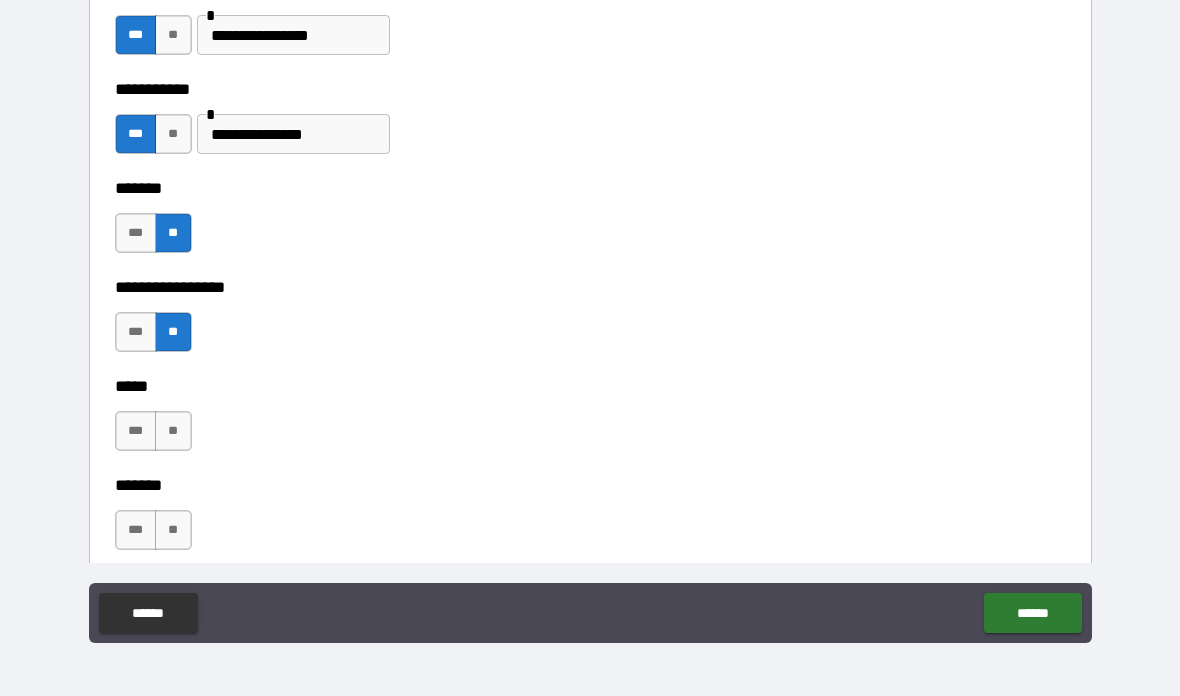click on "**" at bounding box center [173, 431] 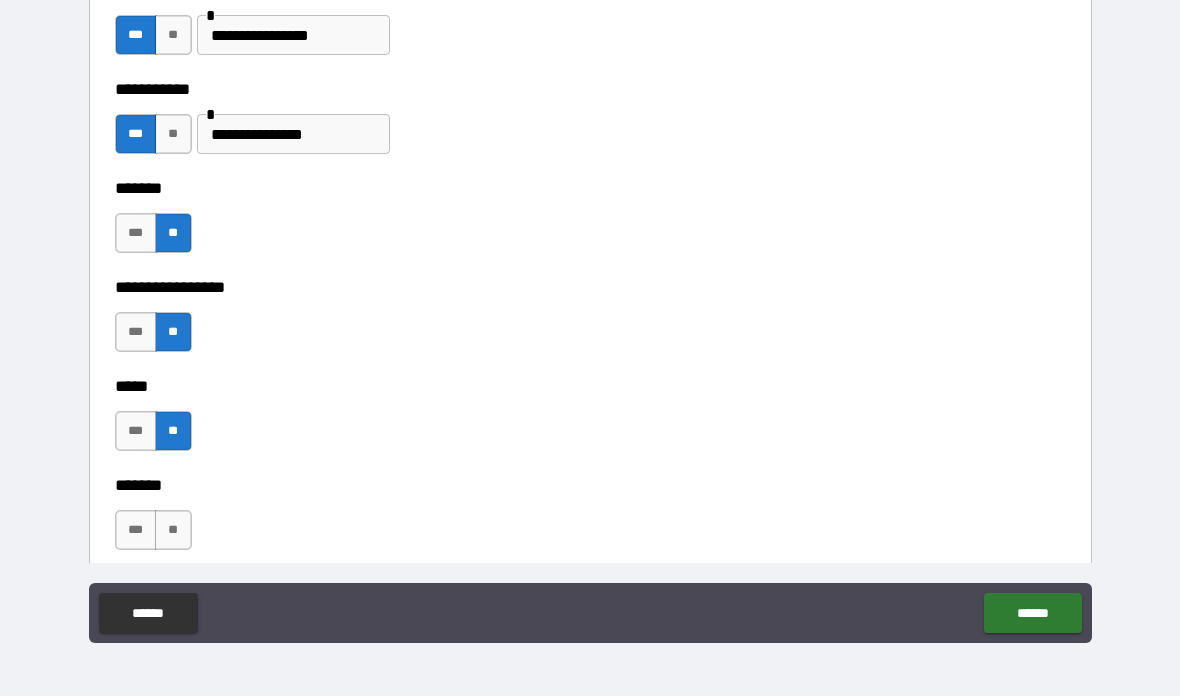 click on "**" at bounding box center [173, 530] 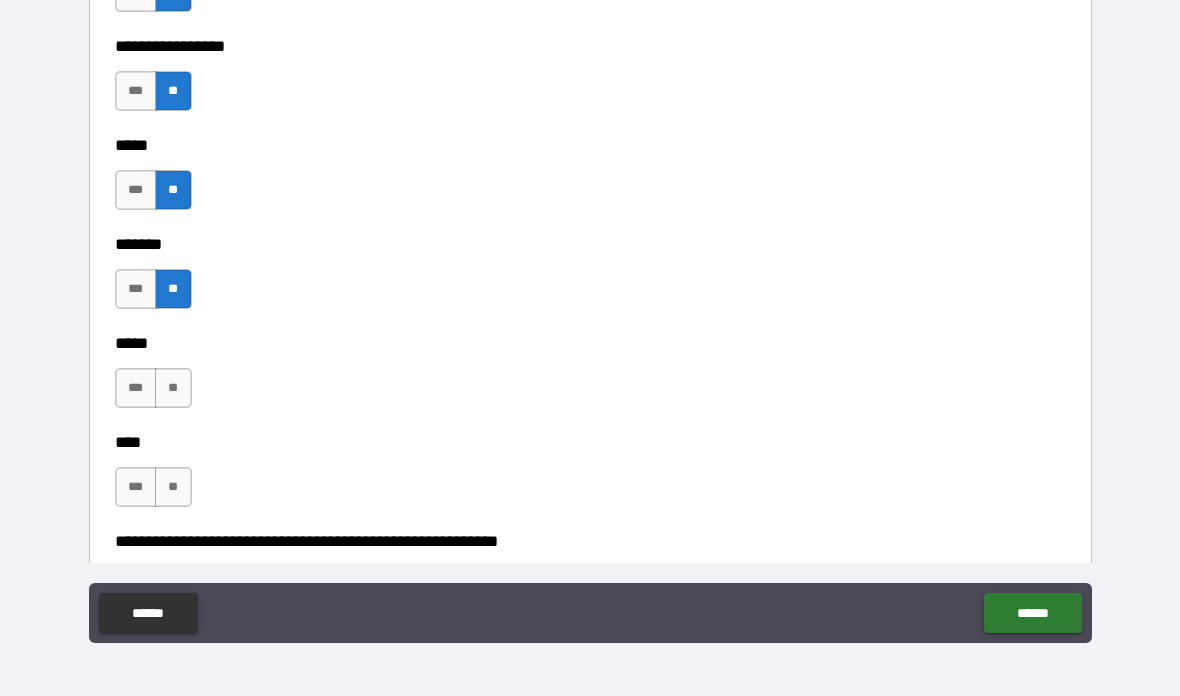 scroll, scrollTop: 7341, scrollLeft: 0, axis: vertical 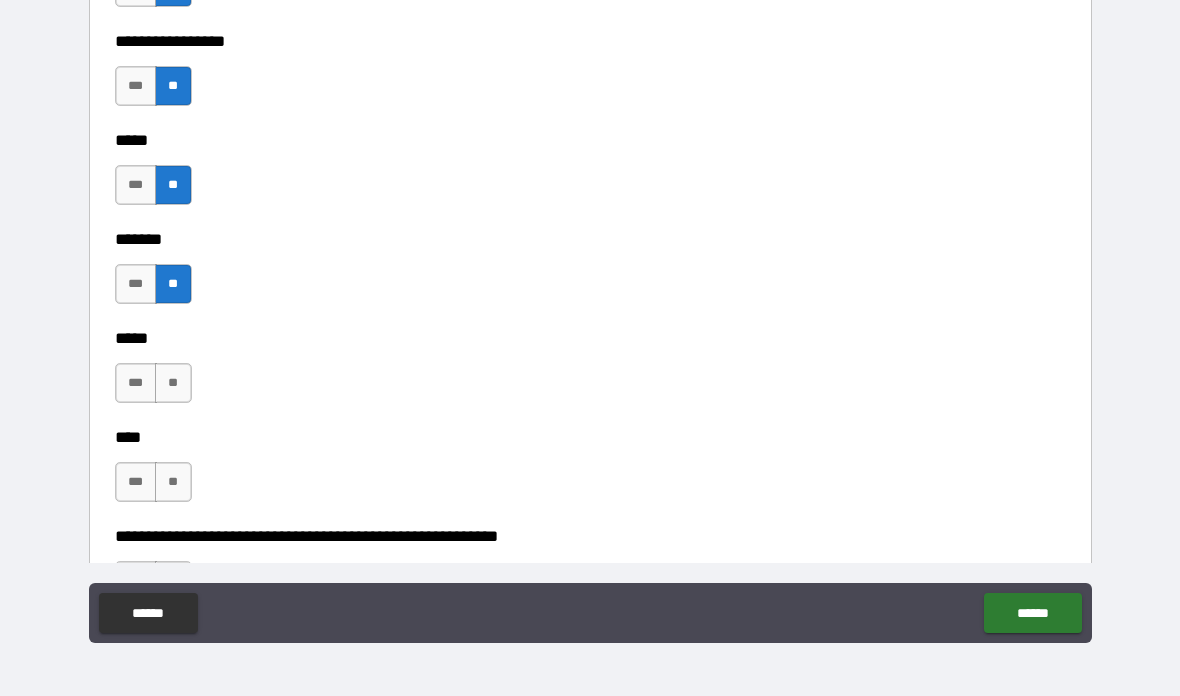 click on "**" at bounding box center [173, 383] 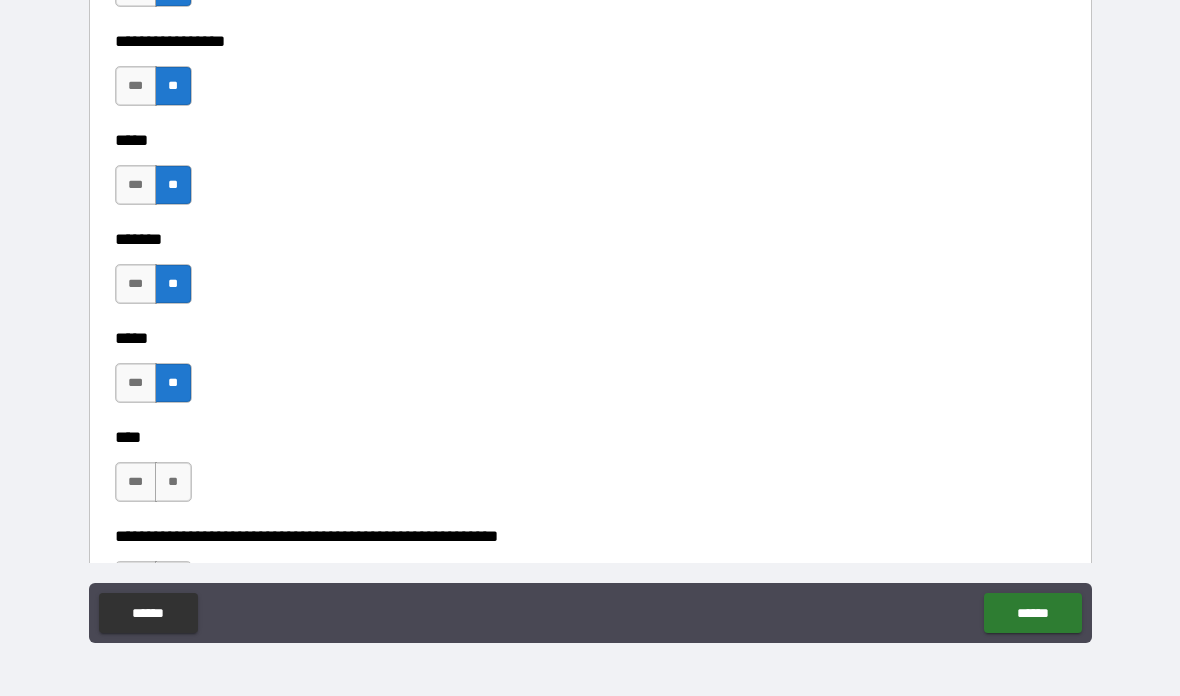 click on "**" at bounding box center (173, 482) 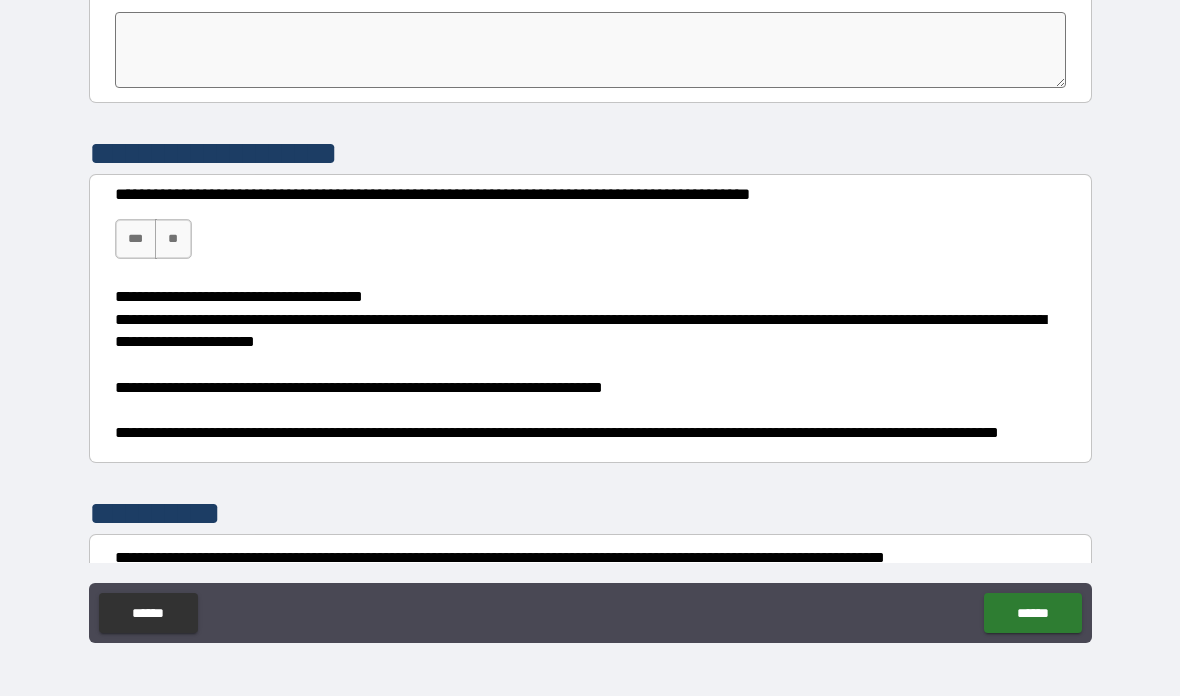scroll, scrollTop: 7960, scrollLeft: 0, axis: vertical 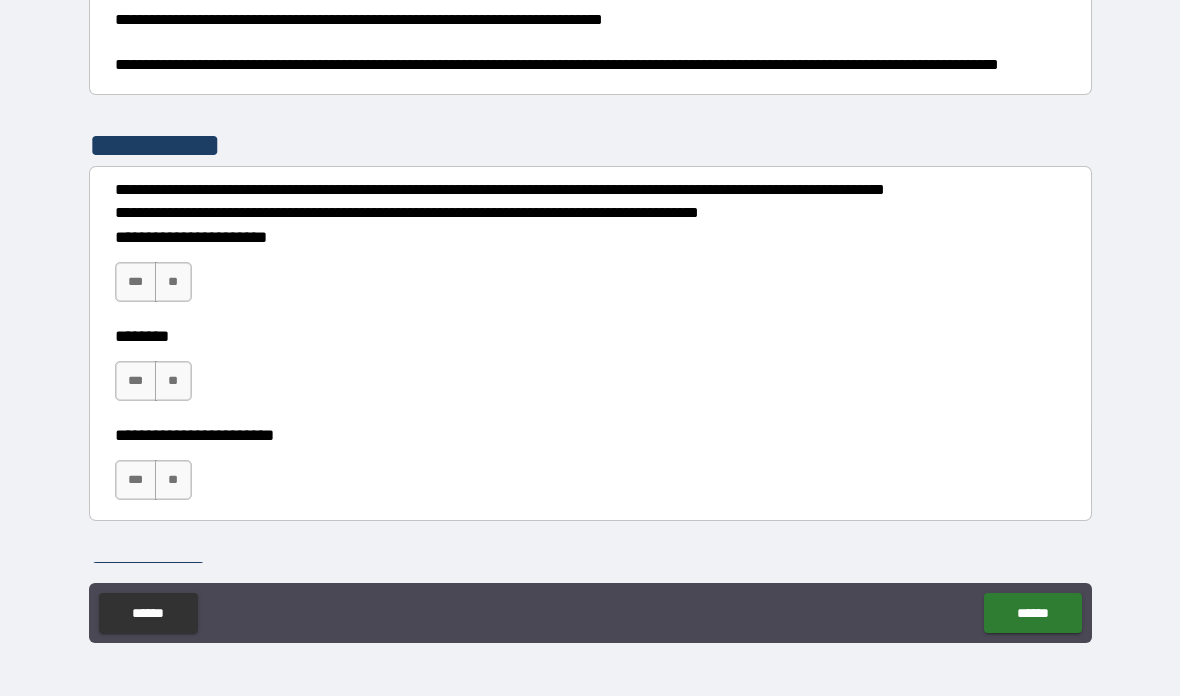 click on "**" at bounding box center [173, 282] 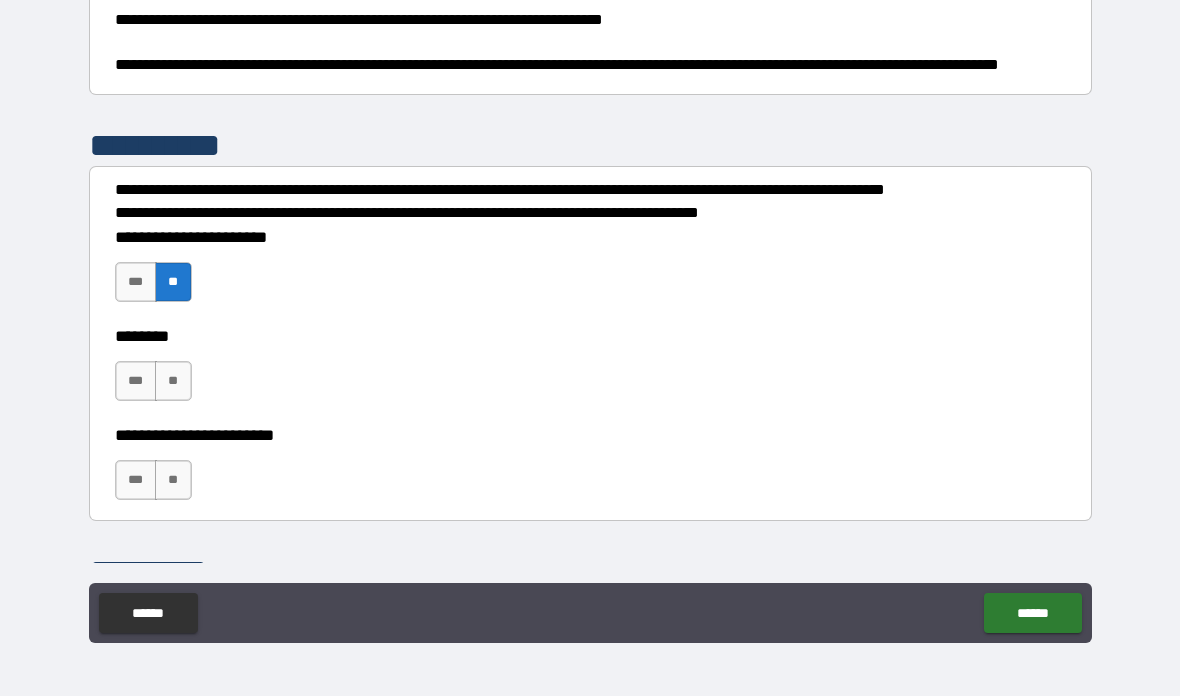 click on "**" at bounding box center (173, 381) 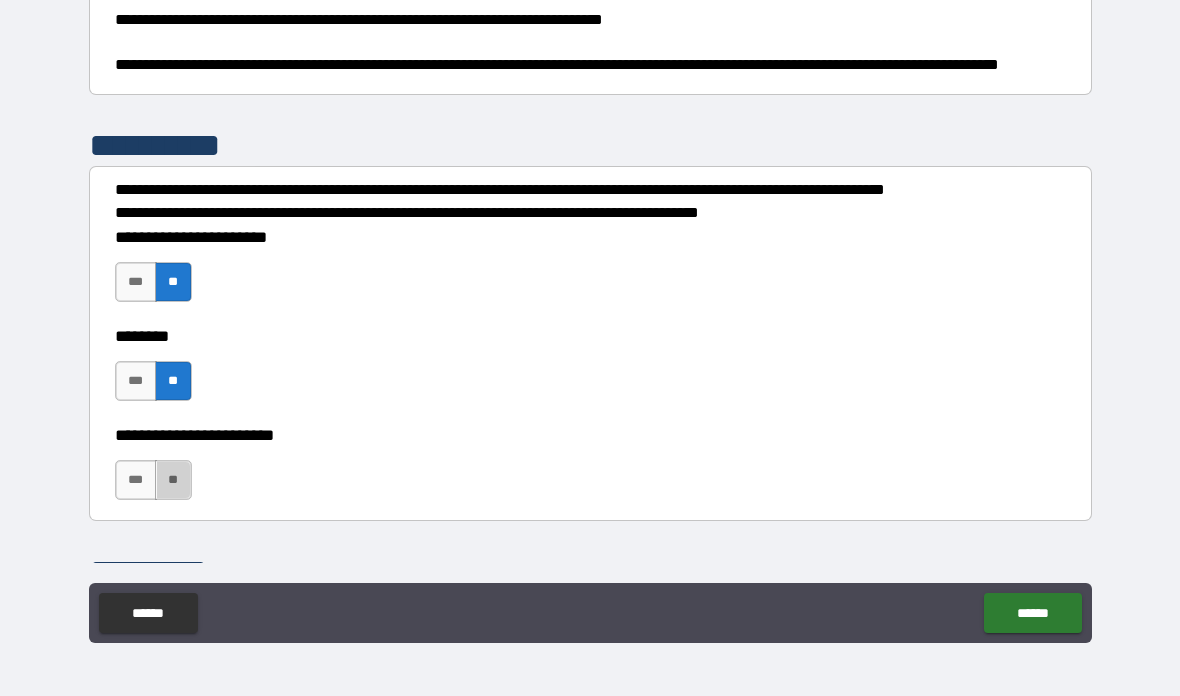 click on "**" at bounding box center (173, 480) 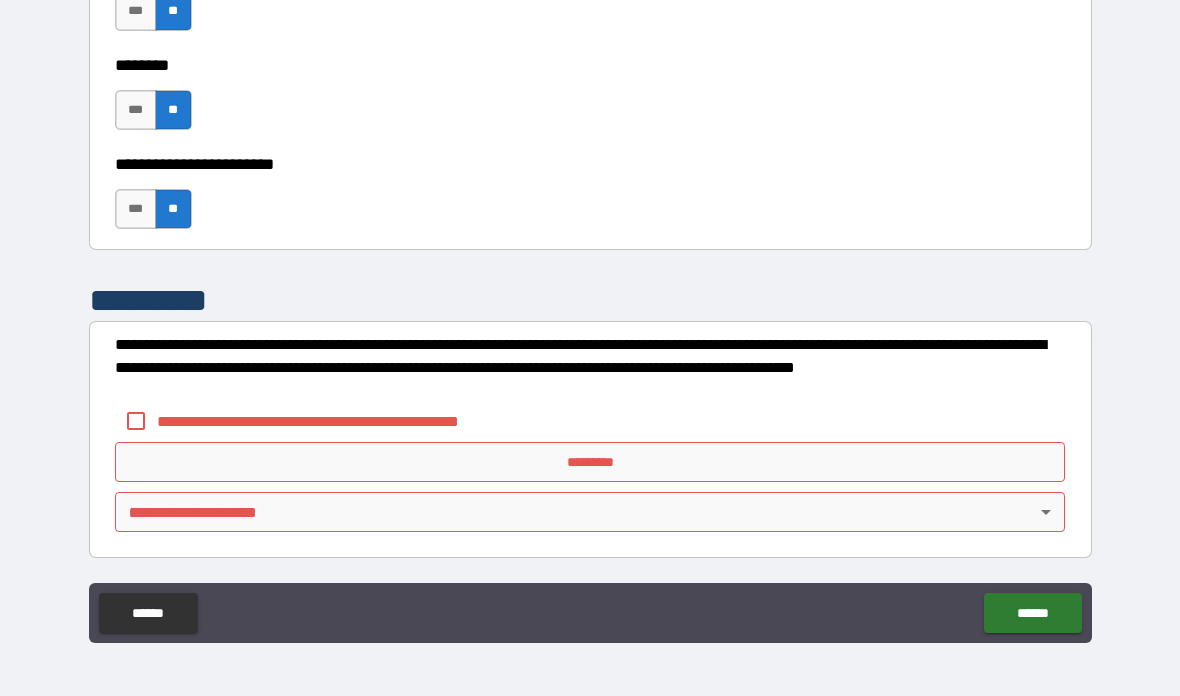 scroll, scrollTop: 8599, scrollLeft: 0, axis: vertical 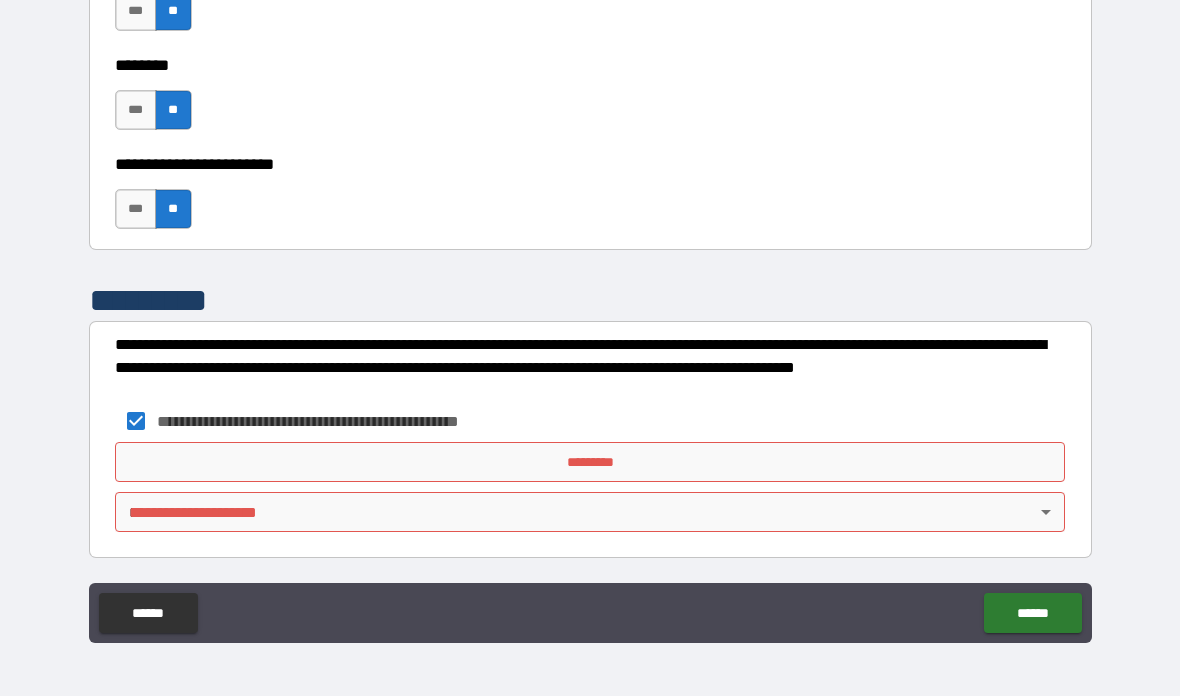 click on "*********" at bounding box center (590, 462) 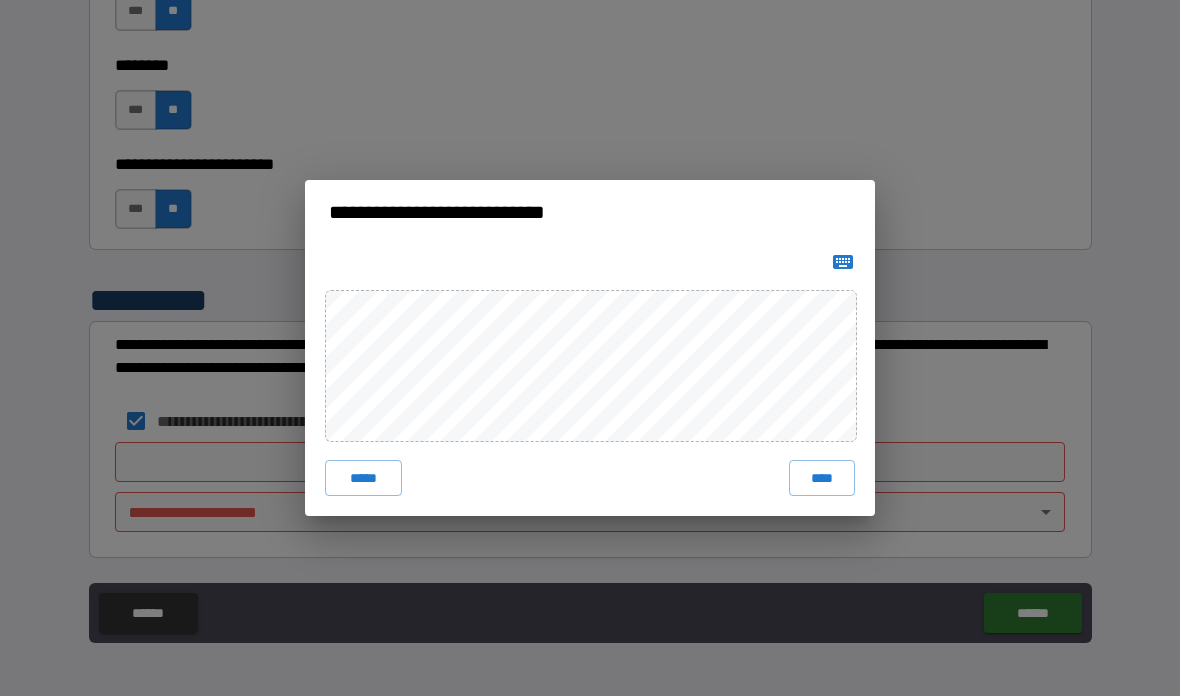 click on "****" at bounding box center (822, 478) 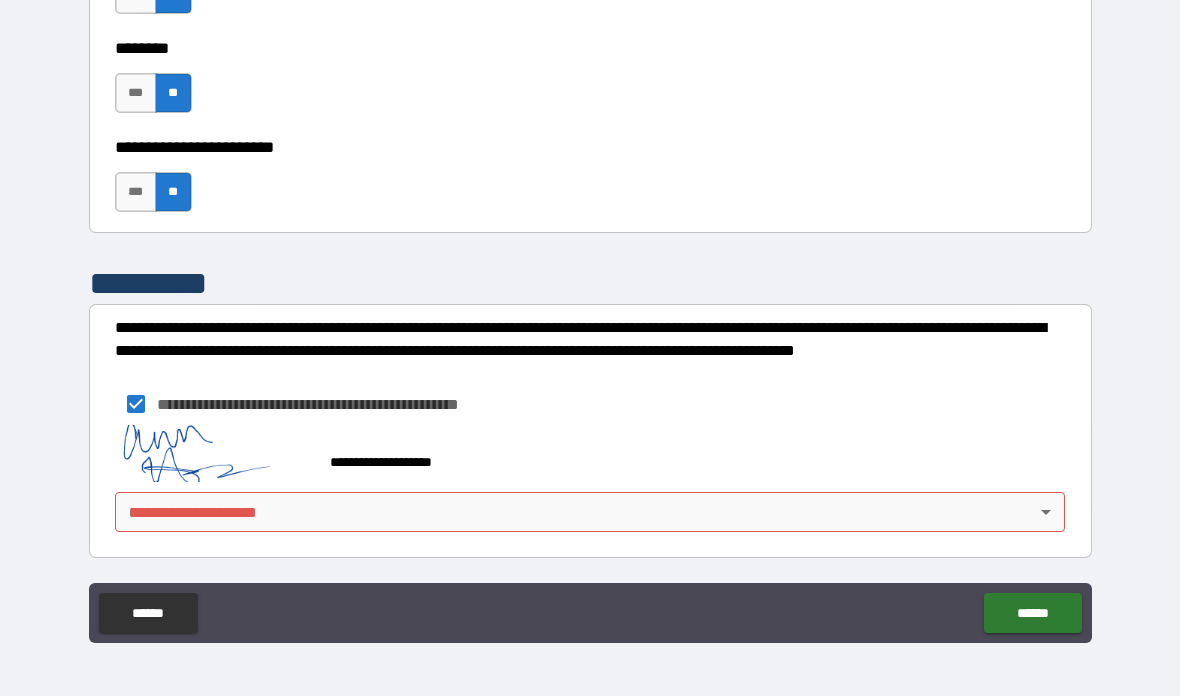 scroll, scrollTop: 8616, scrollLeft: 0, axis: vertical 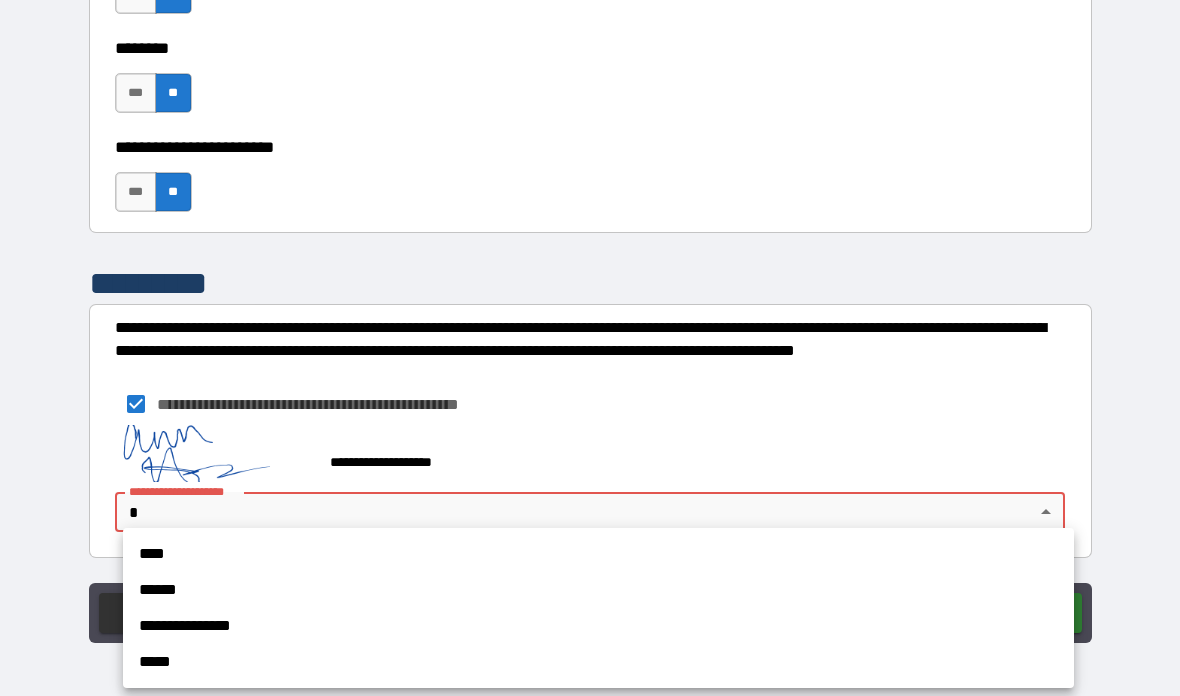 click on "****" at bounding box center (598, 554) 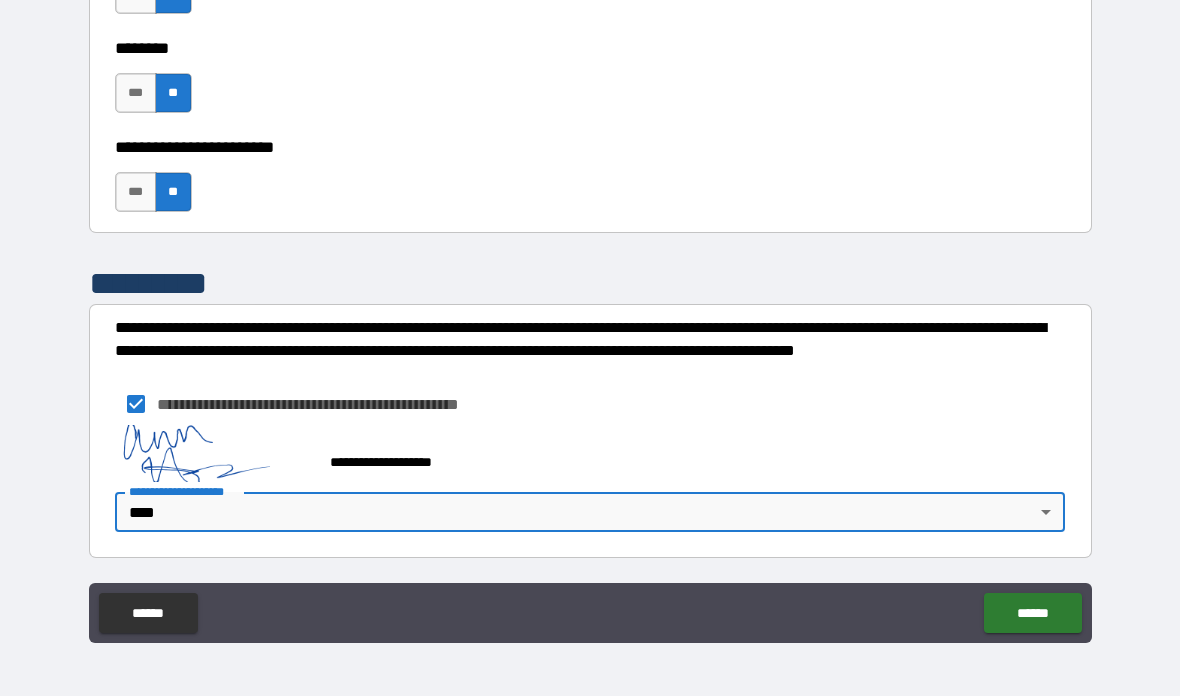 click on "******" at bounding box center (1032, 613) 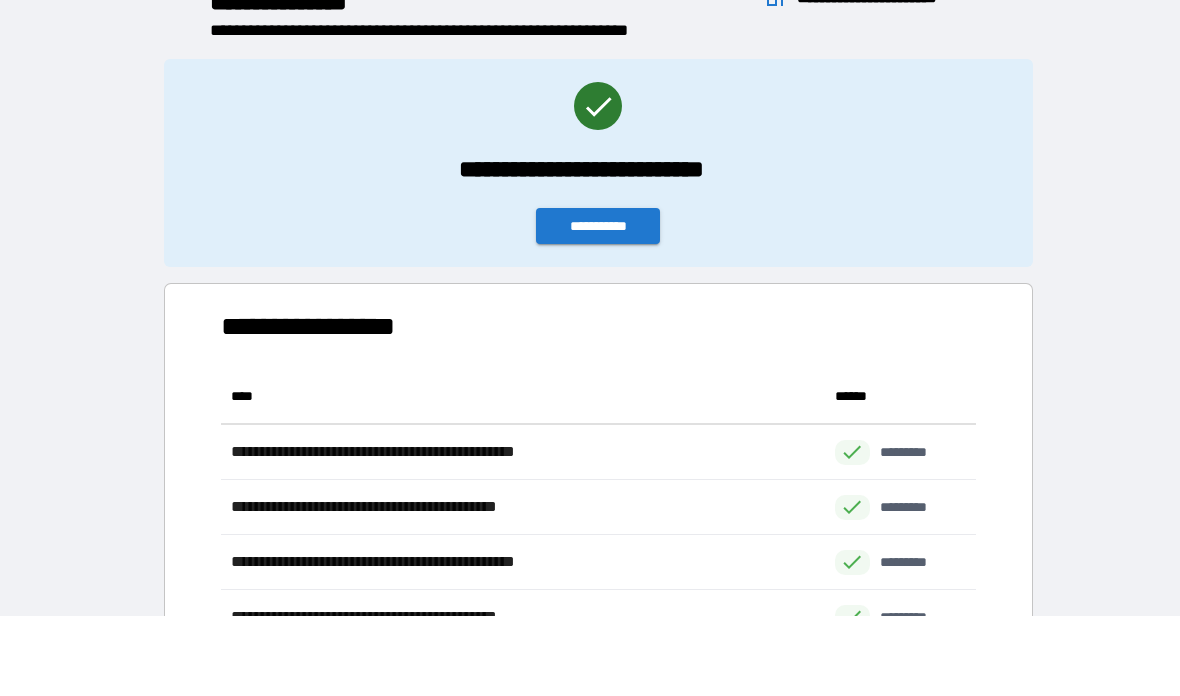 scroll, scrollTop: 1, scrollLeft: 1, axis: both 